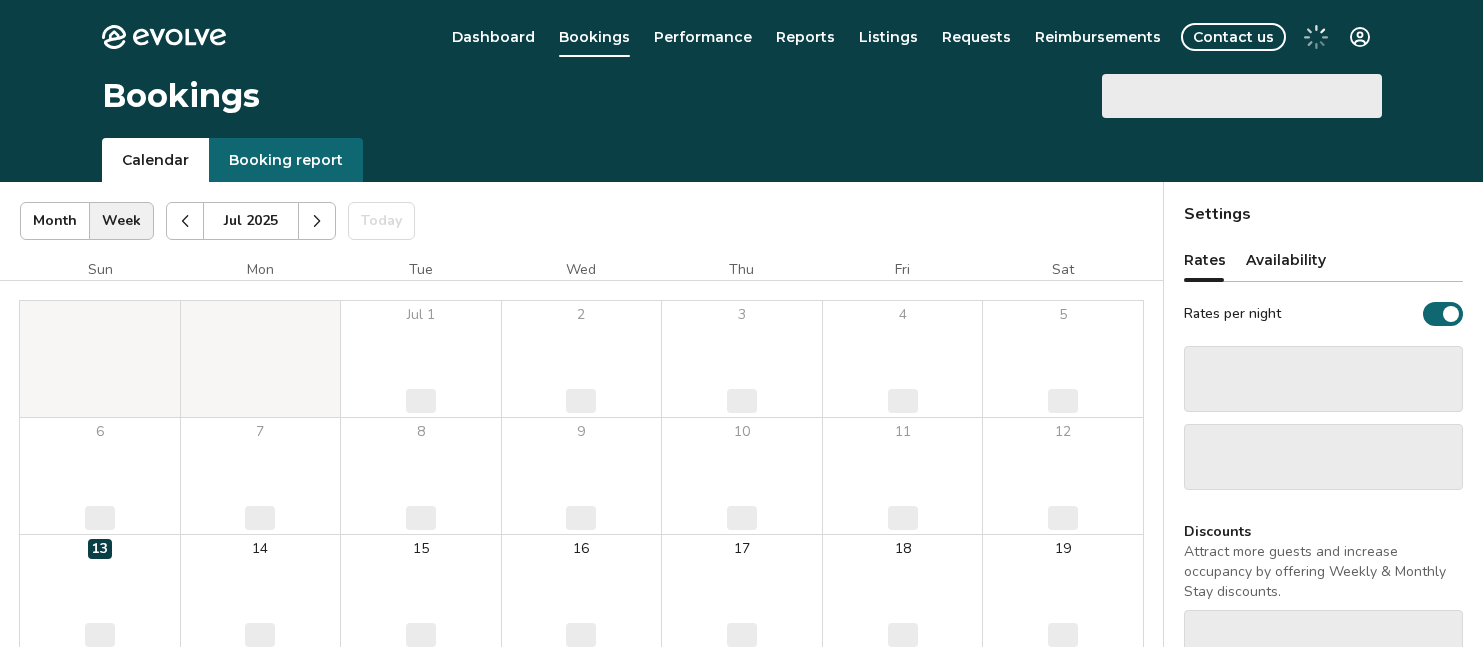 scroll, scrollTop: 0, scrollLeft: 0, axis: both 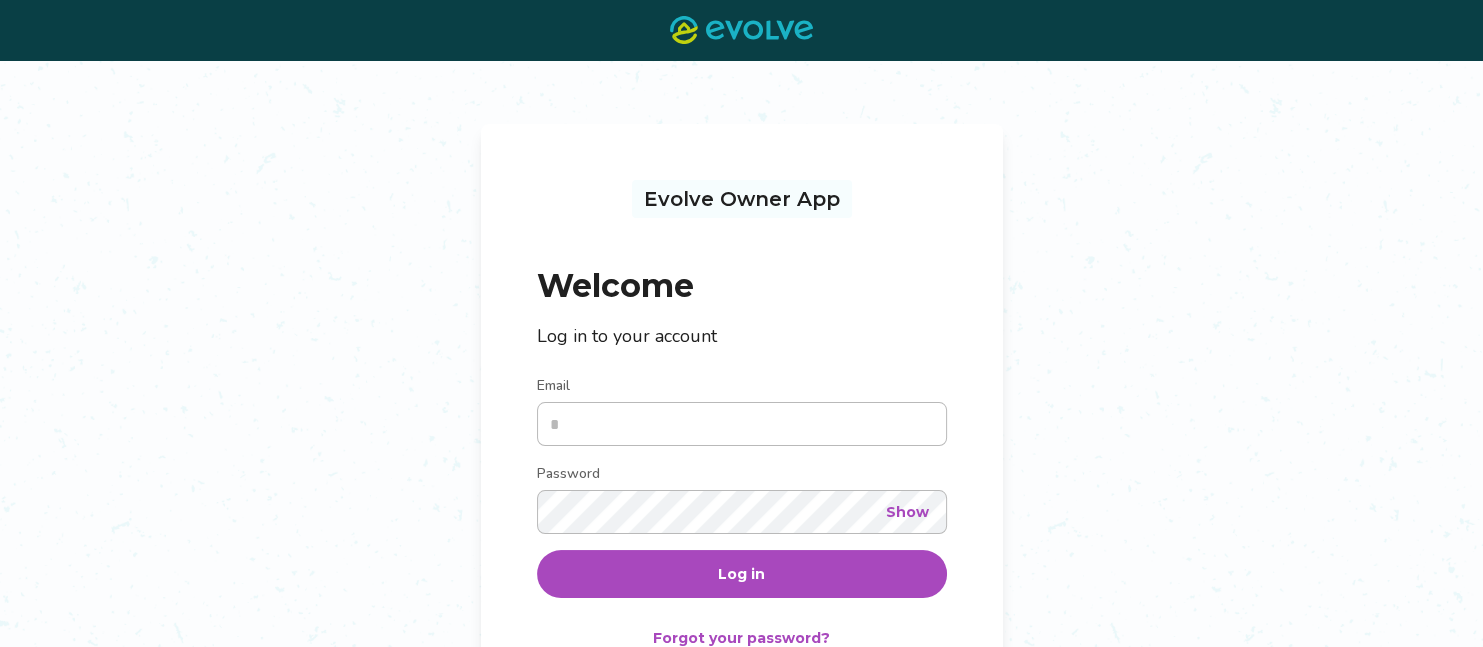 type on "**********" 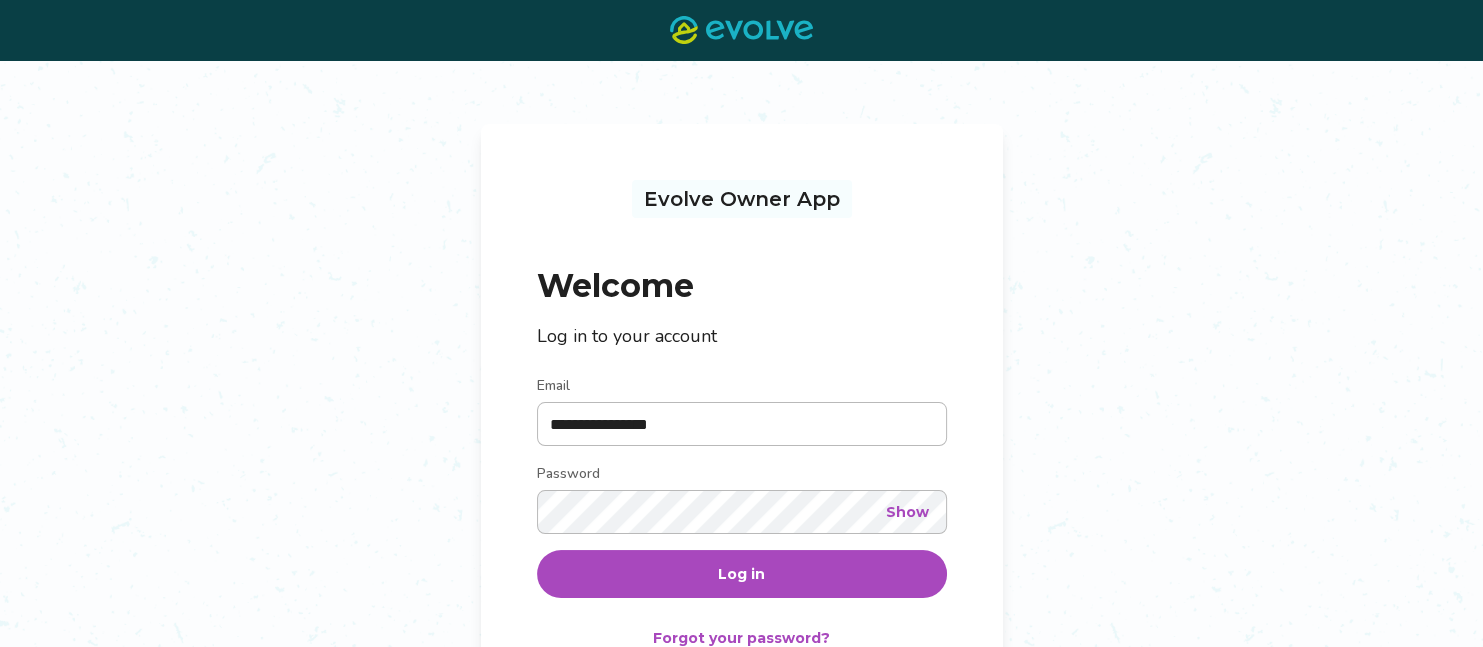 click on "Log in" at bounding box center (741, 574) 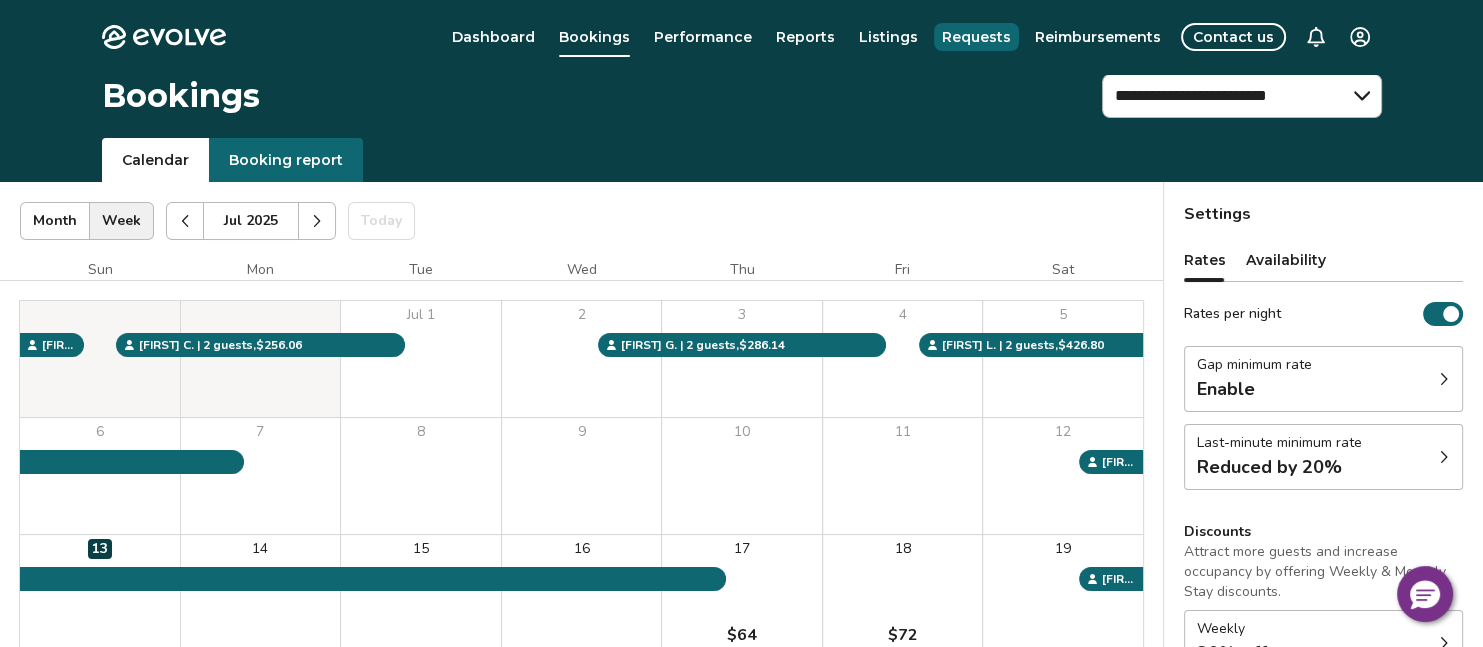 click on "Requests" at bounding box center [976, 37] 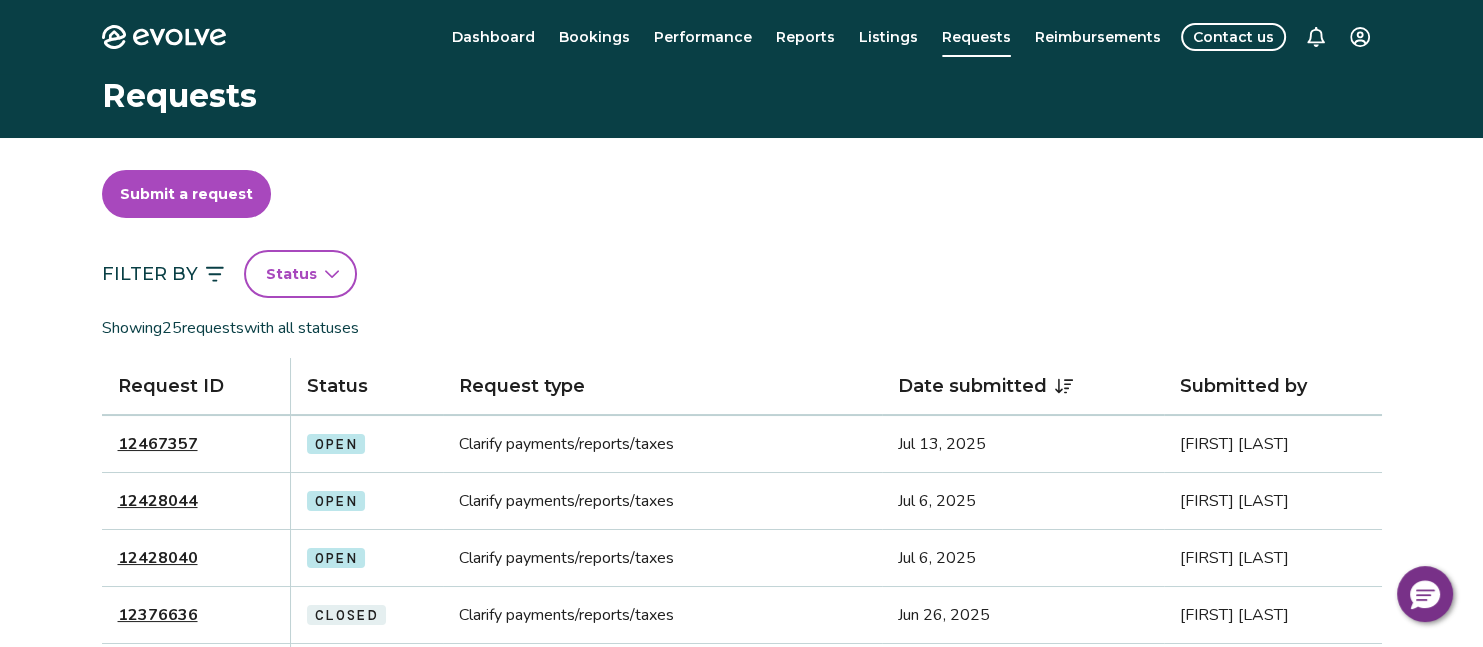 click on "12428040" at bounding box center [158, 558] 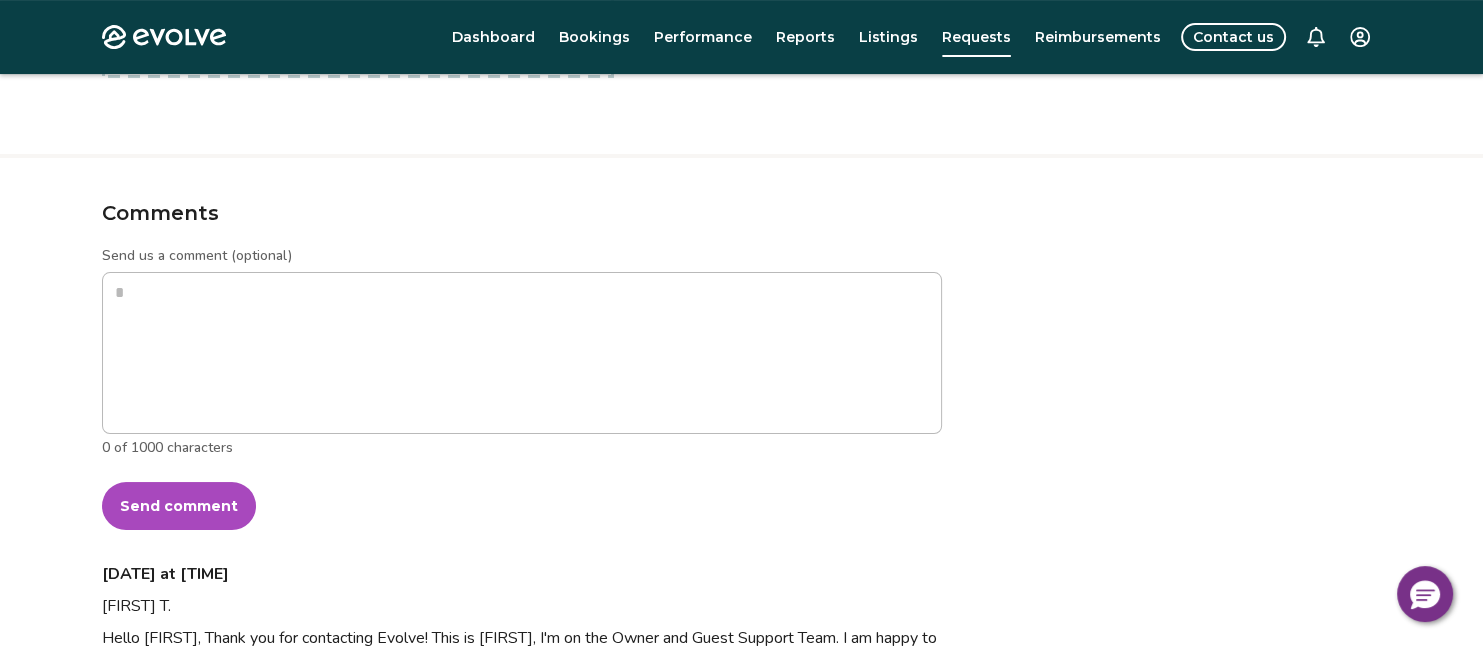scroll, scrollTop: 581, scrollLeft: 0, axis: vertical 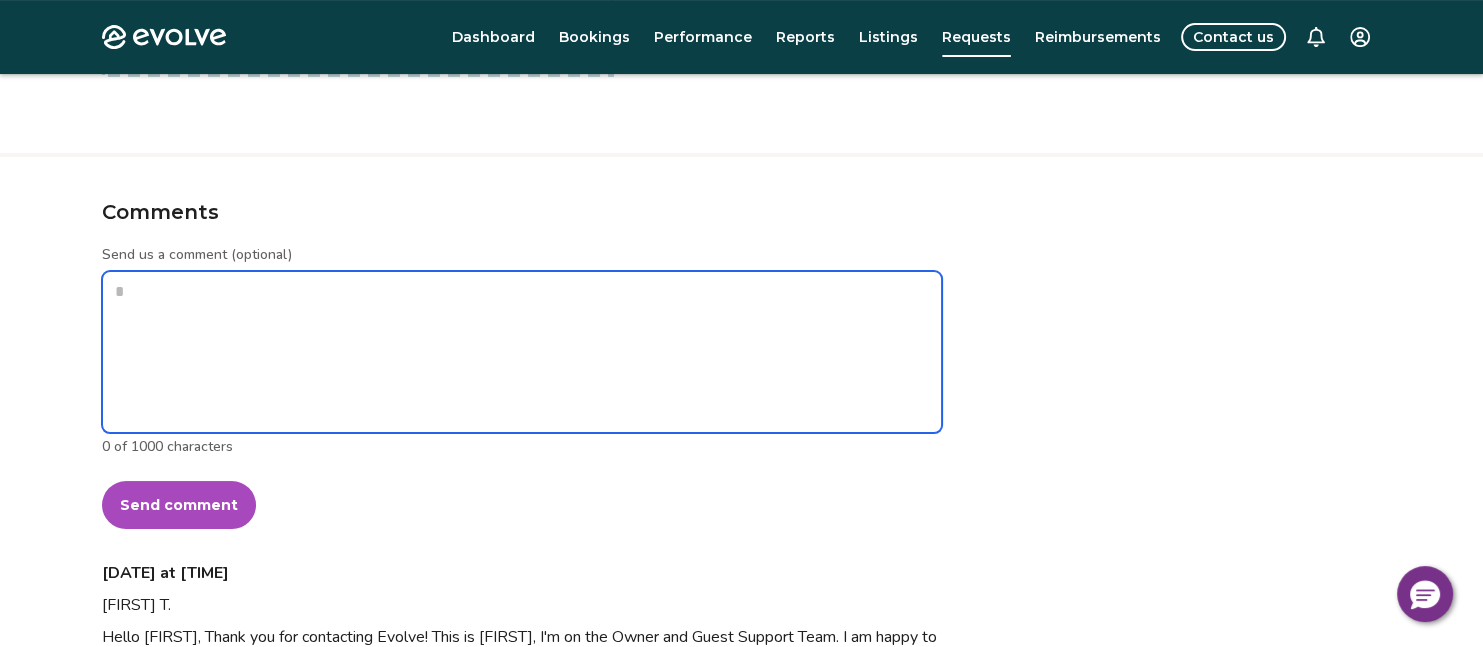 click on "Send us a comment (optional)" at bounding box center (522, 352) 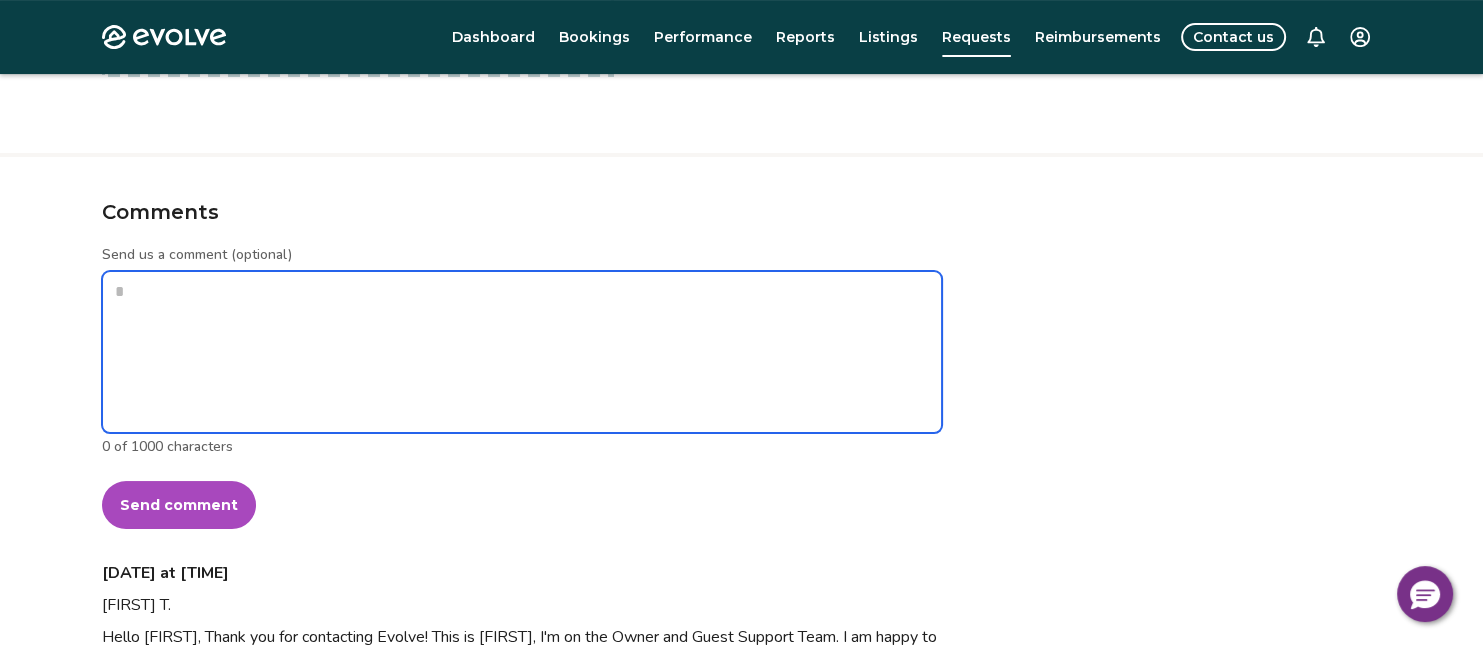 type on "*" 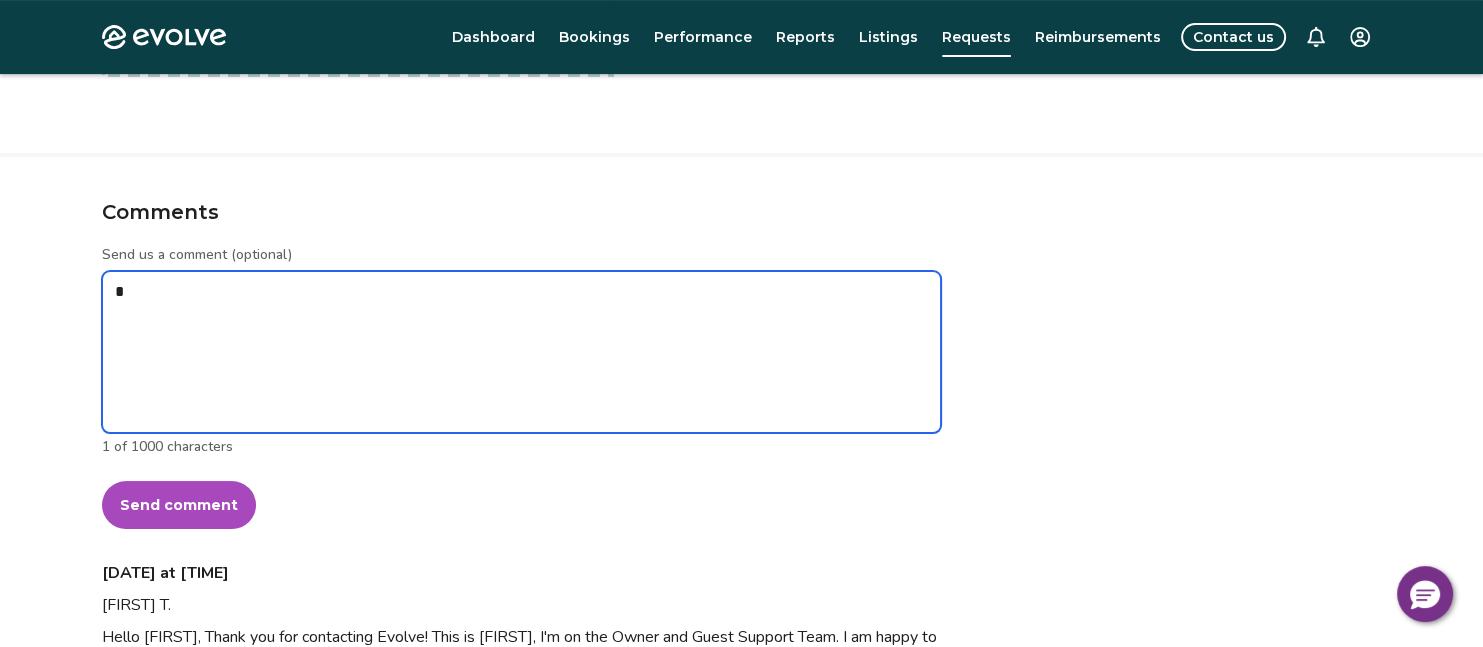 type on "*" 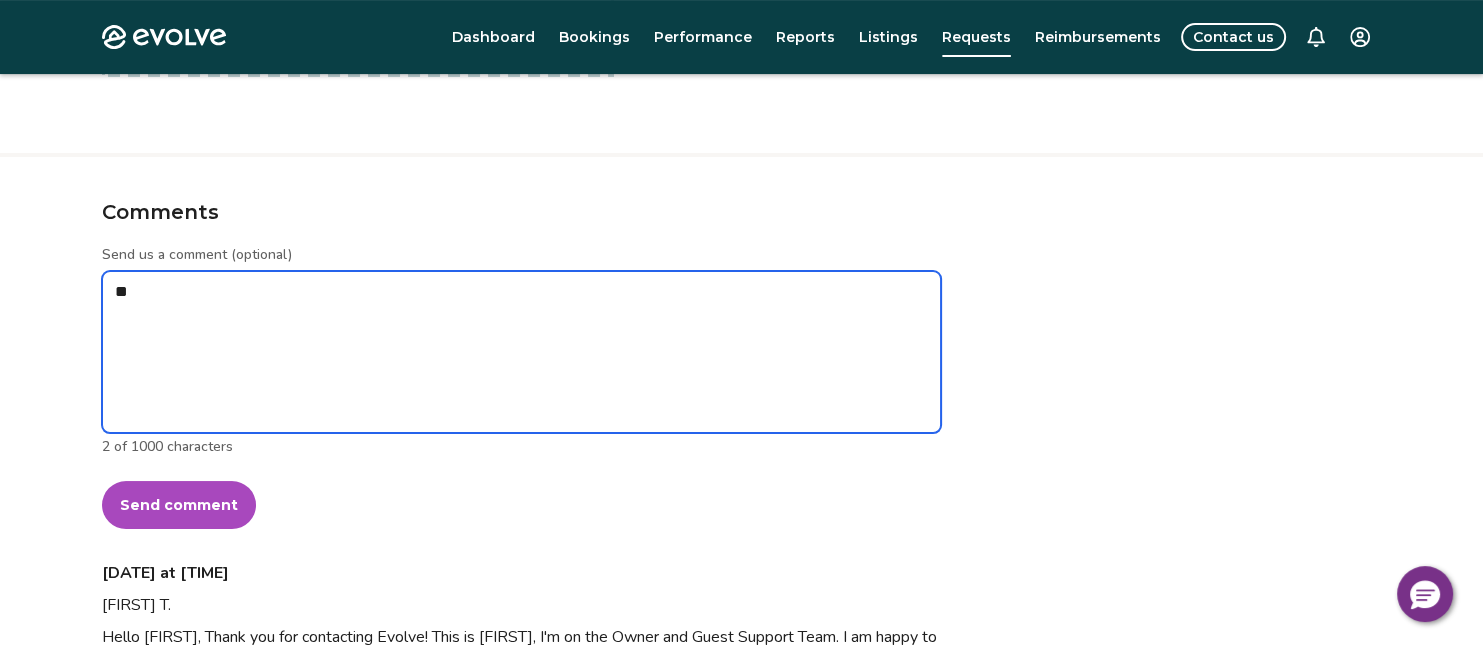 type on "*" 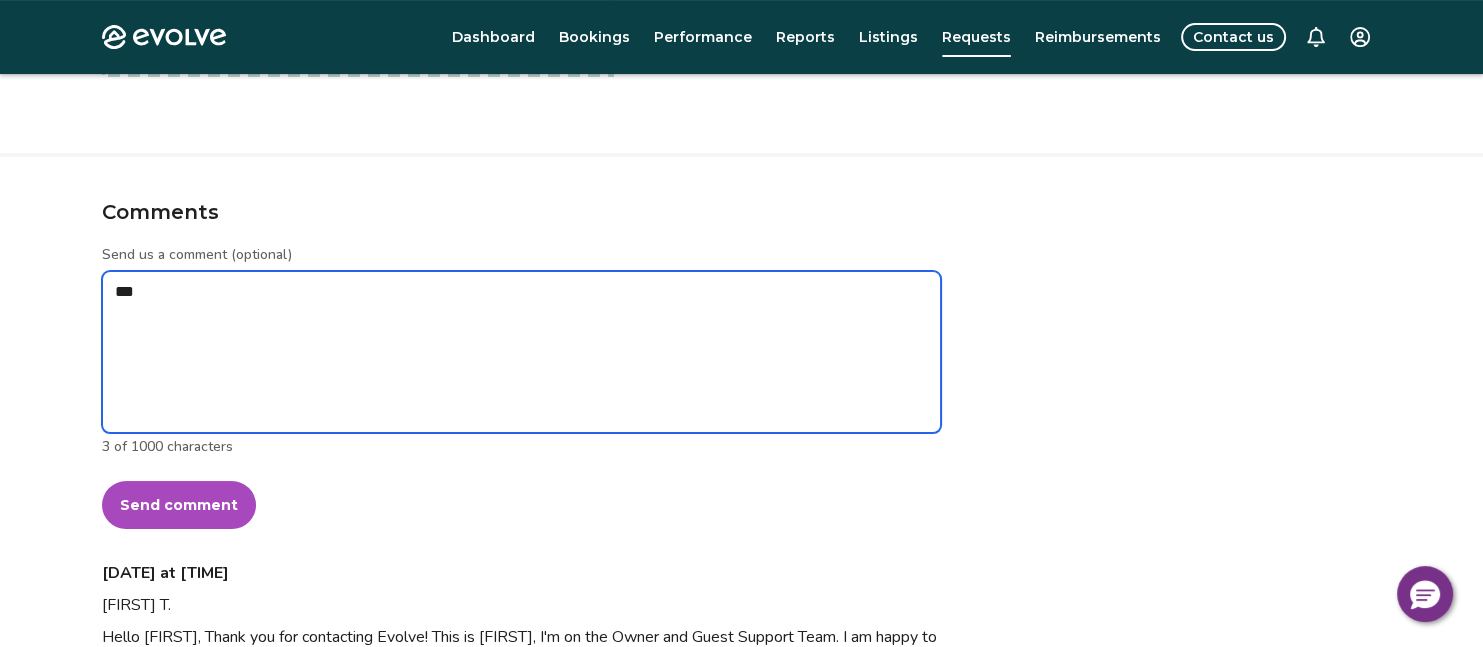 type on "*" 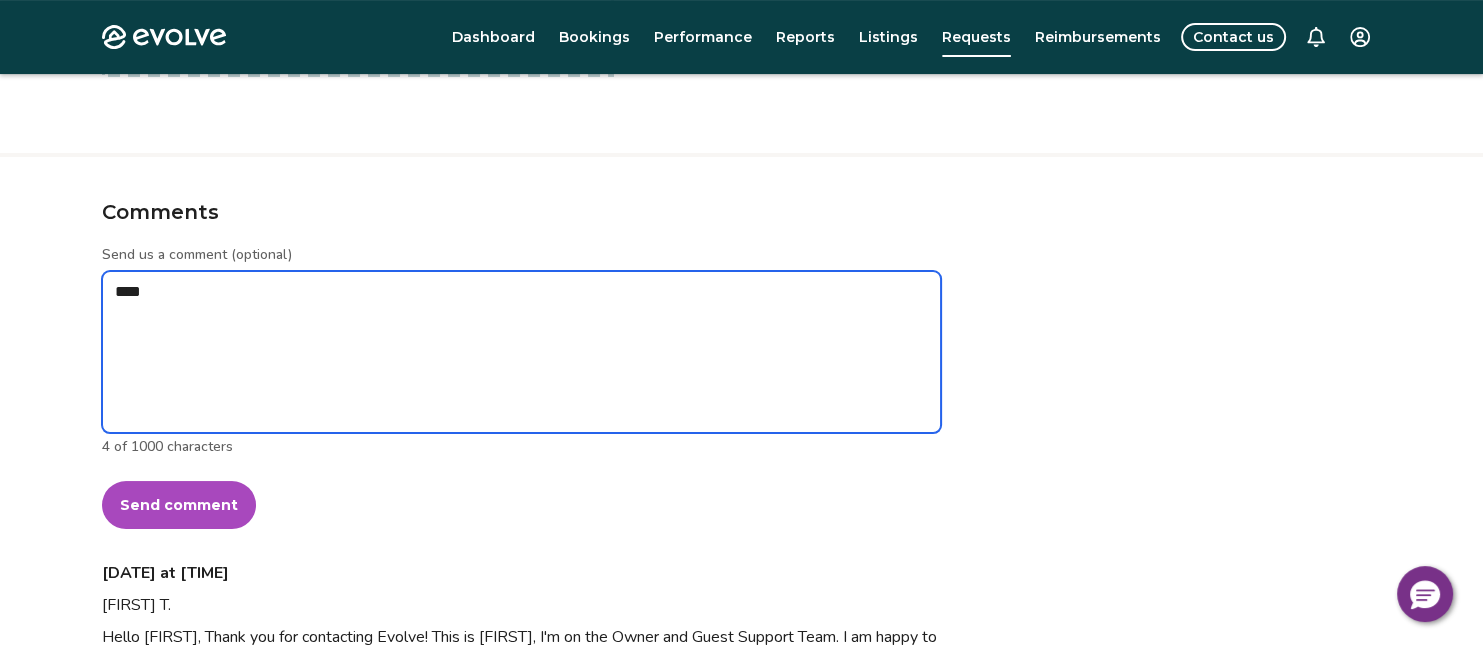 type on "*" 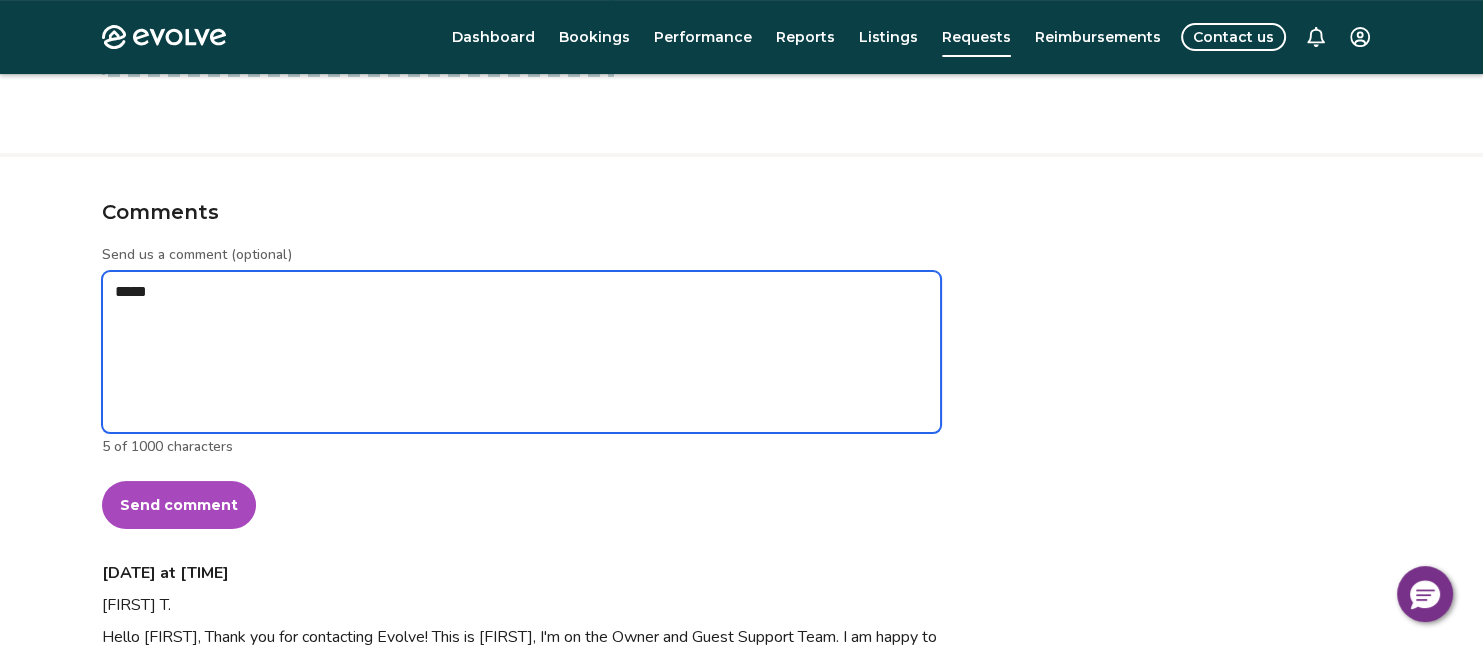 type on "*" 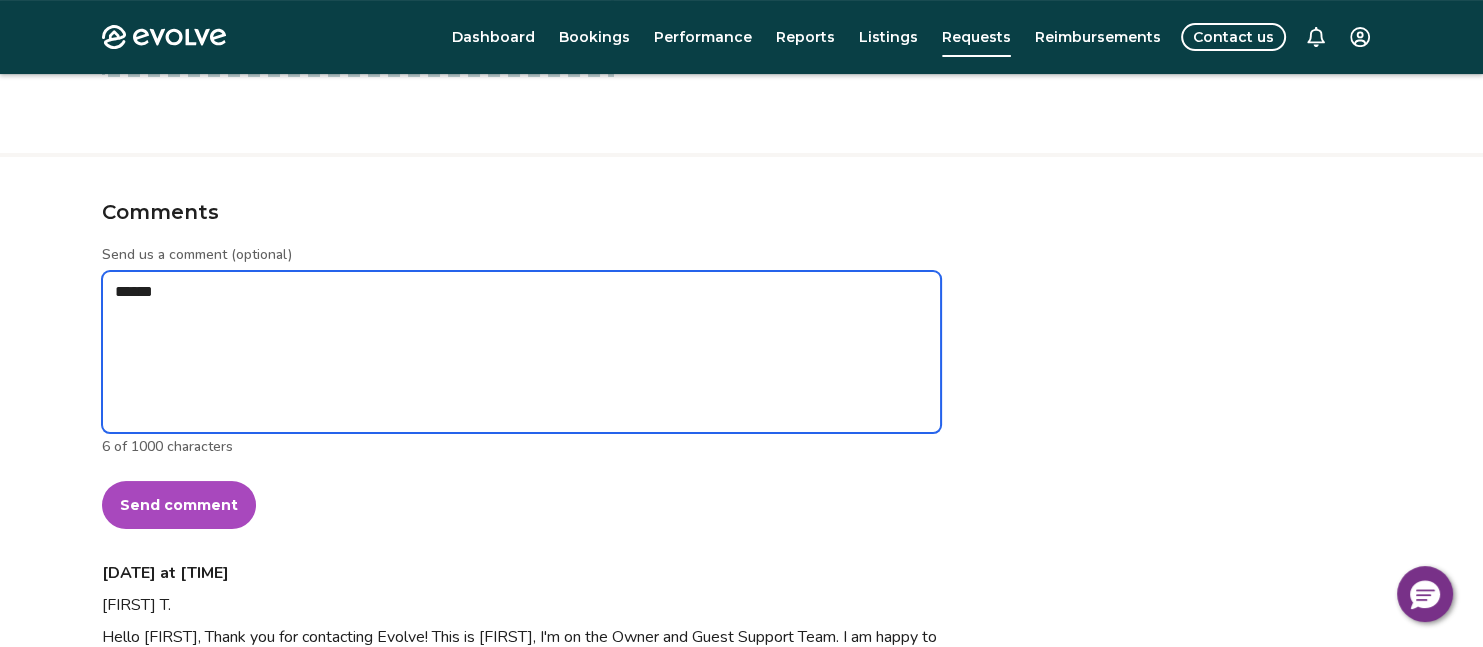 type on "*" 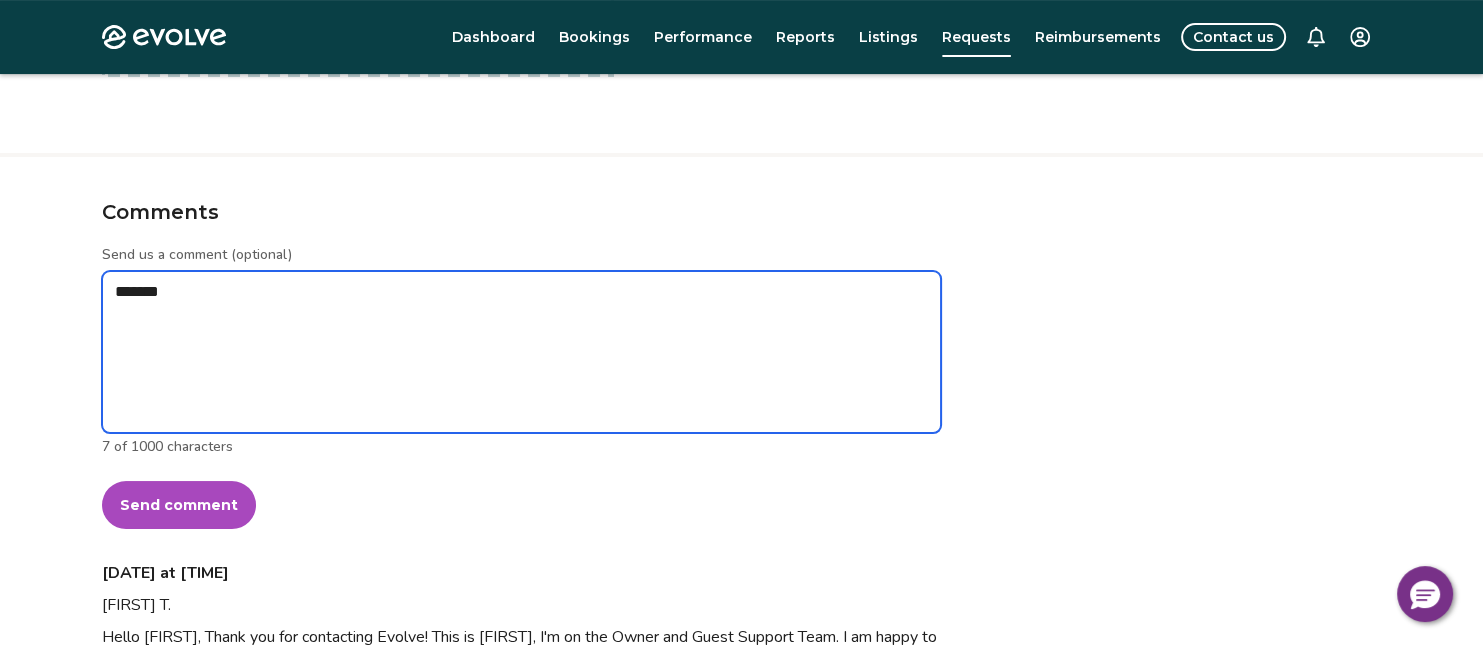 type on "*" 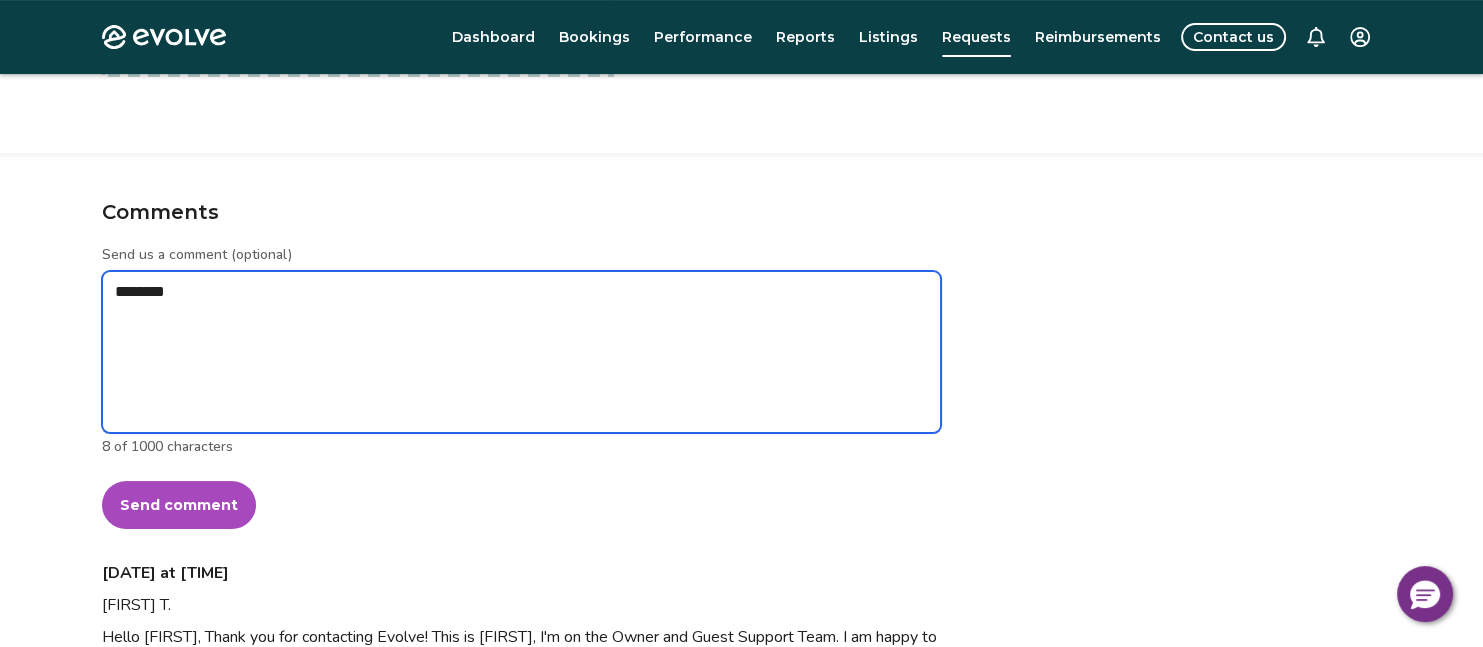type on "*" 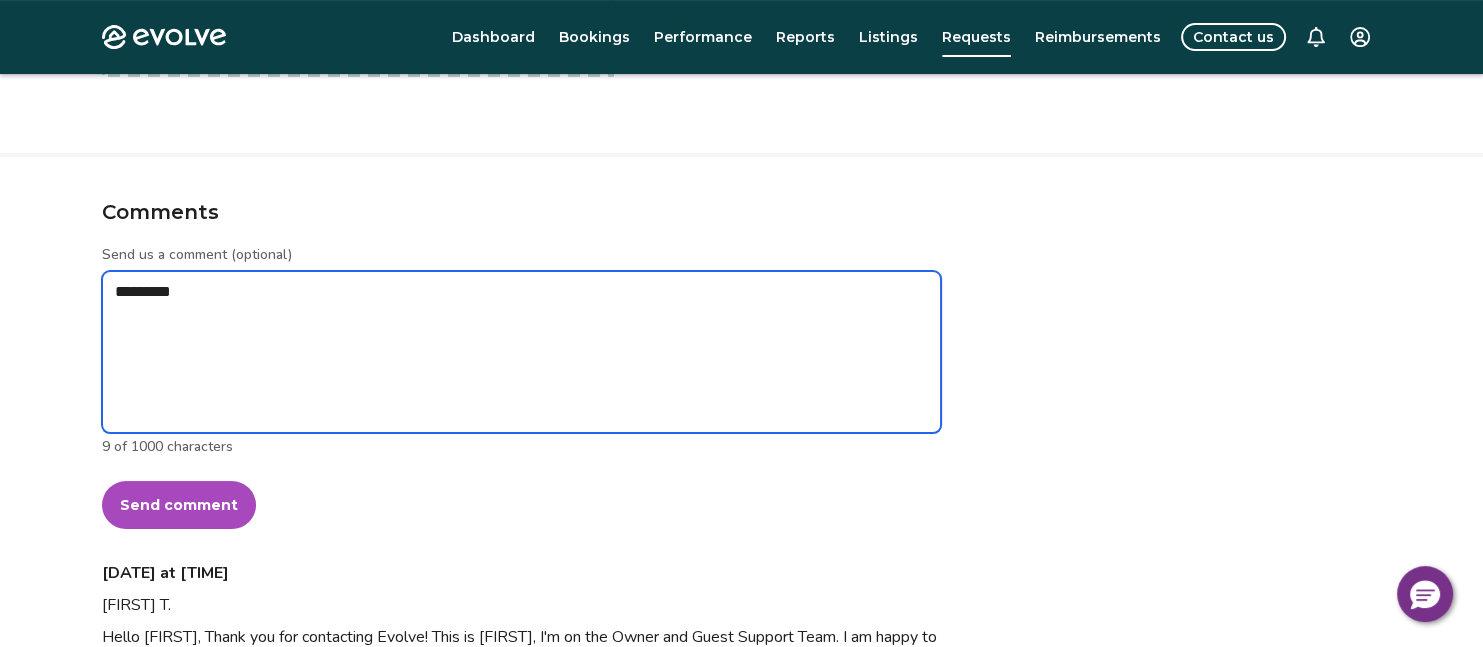 type on "*" 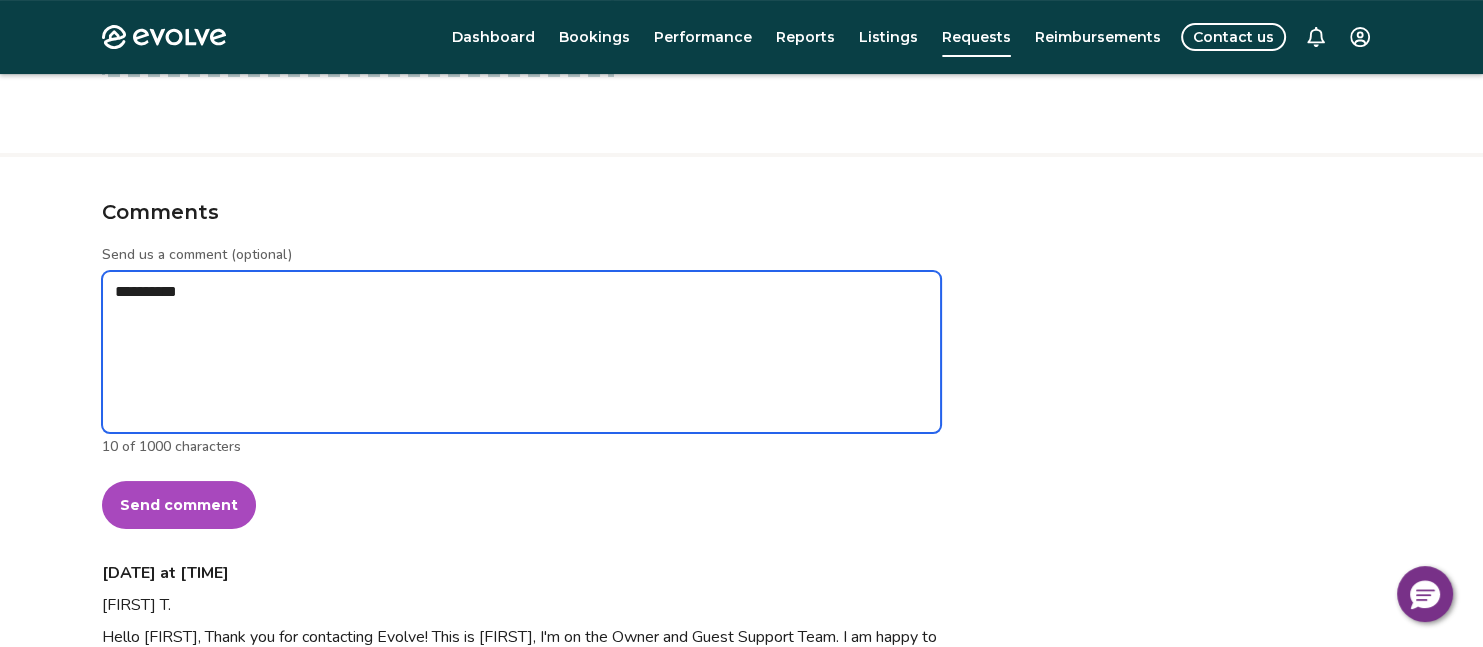 type on "*" 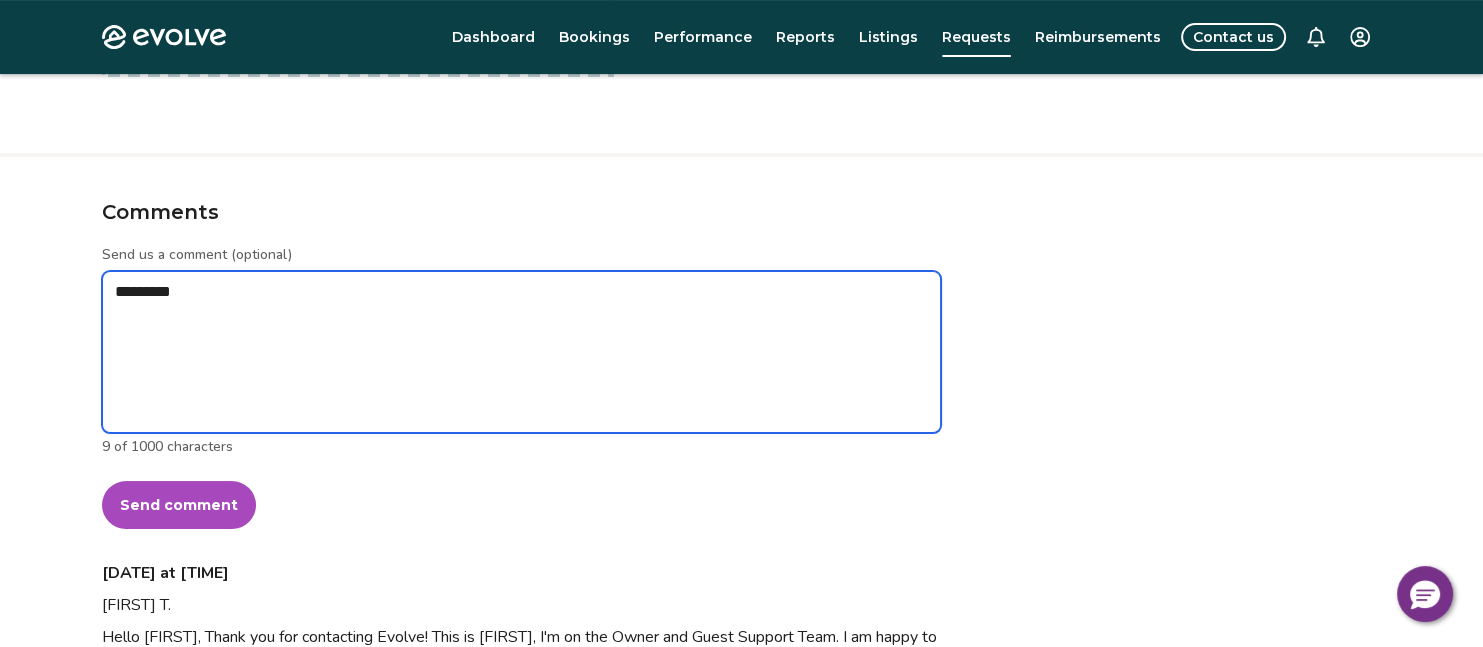type on "*" 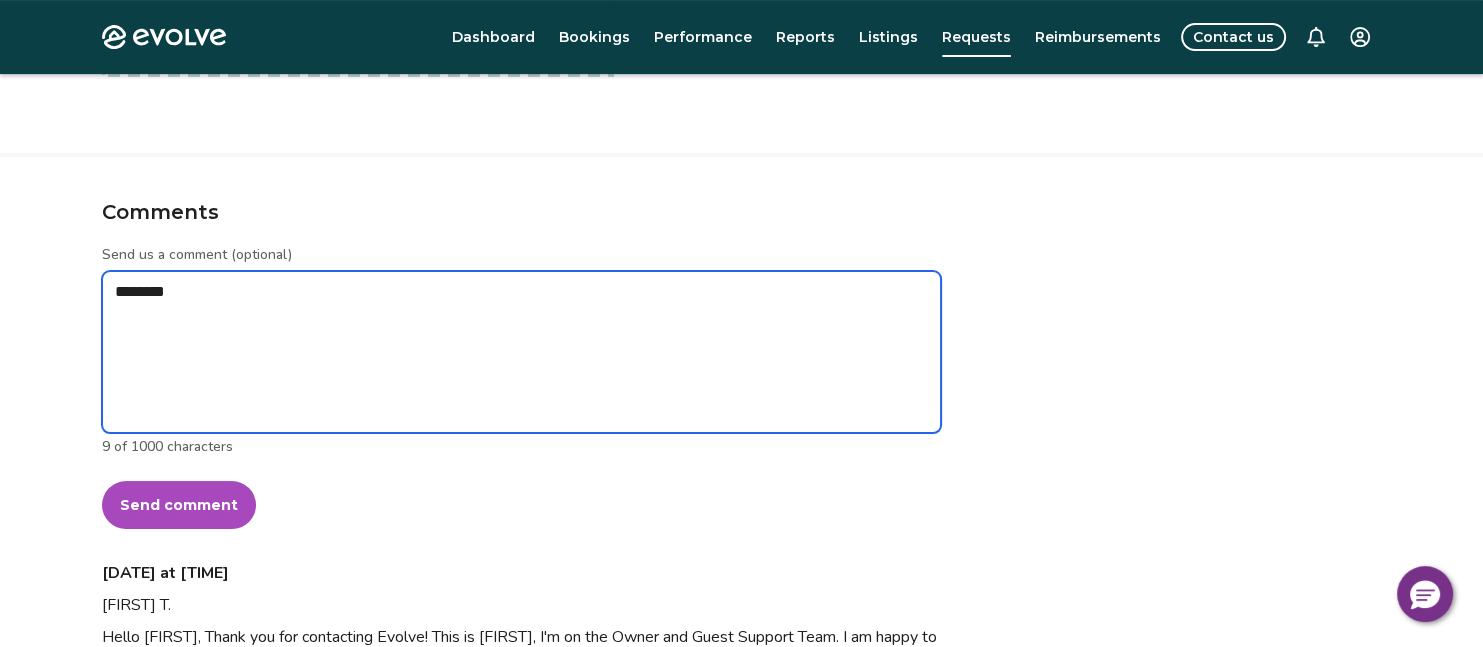 type on "*" 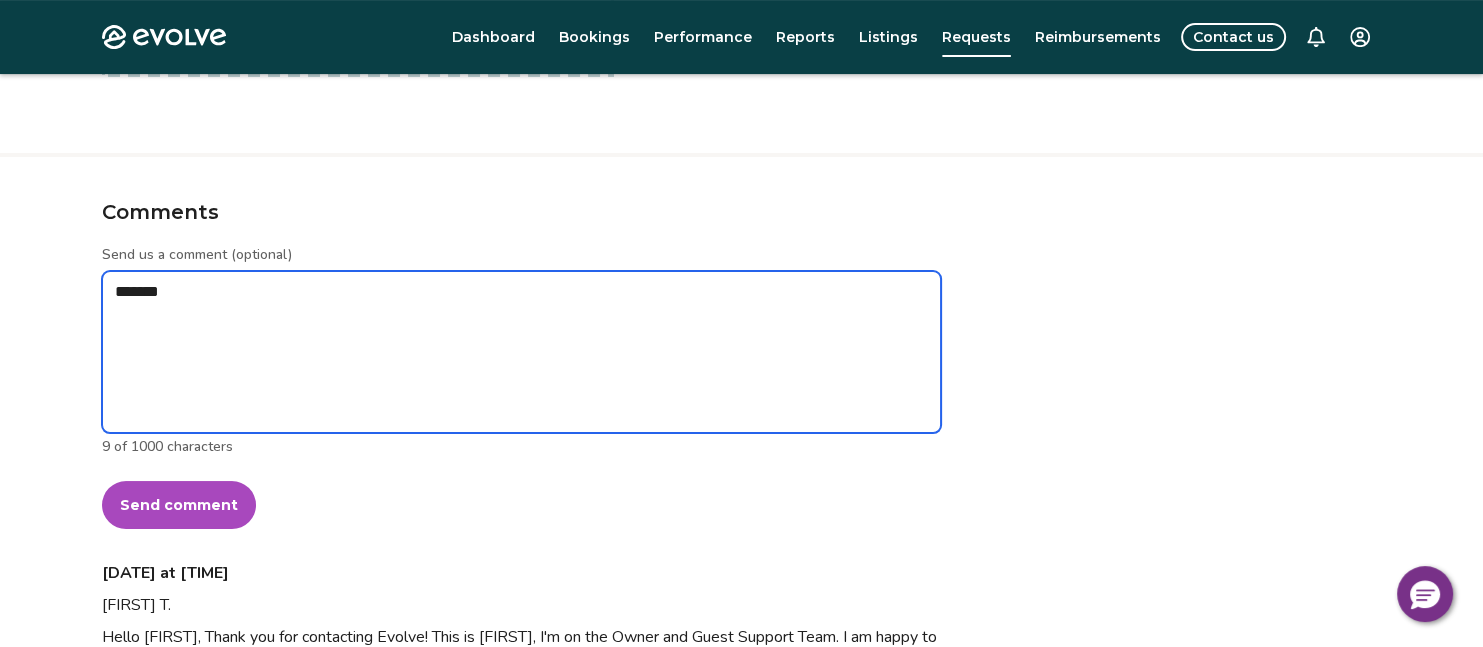 type on "*" 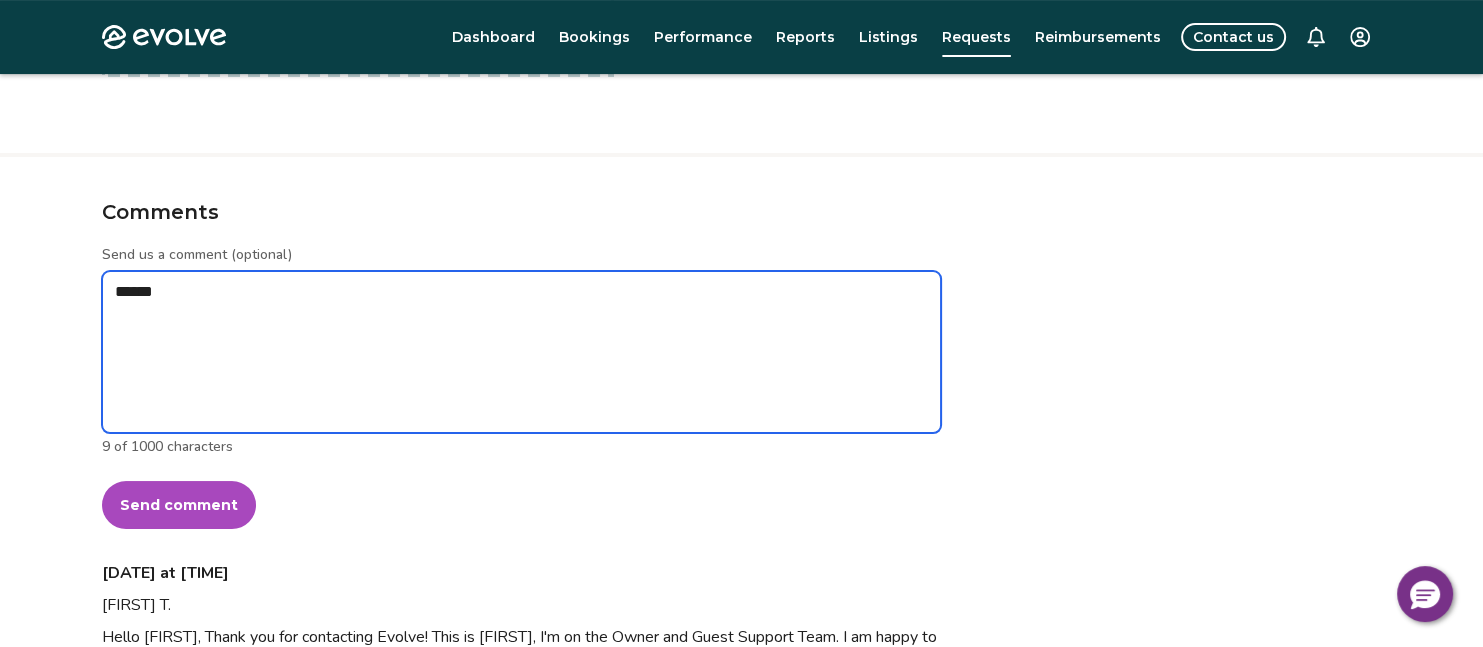 type on "*" 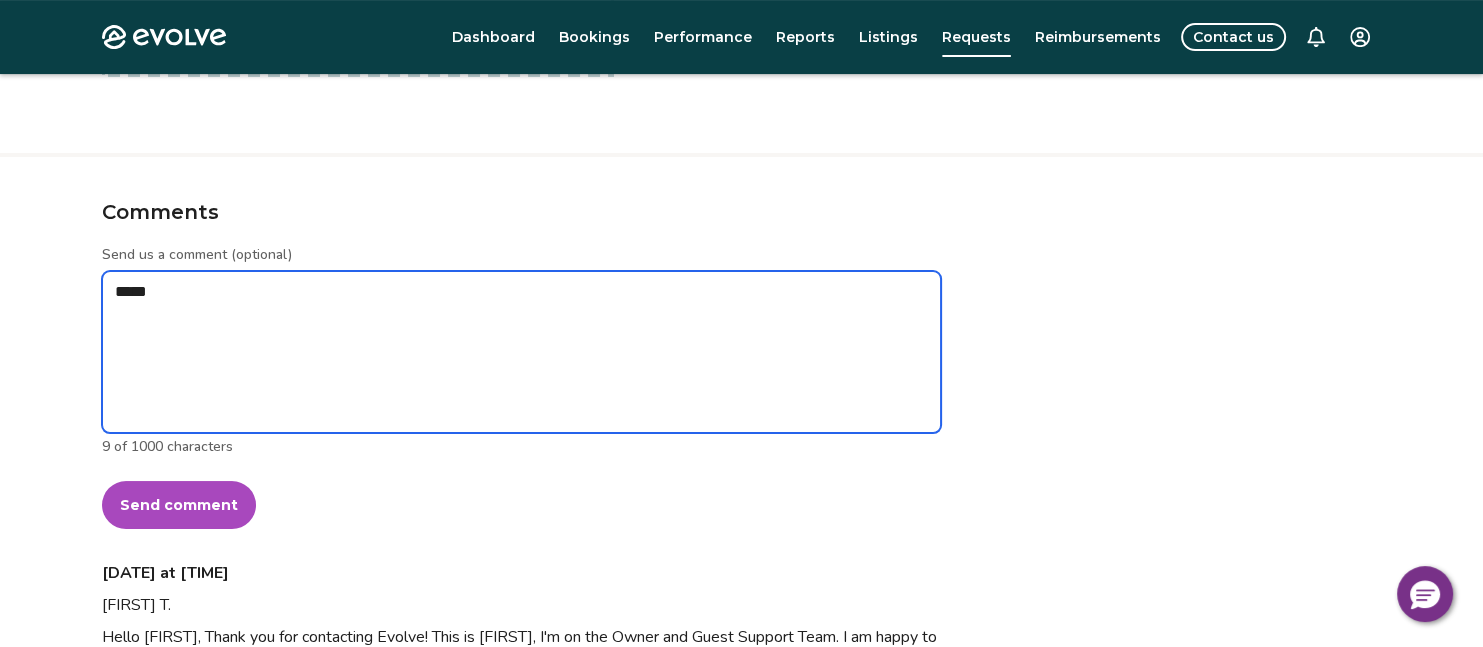 type on "*" 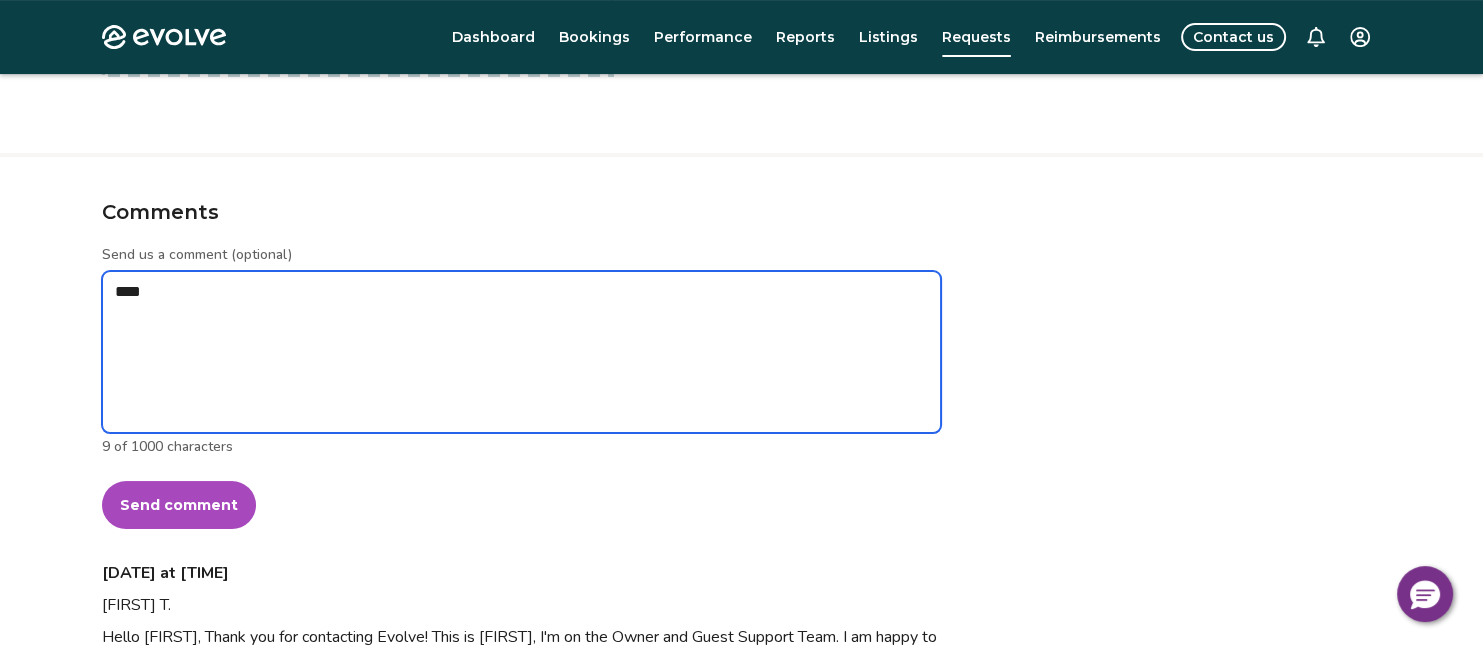 type on "*" 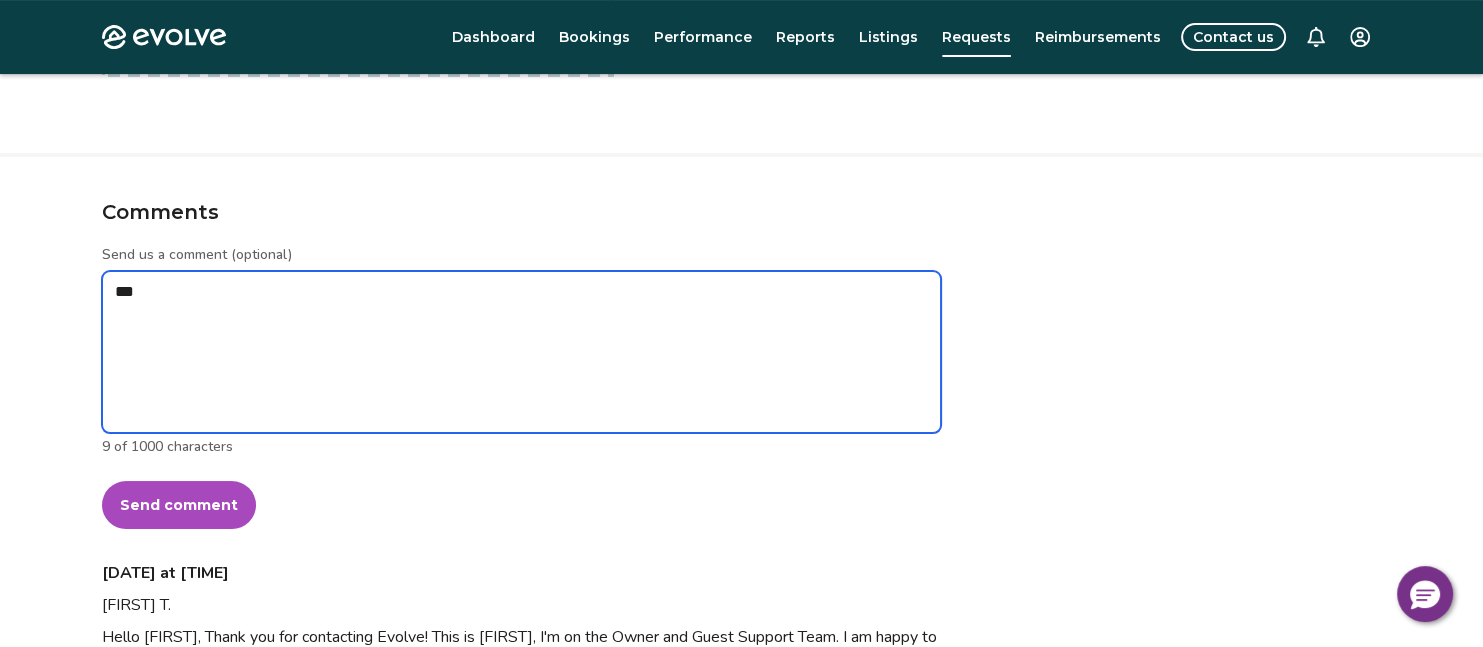 type on "*" 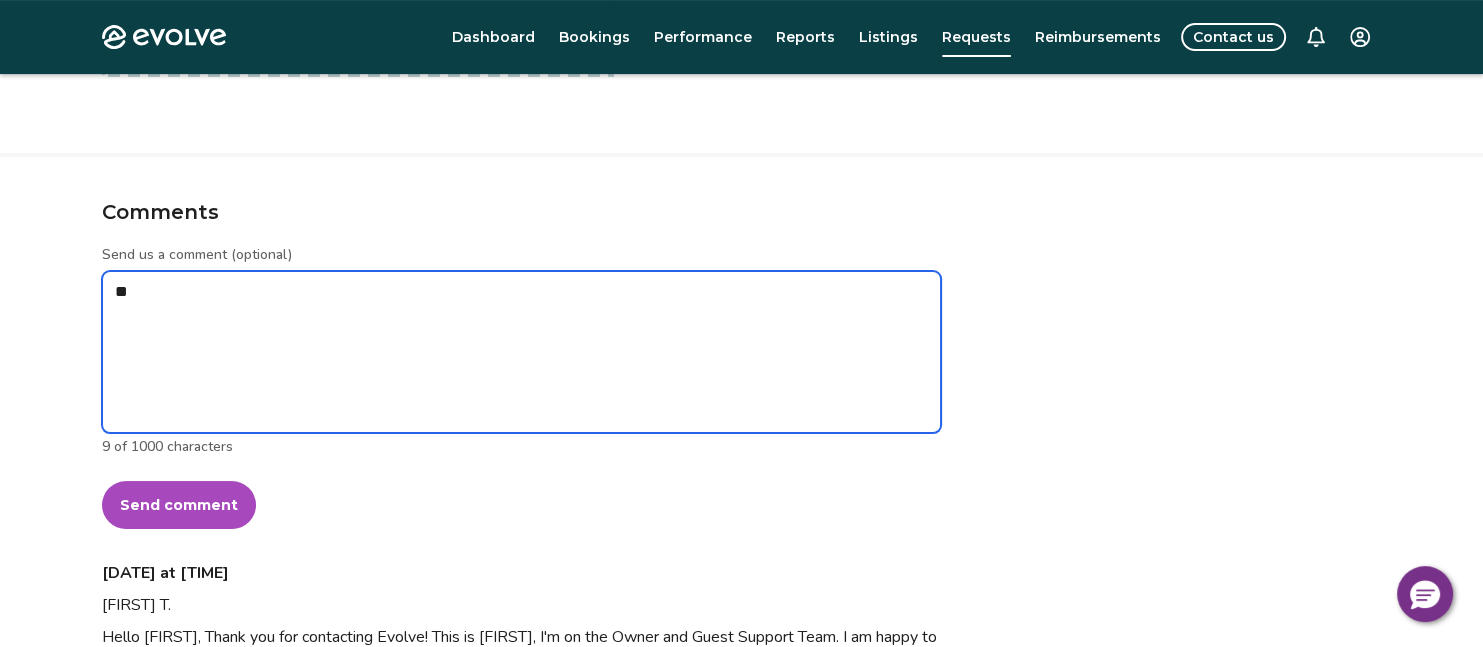 type on "*" 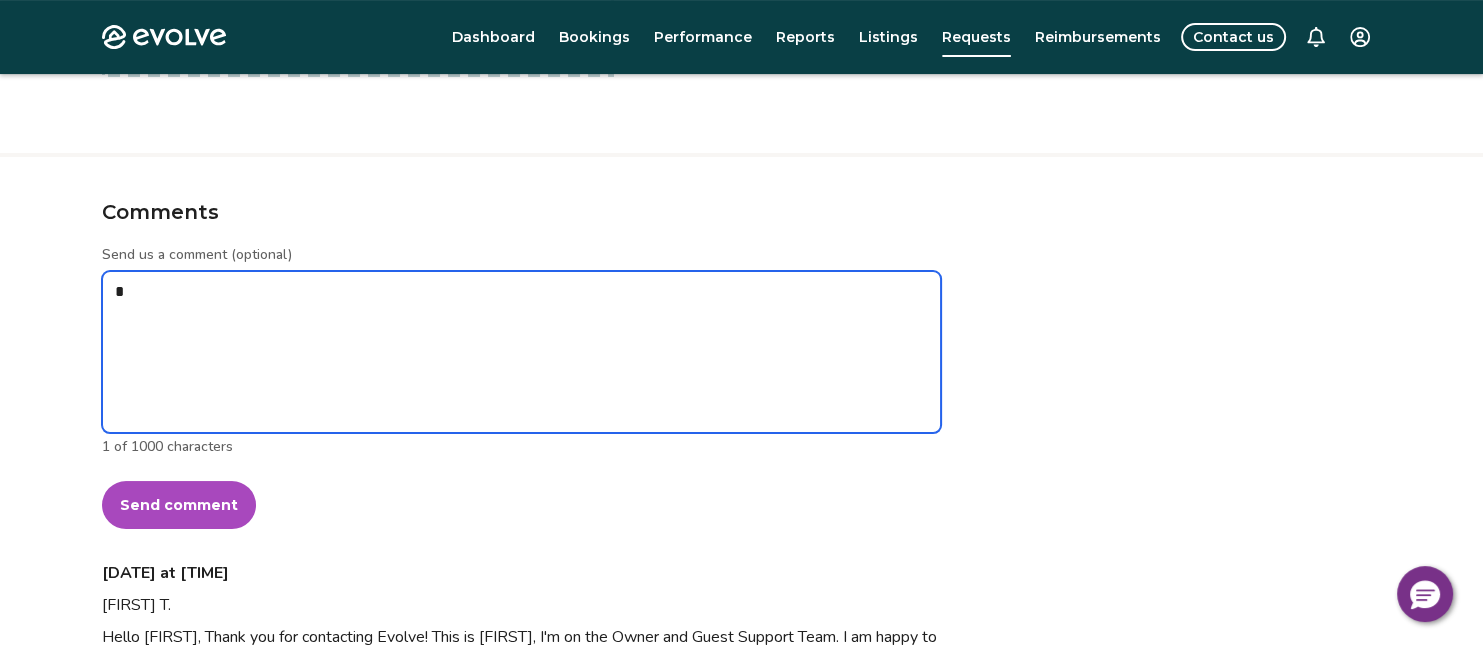 type on "*" 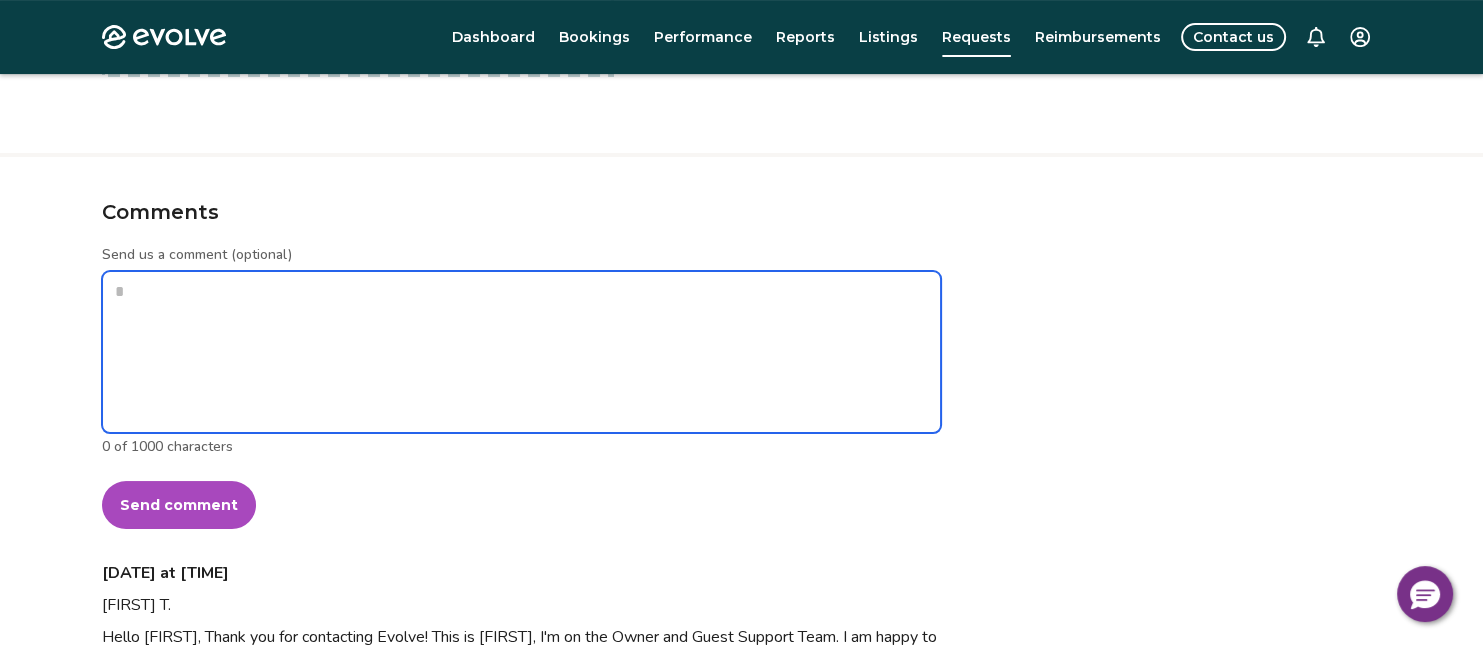 type on "*" 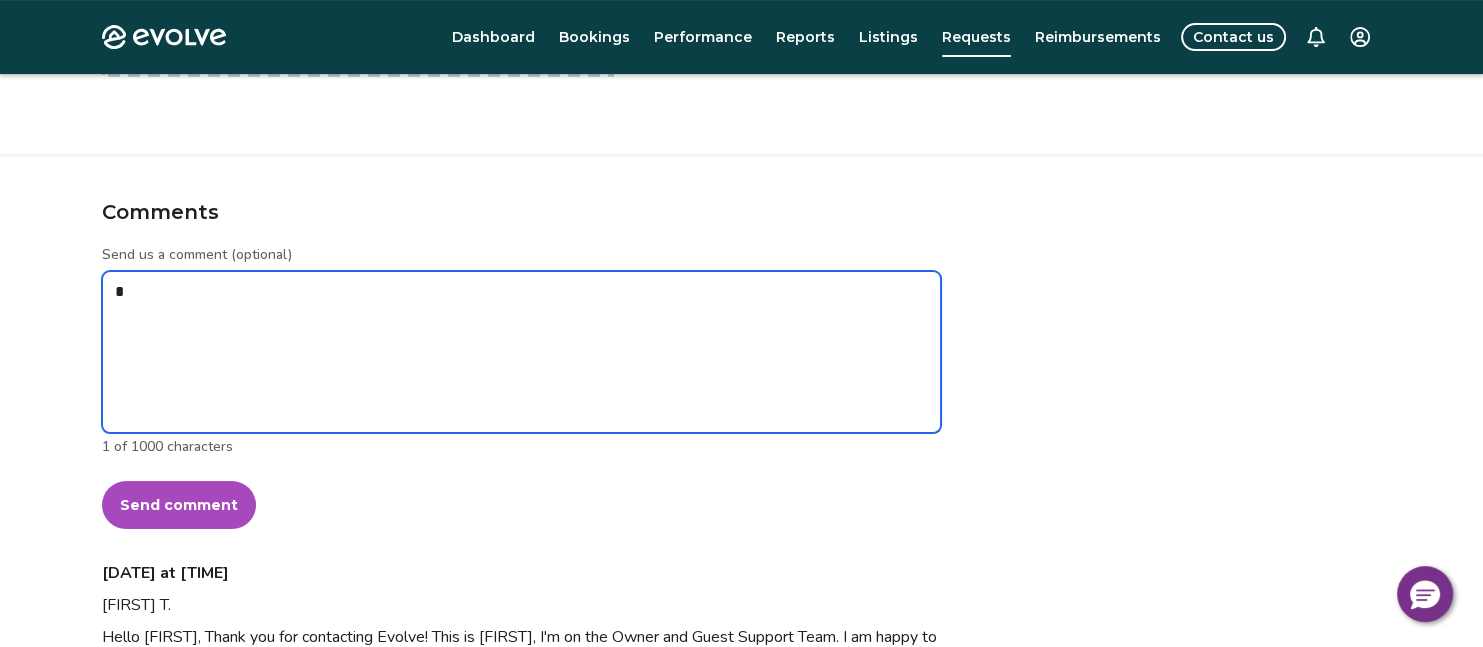 type on "*" 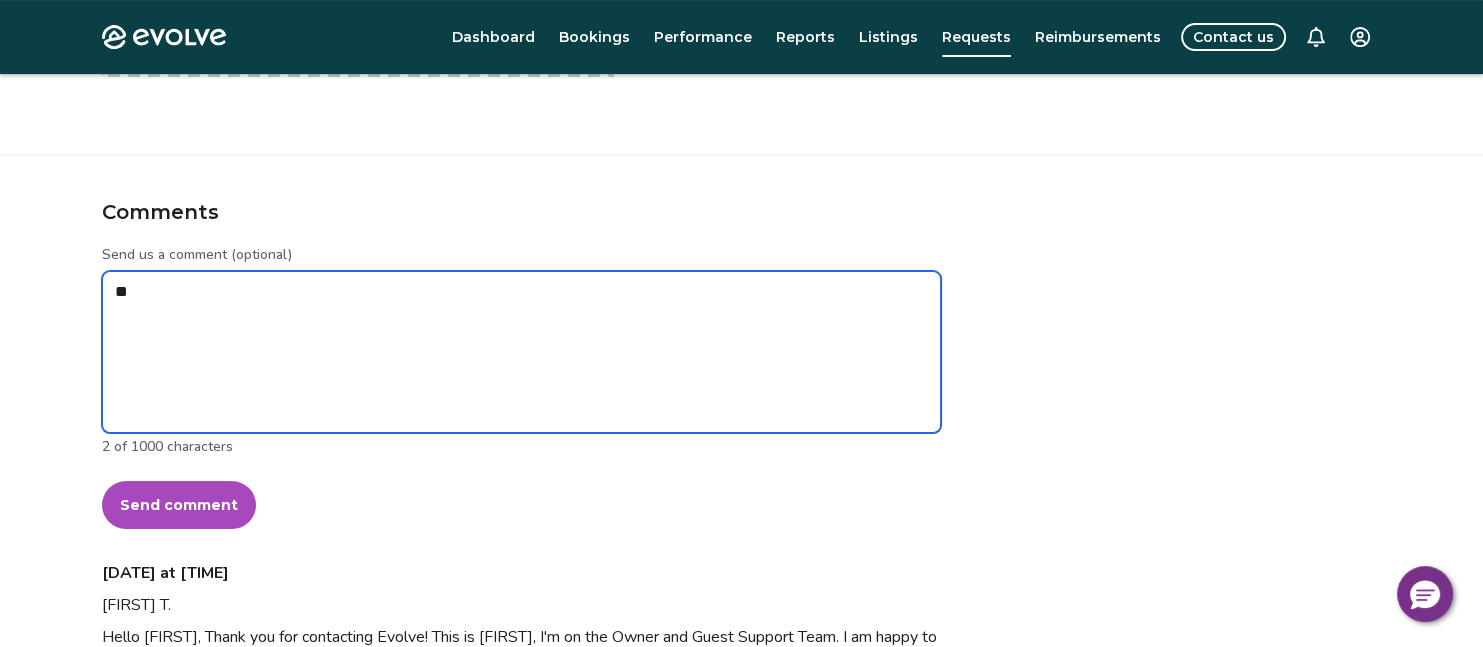 type on "*" 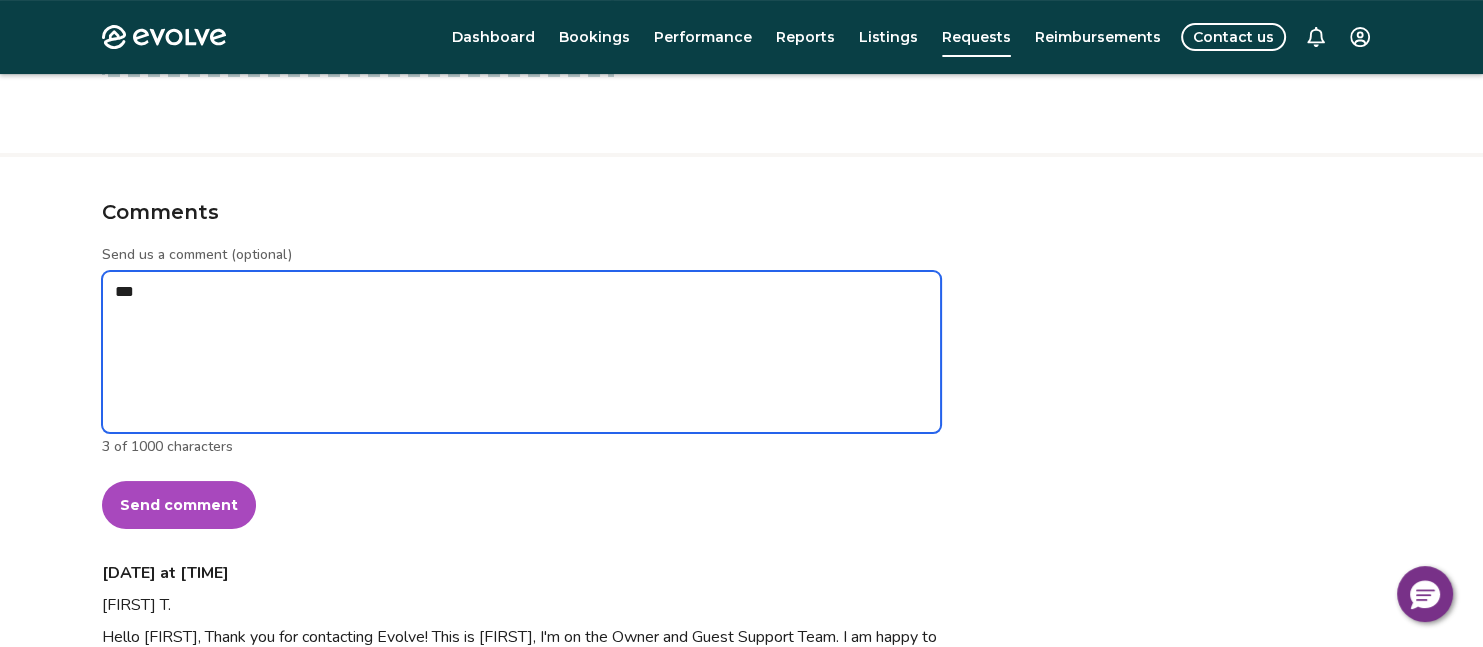 type on "*" 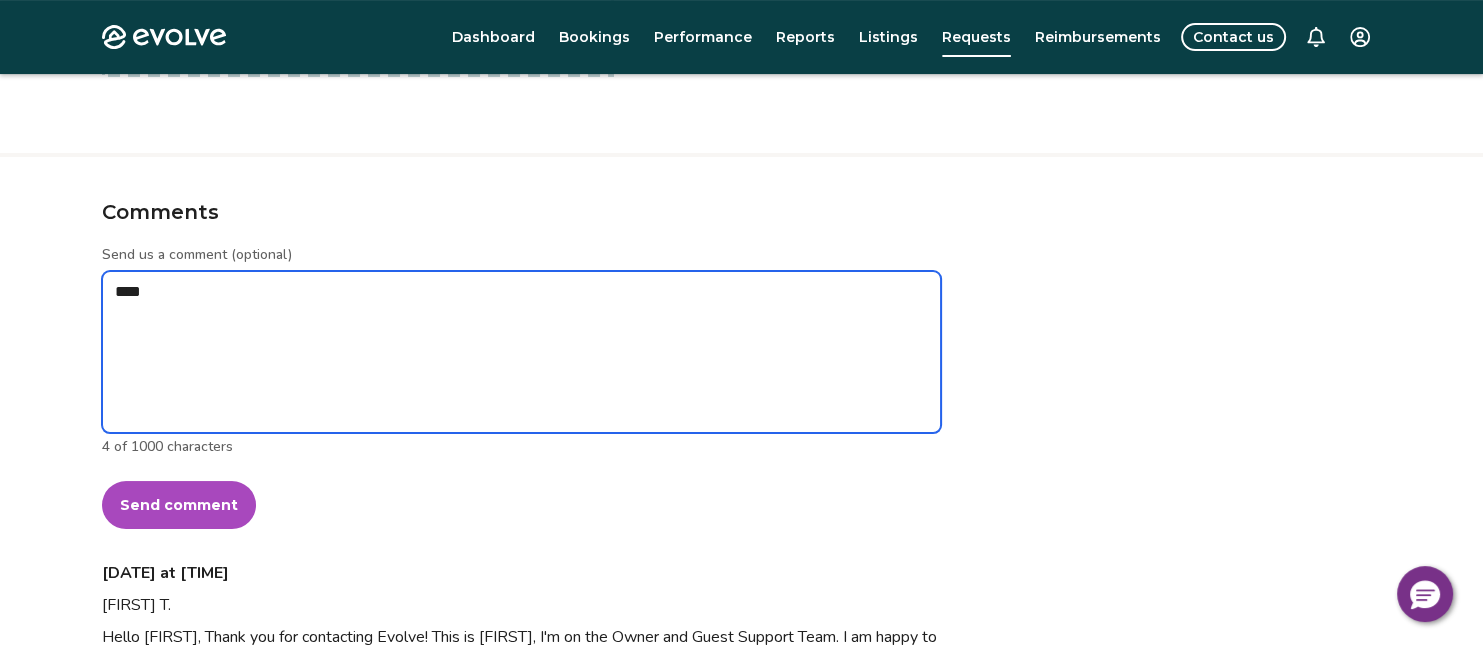 type on "*" 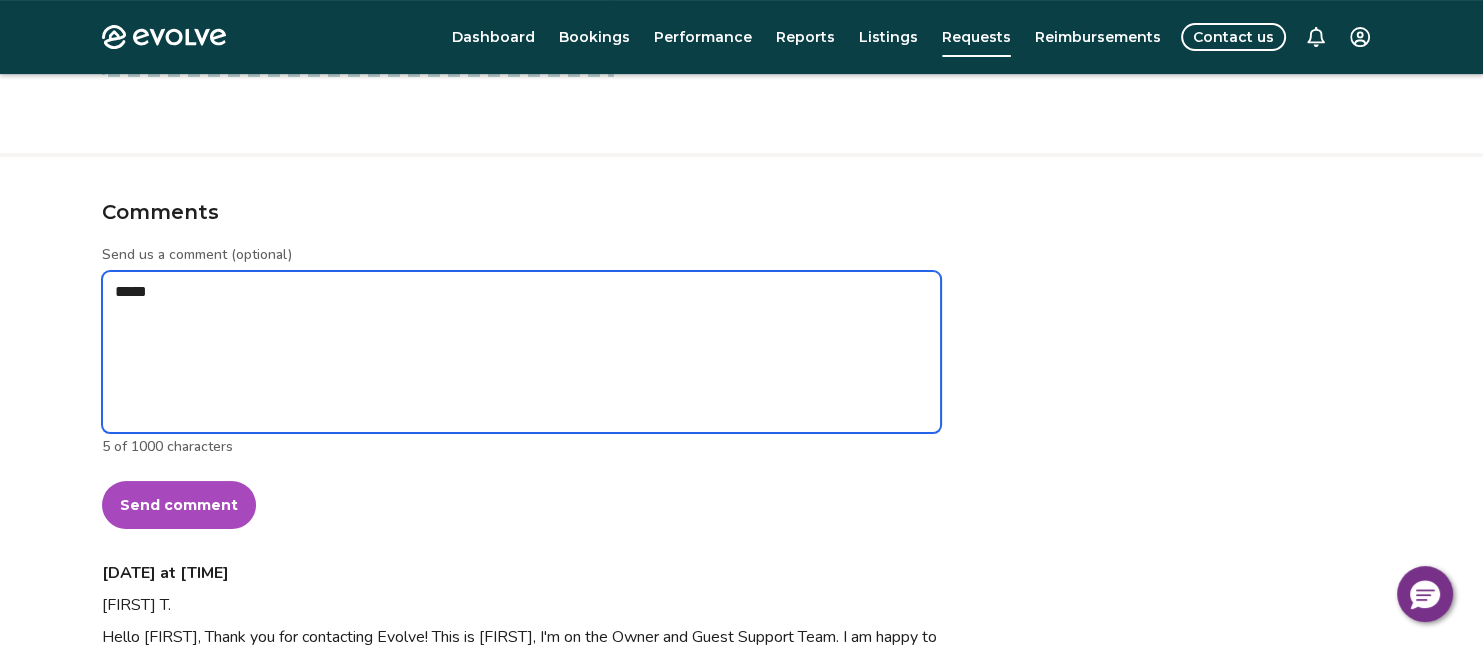 type on "*" 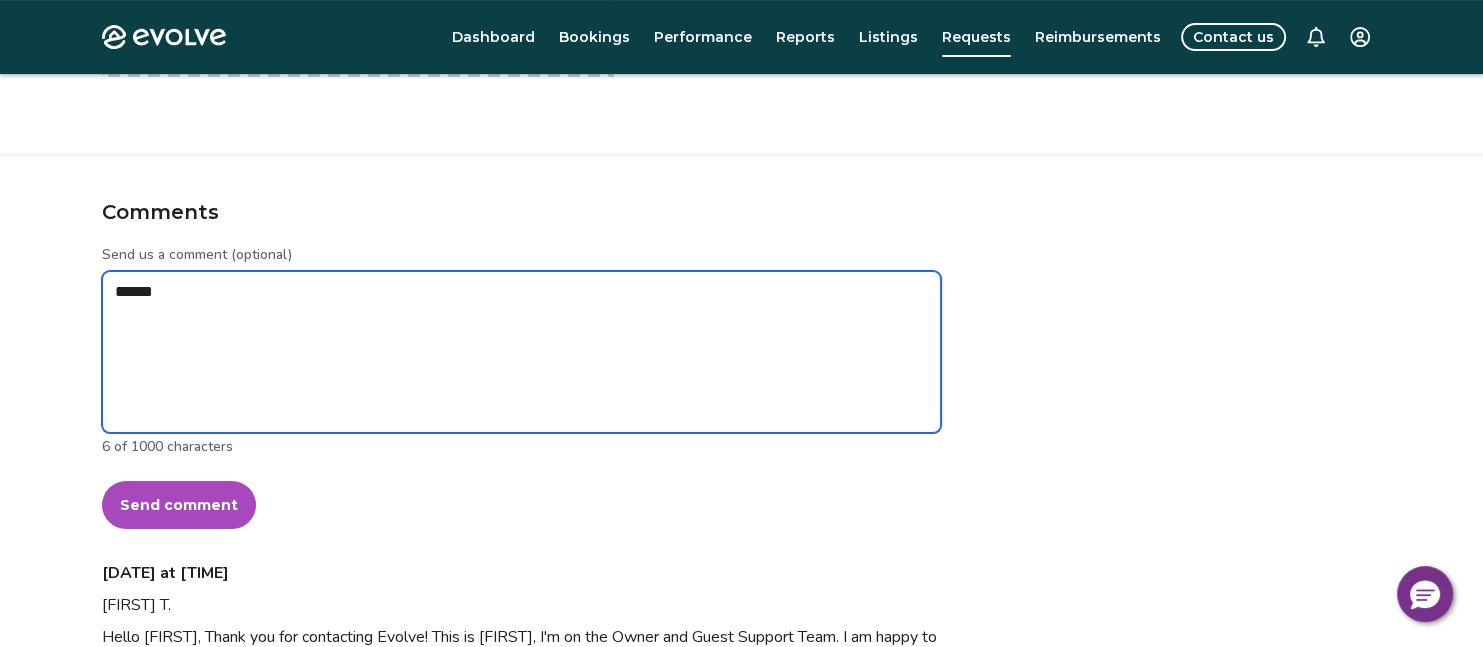 type on "*" 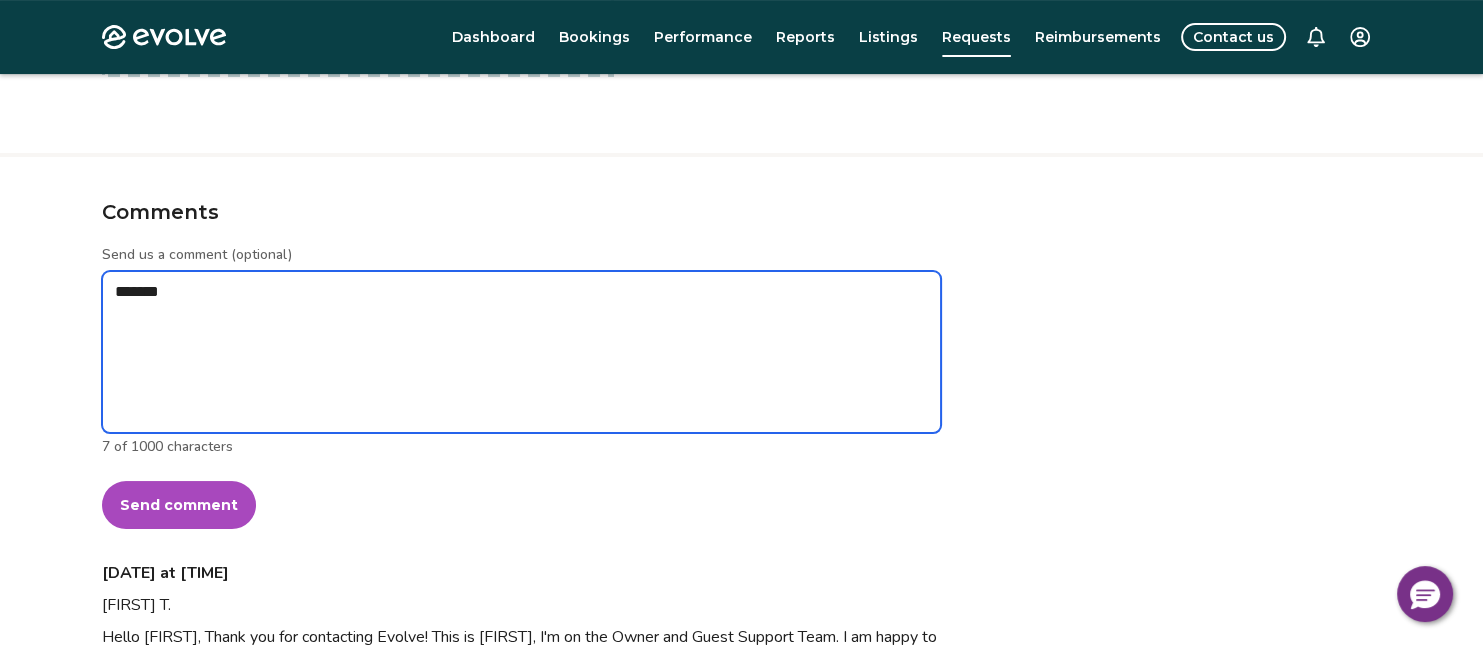 type on "*" 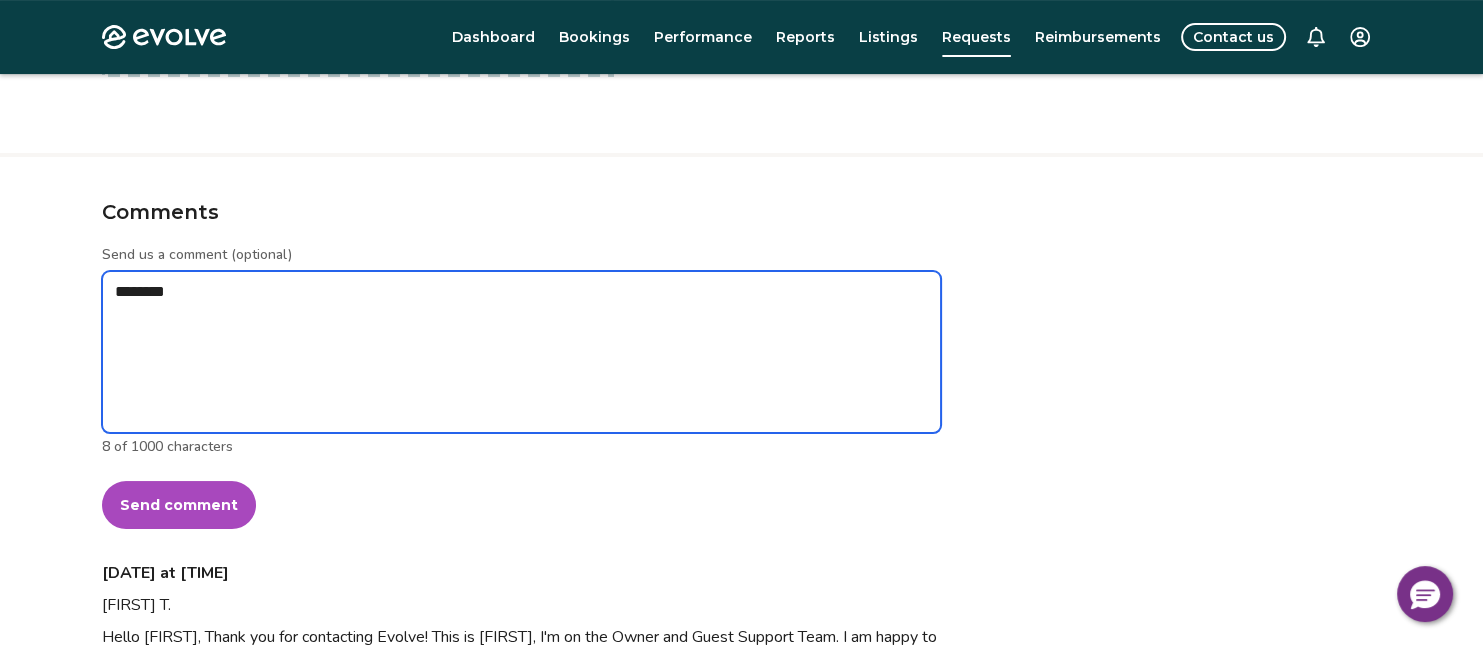 type on "*" 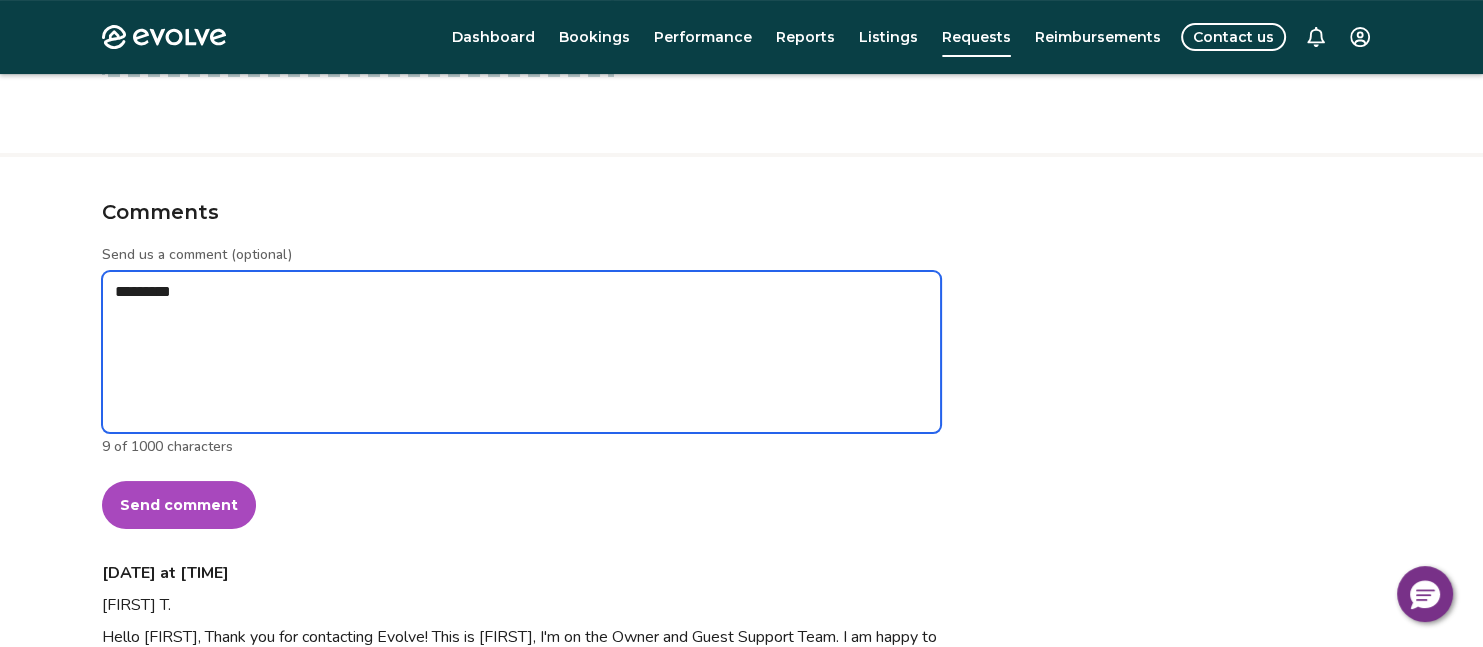 type on "*" 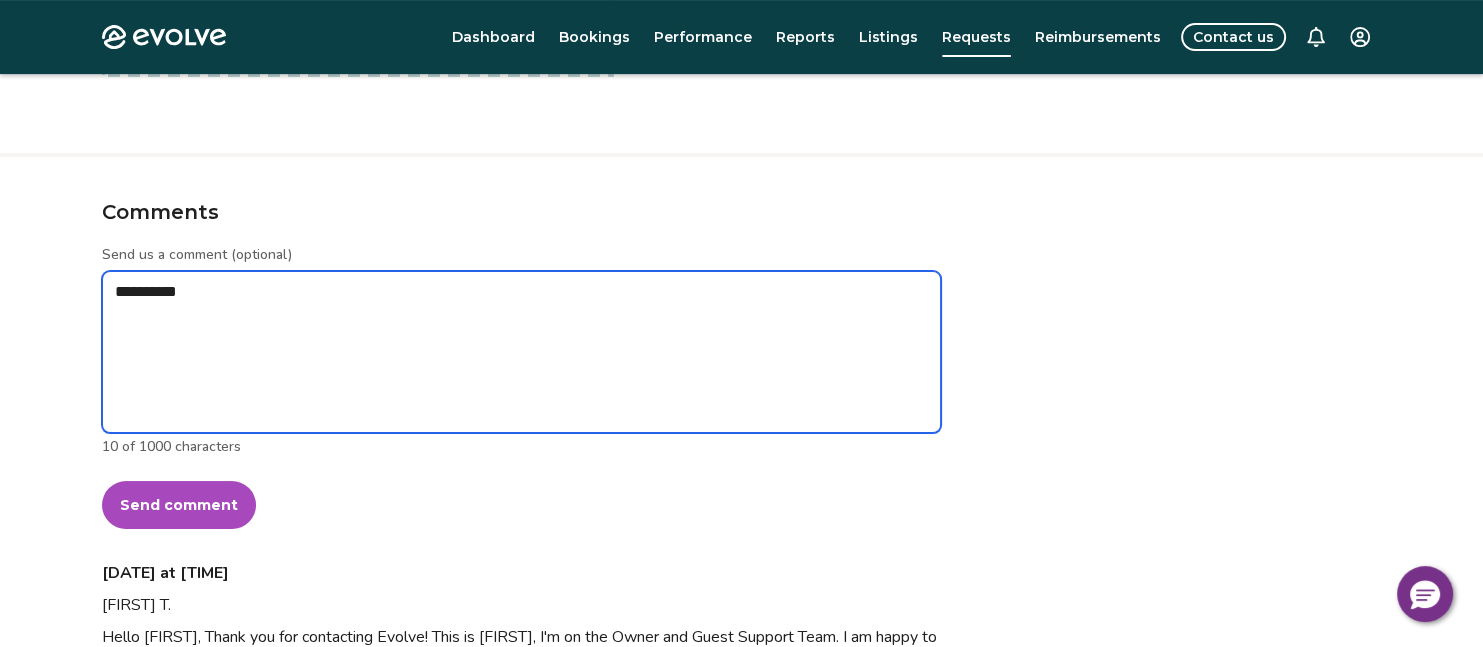 type on "*" 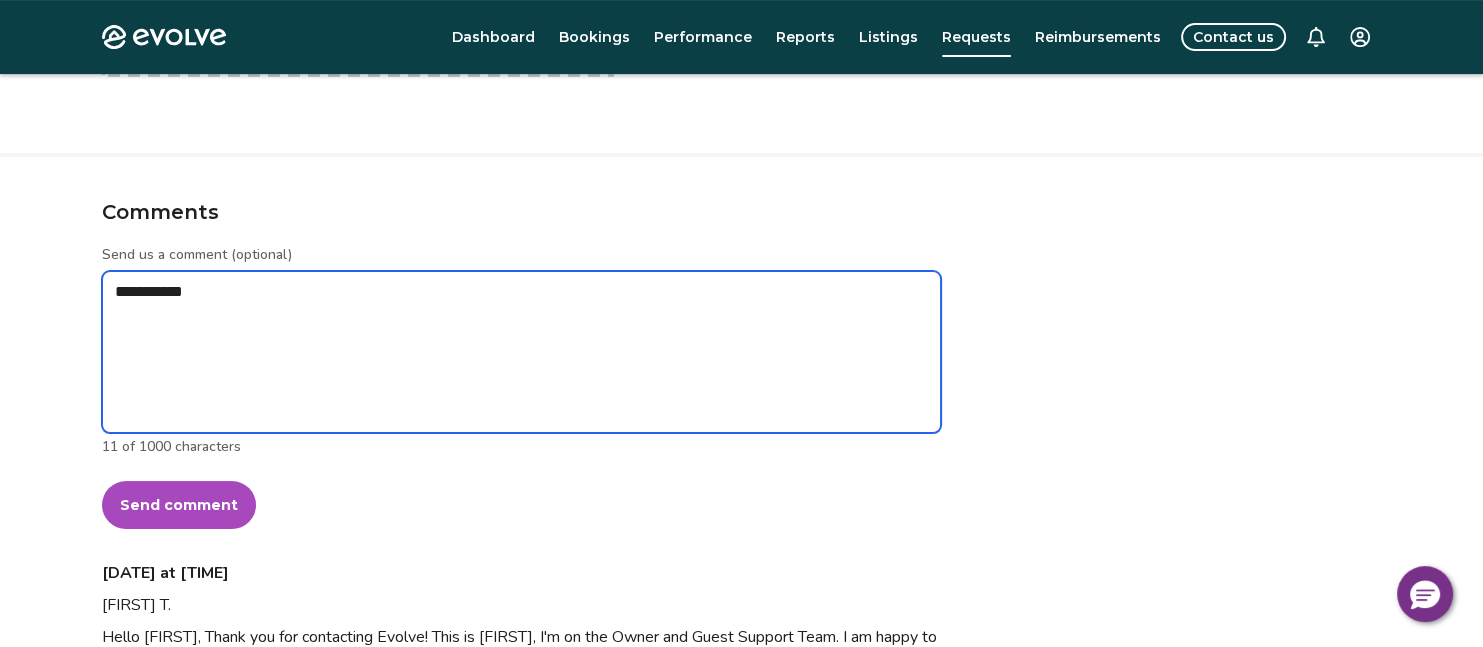 type on "*" 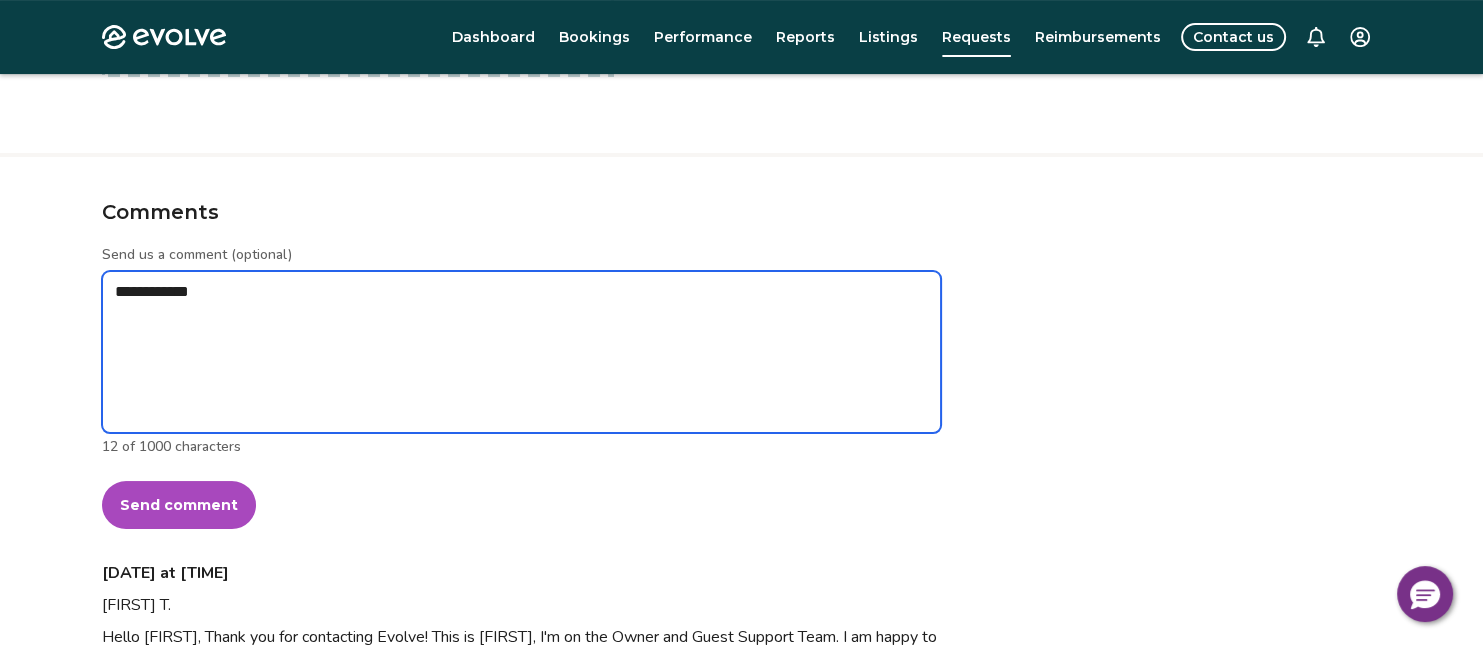 type on "*" 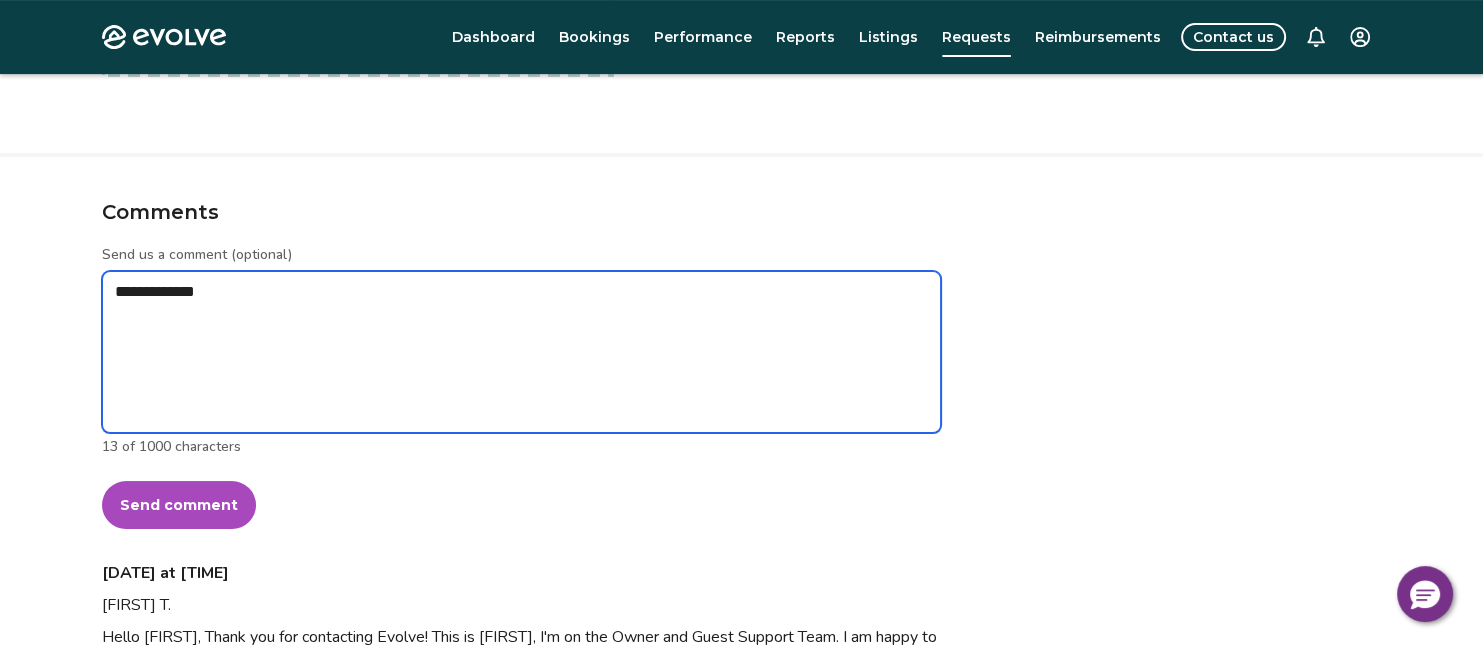 type on "*" 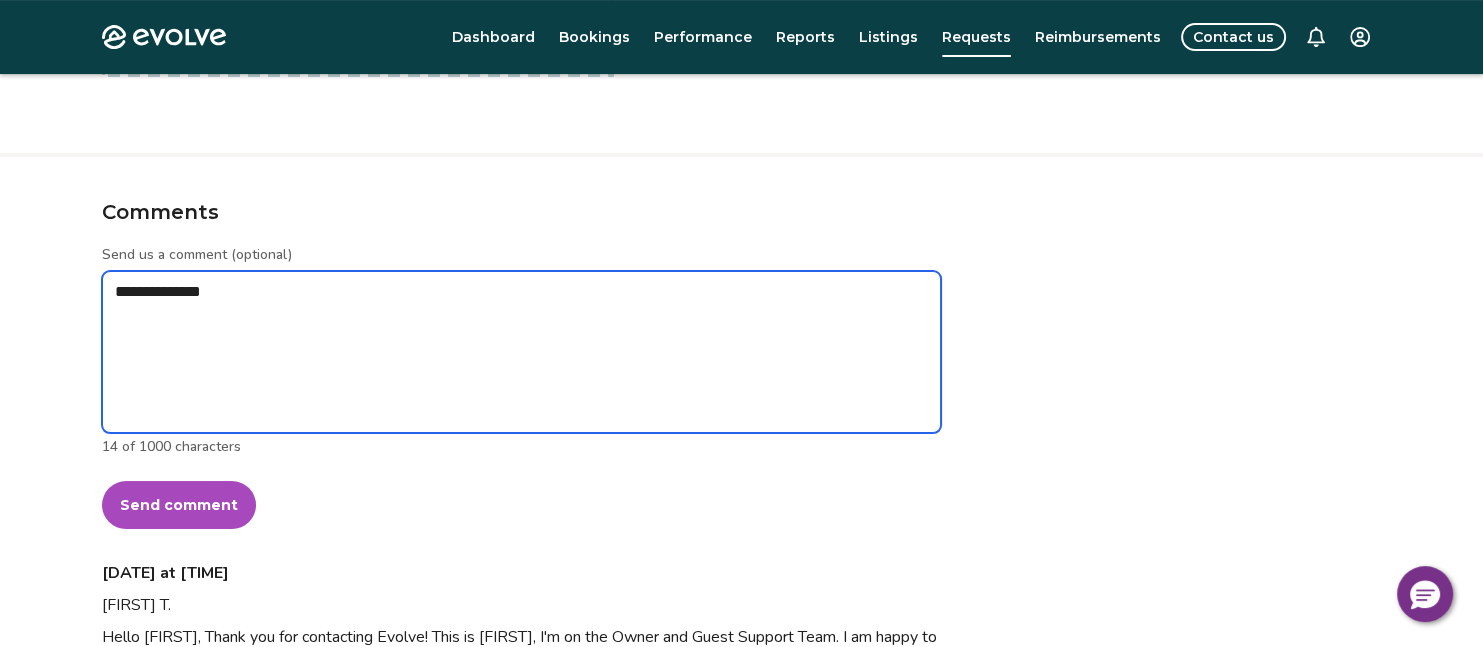 type on "*" 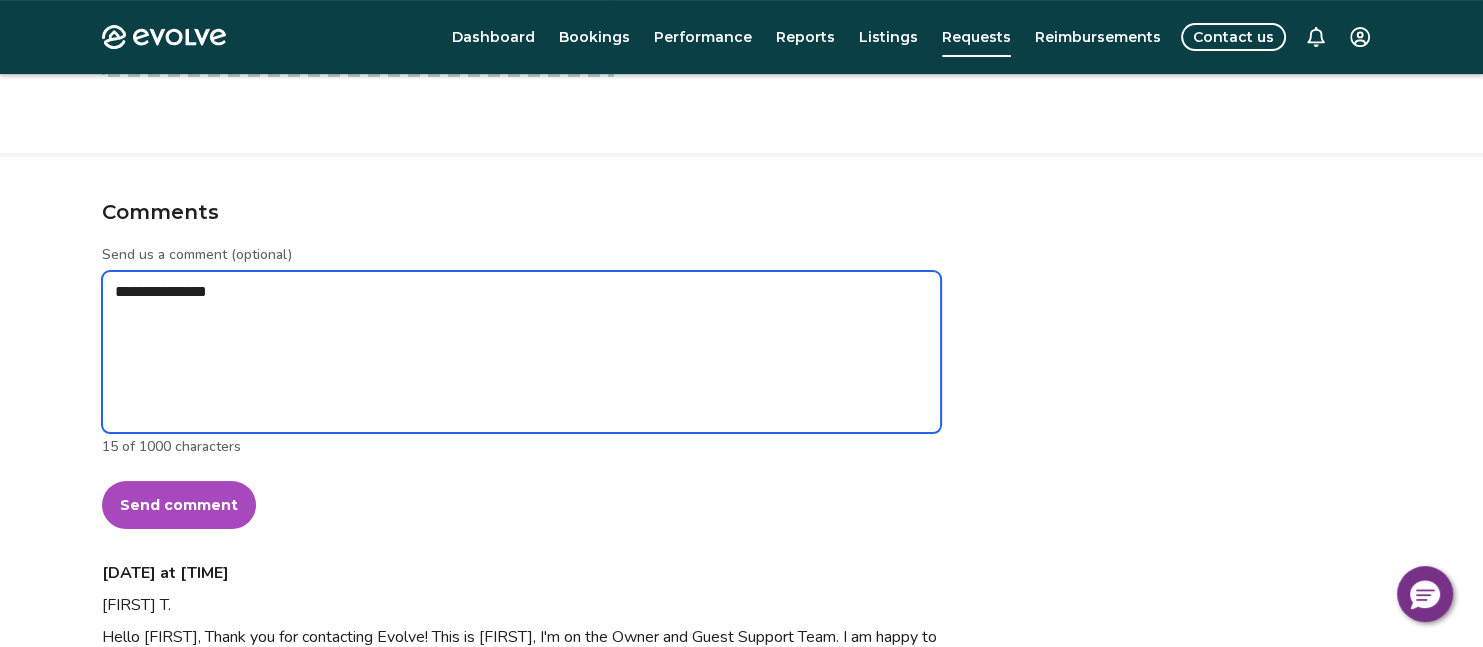type on "*" 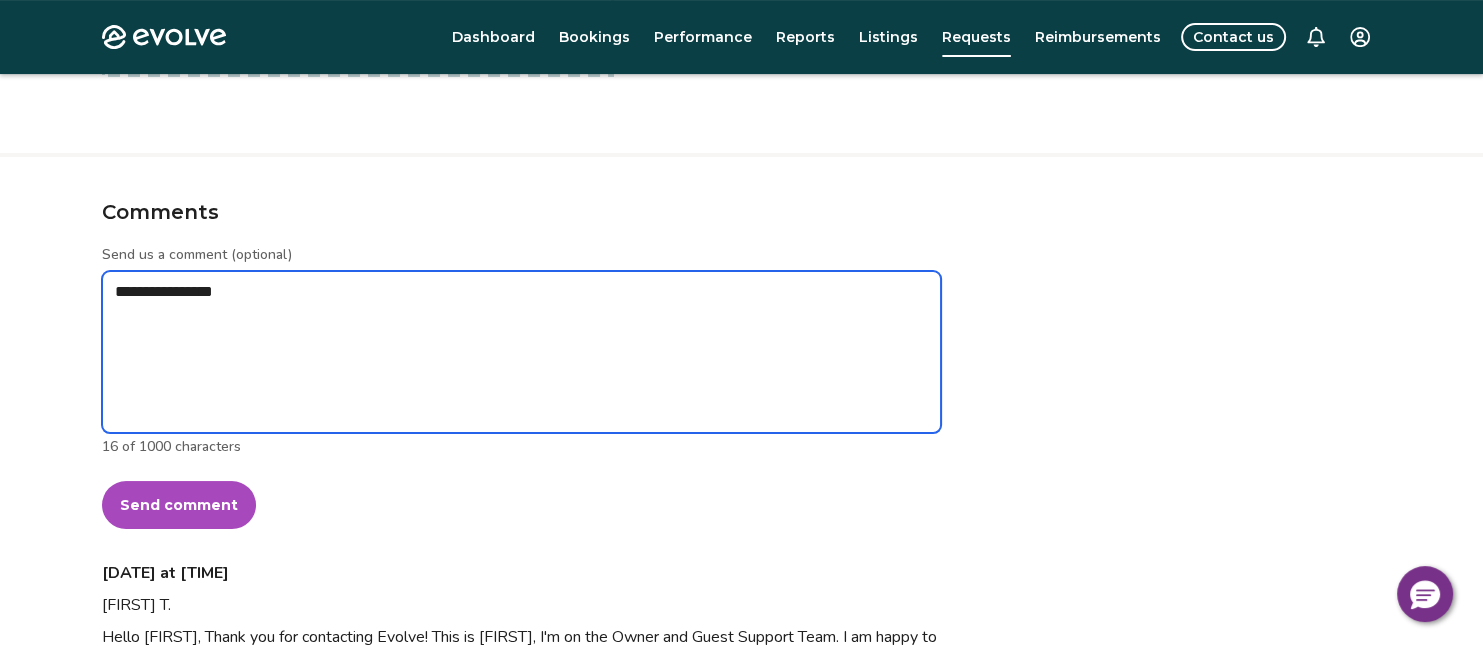 type on "*" 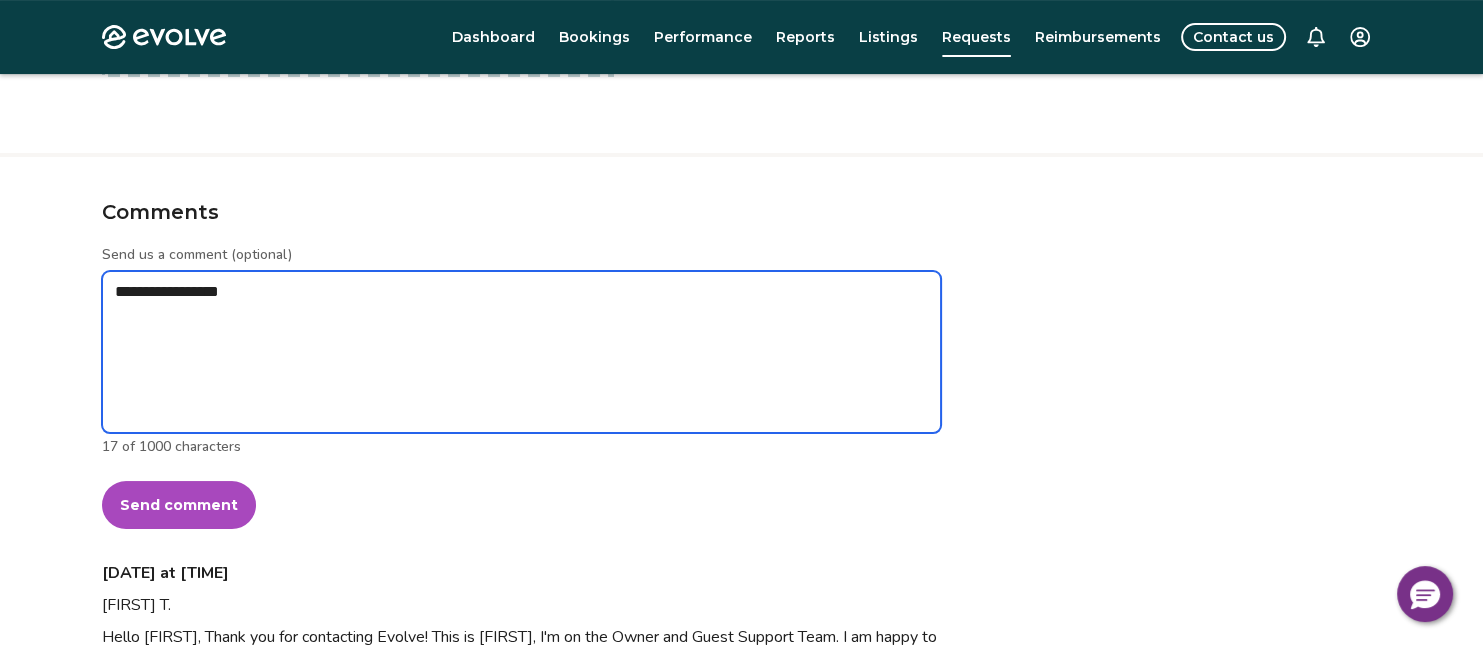 type on "*" 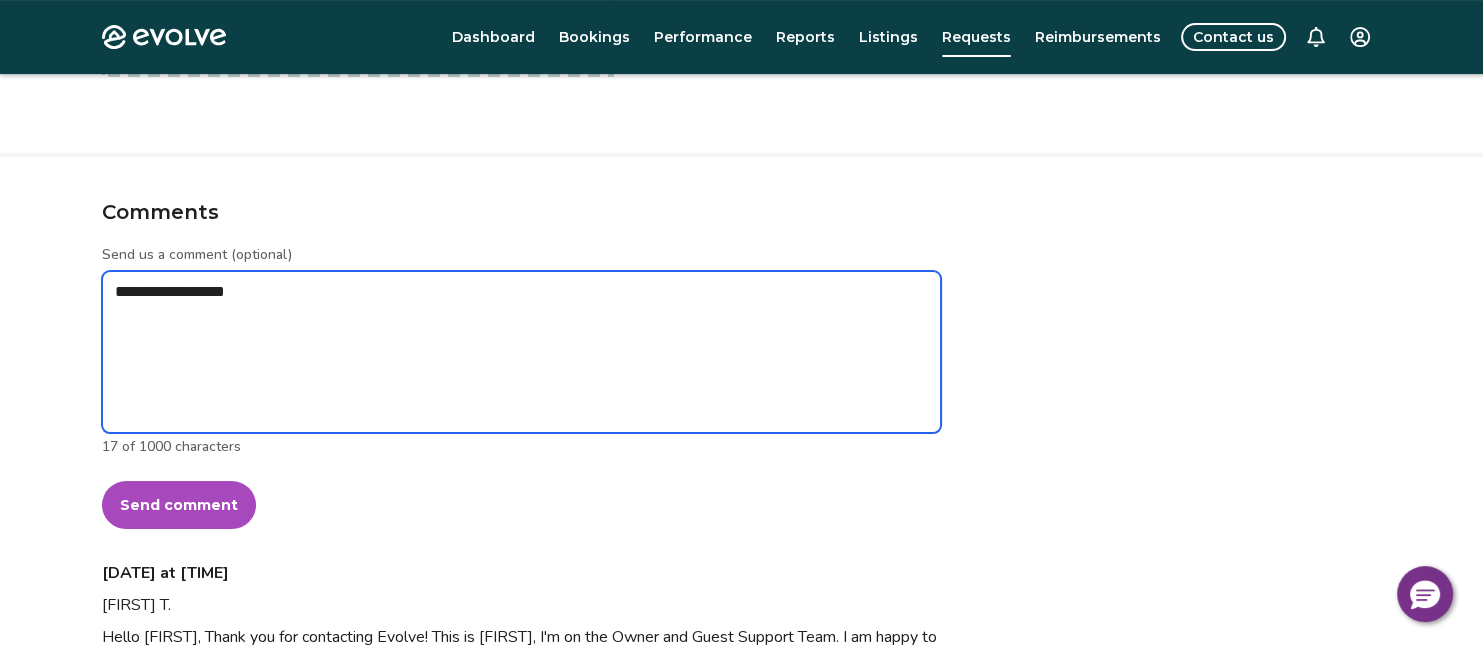 type on "*" 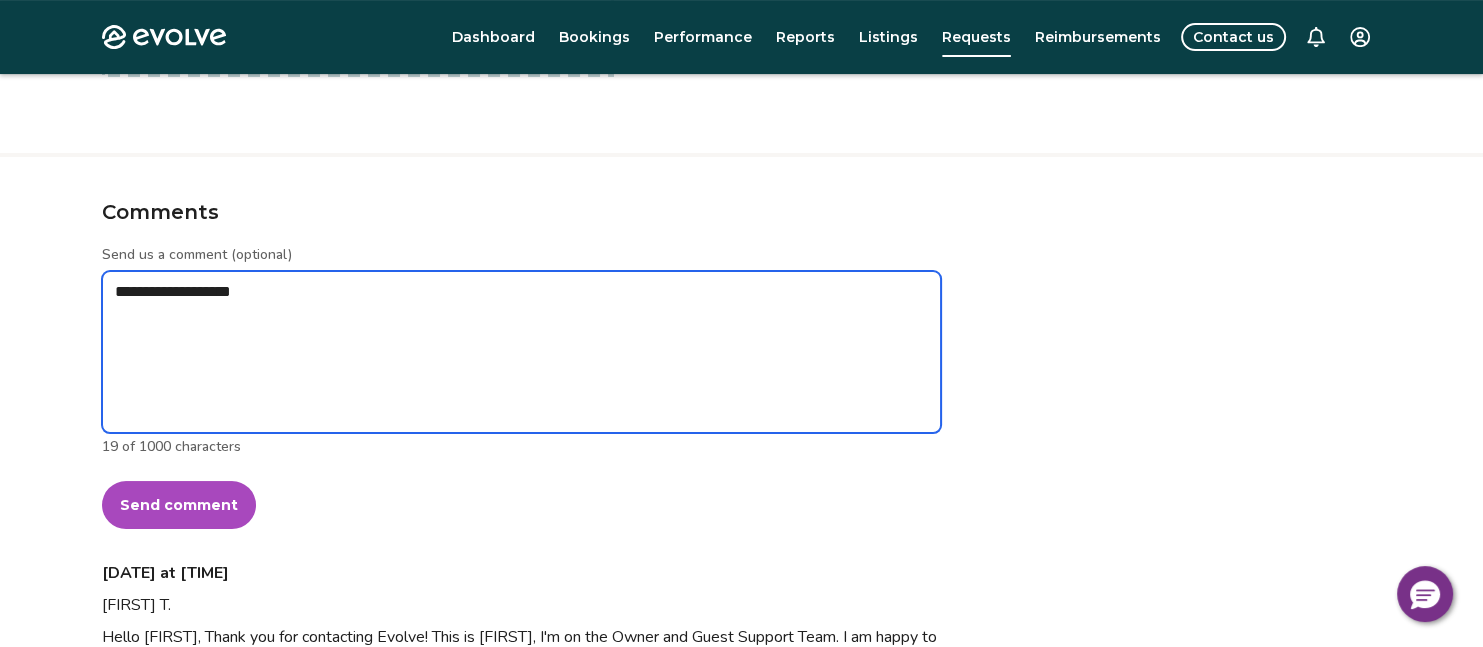type on "*" 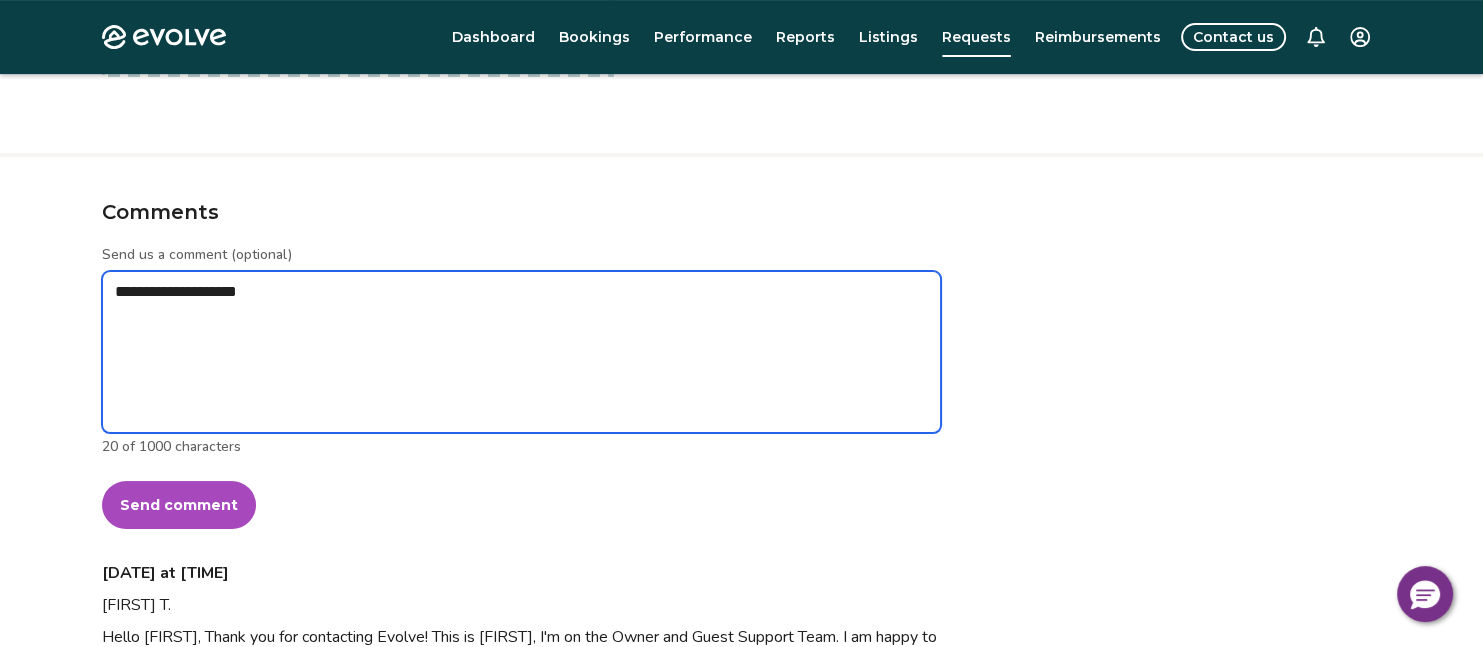 type on "**********" 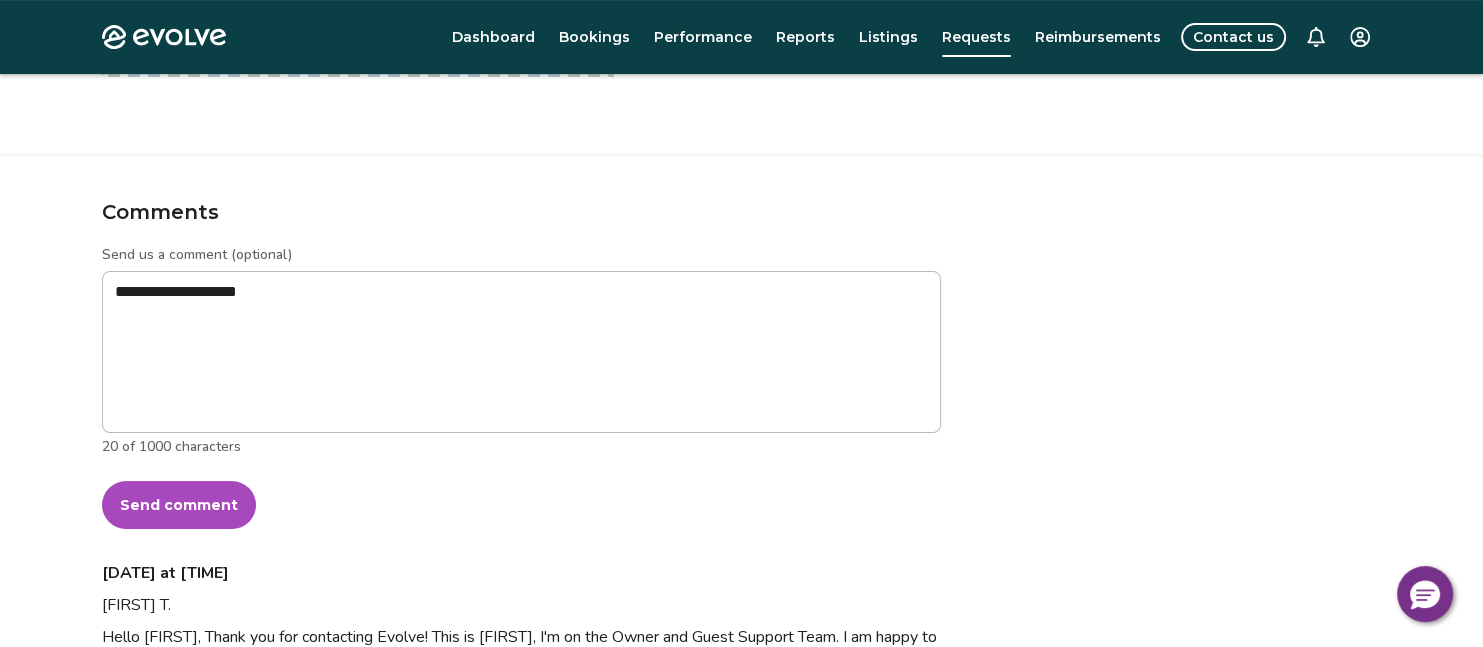 click on "Send comment" at bounding box center [179, 505] 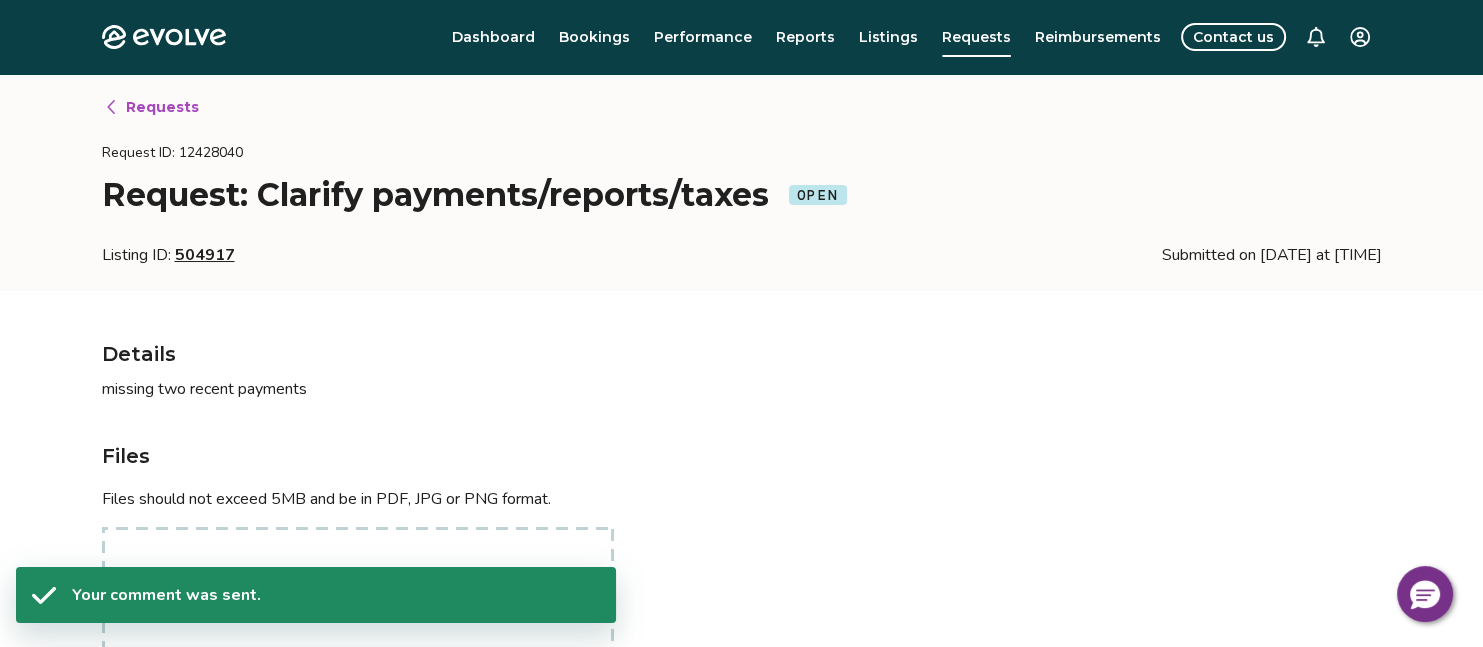scroll, scrollTop: 0, scrollLeft: 0, axis: both 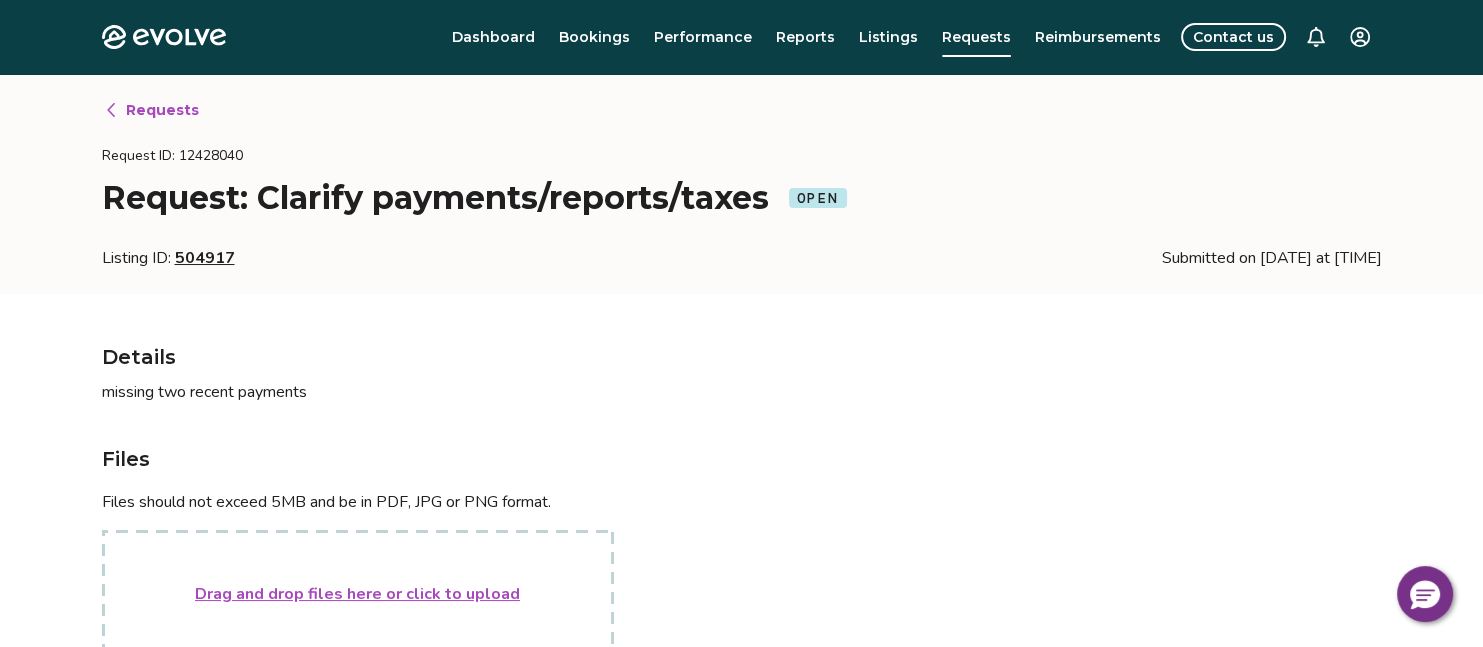 click on "Requests" at bounding box center (162, 110) 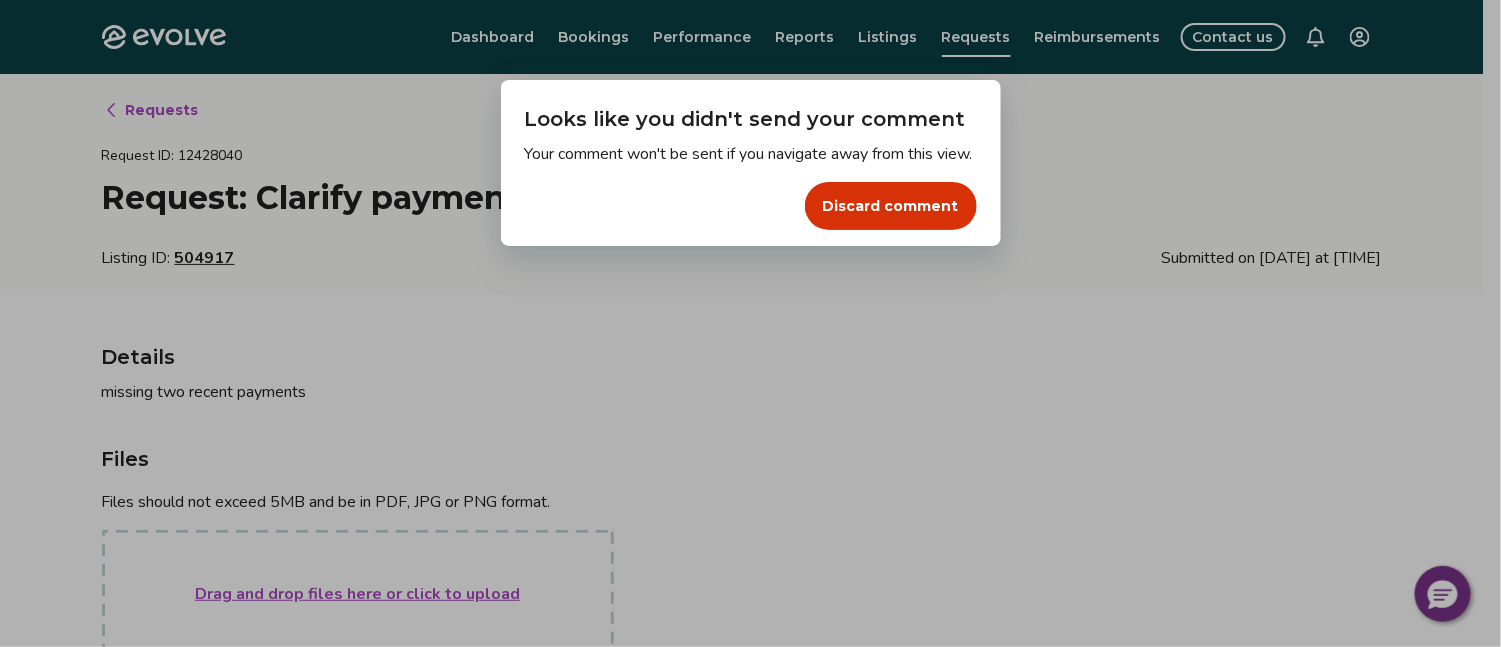 click on "Discard comment" at bounding box center [751, 206] 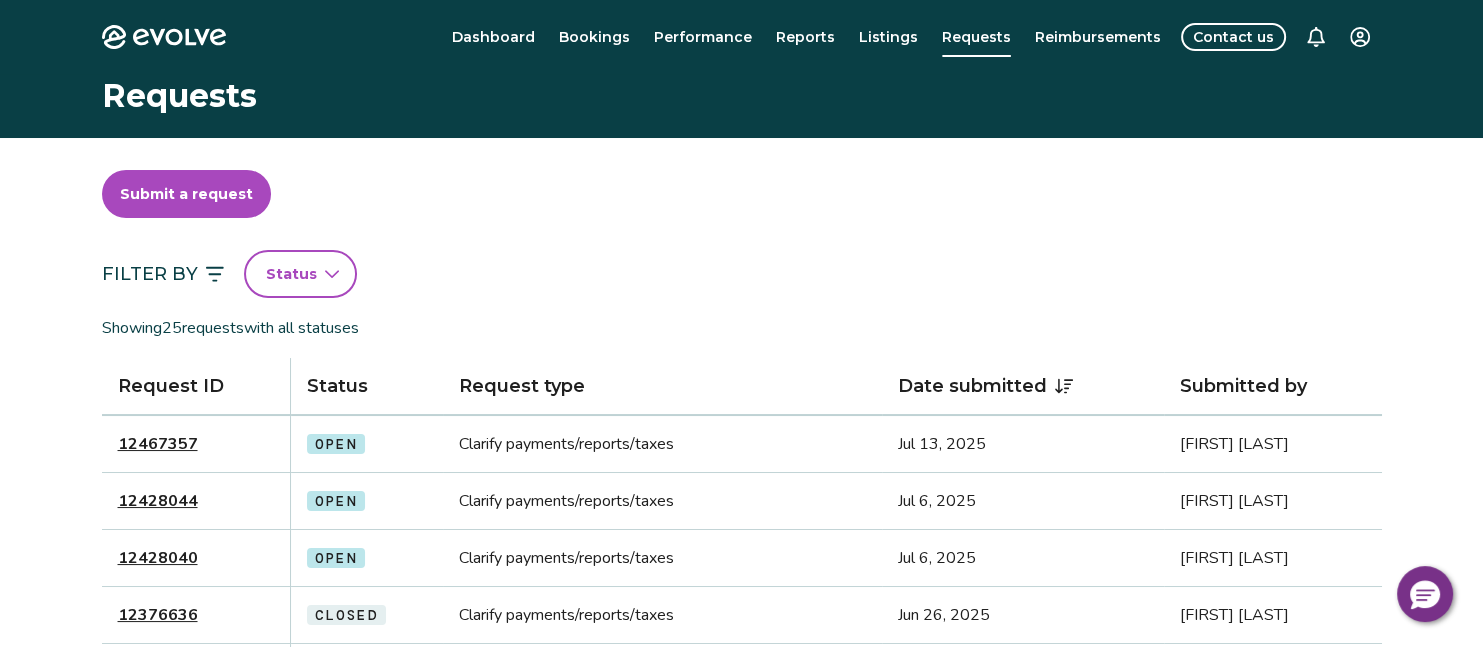click on "12428040" at bounding box center (158, 558) 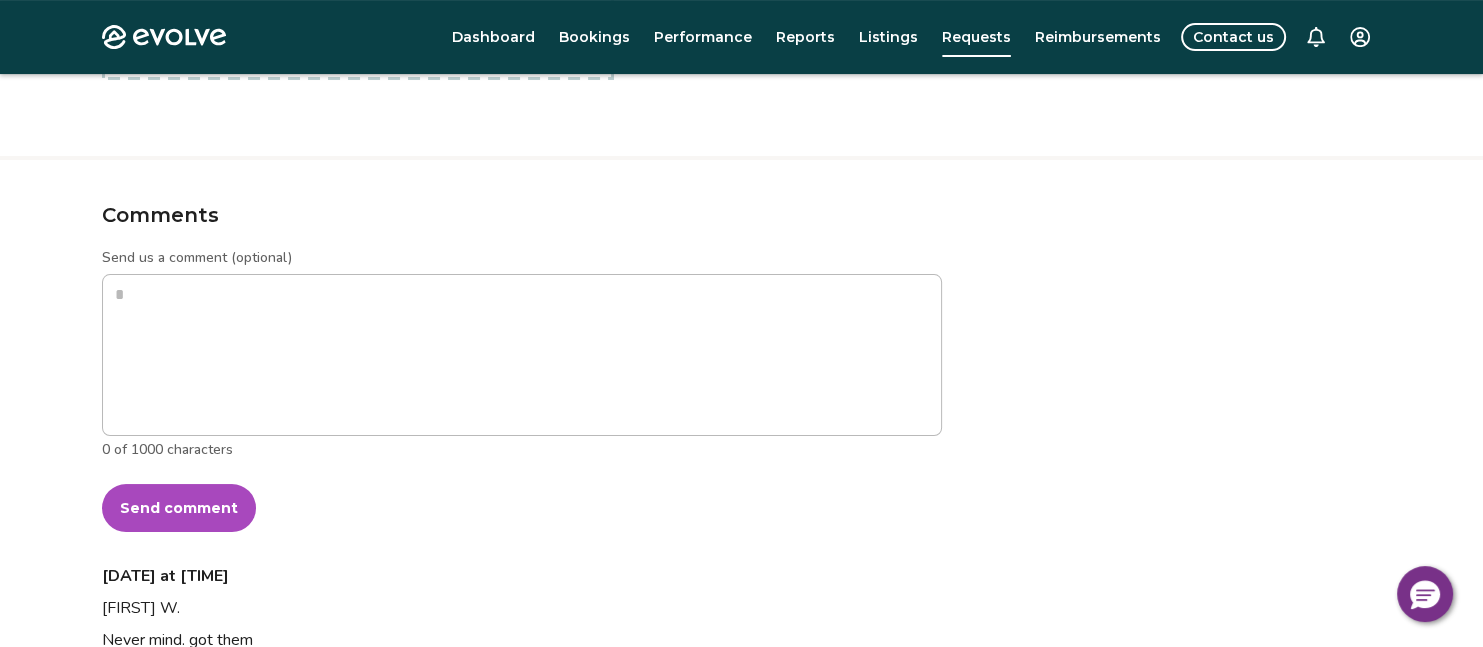 scroll, scrollTop: 581, scrollLeft: 0, axis: vertical 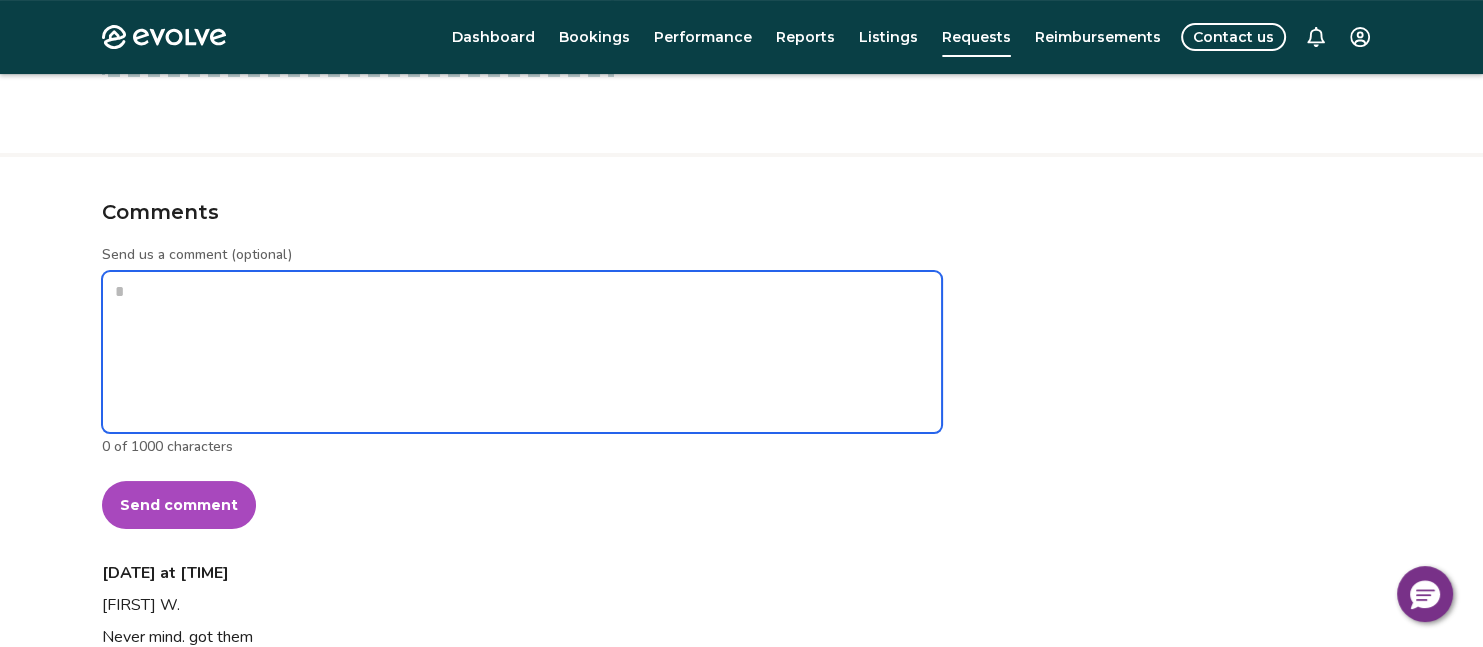 click on "Send us a comment (optional)" at bounding box center (522, 352) 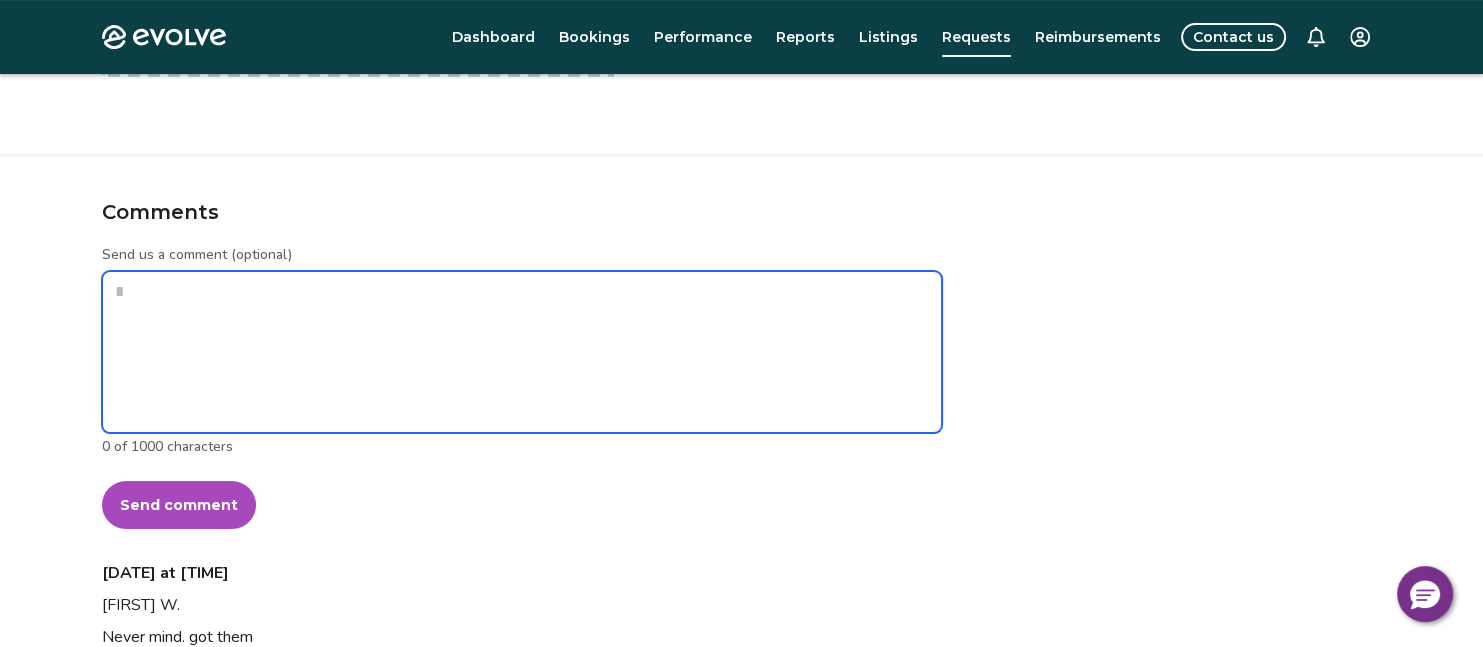type on "*" 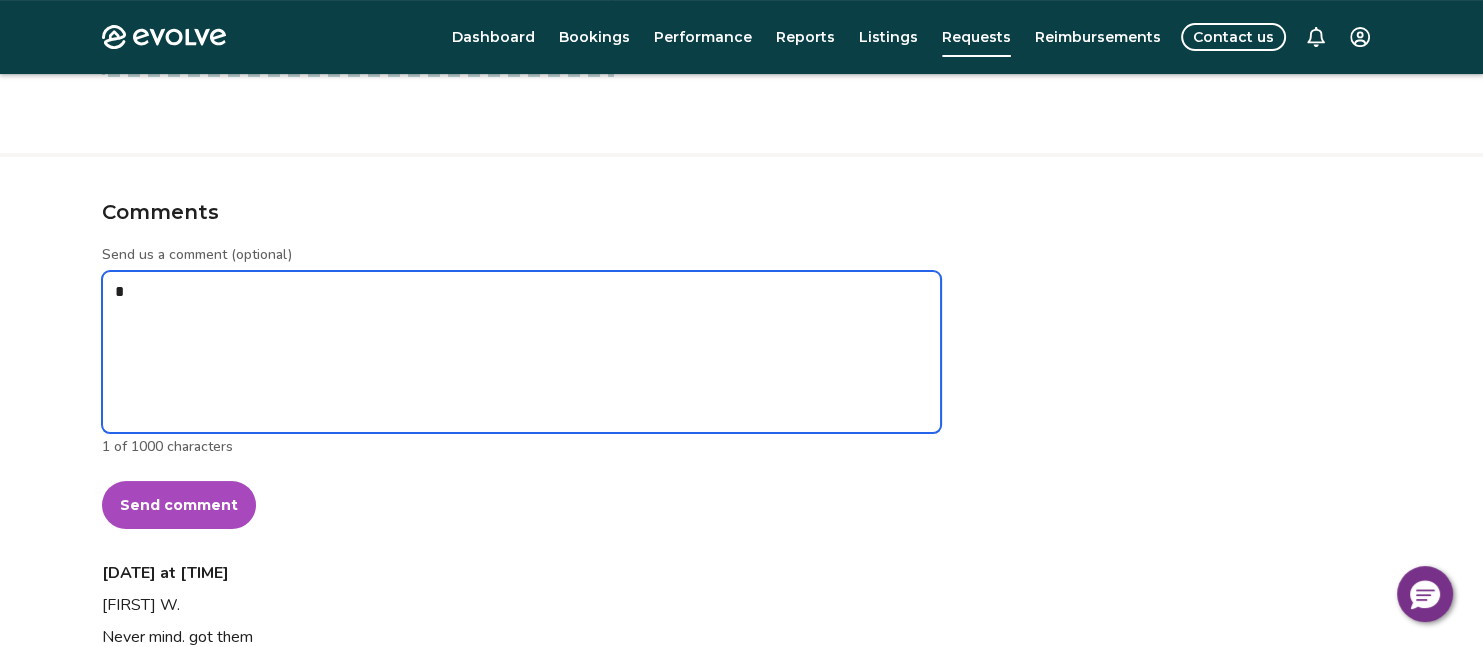 type on "*" 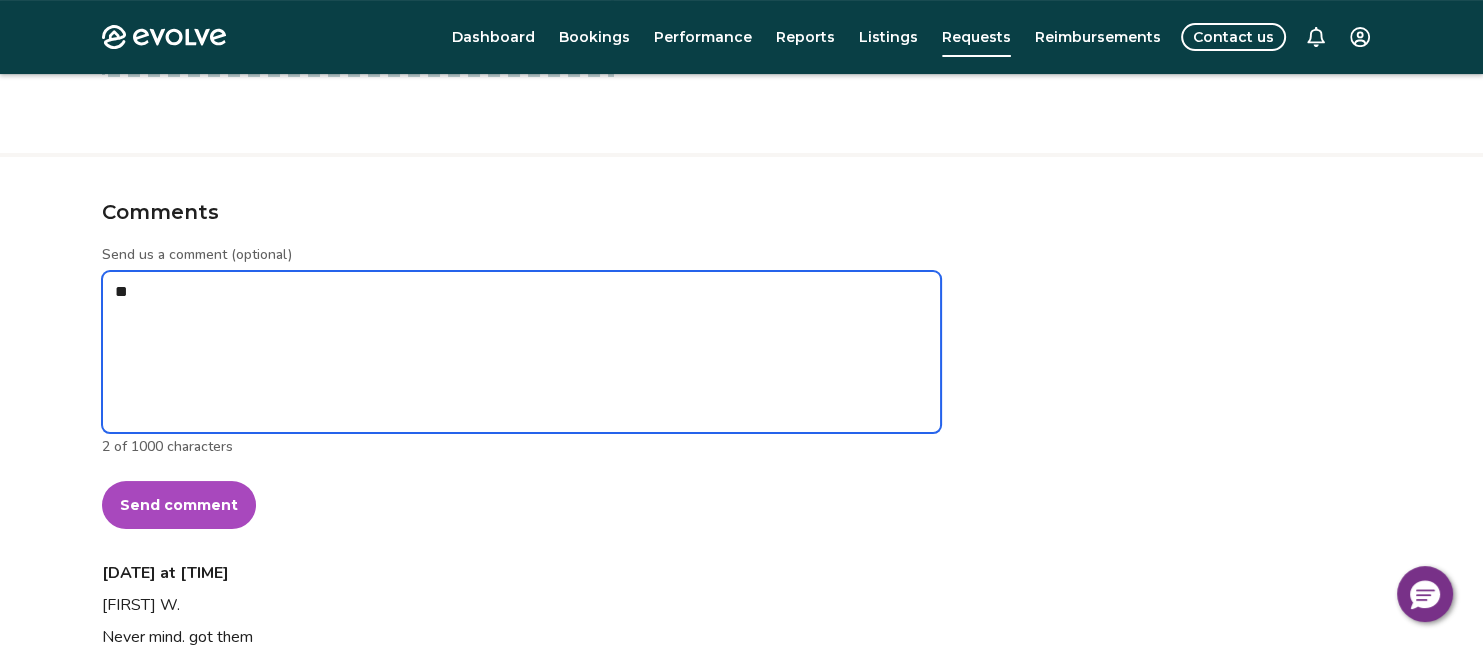 type on "*" 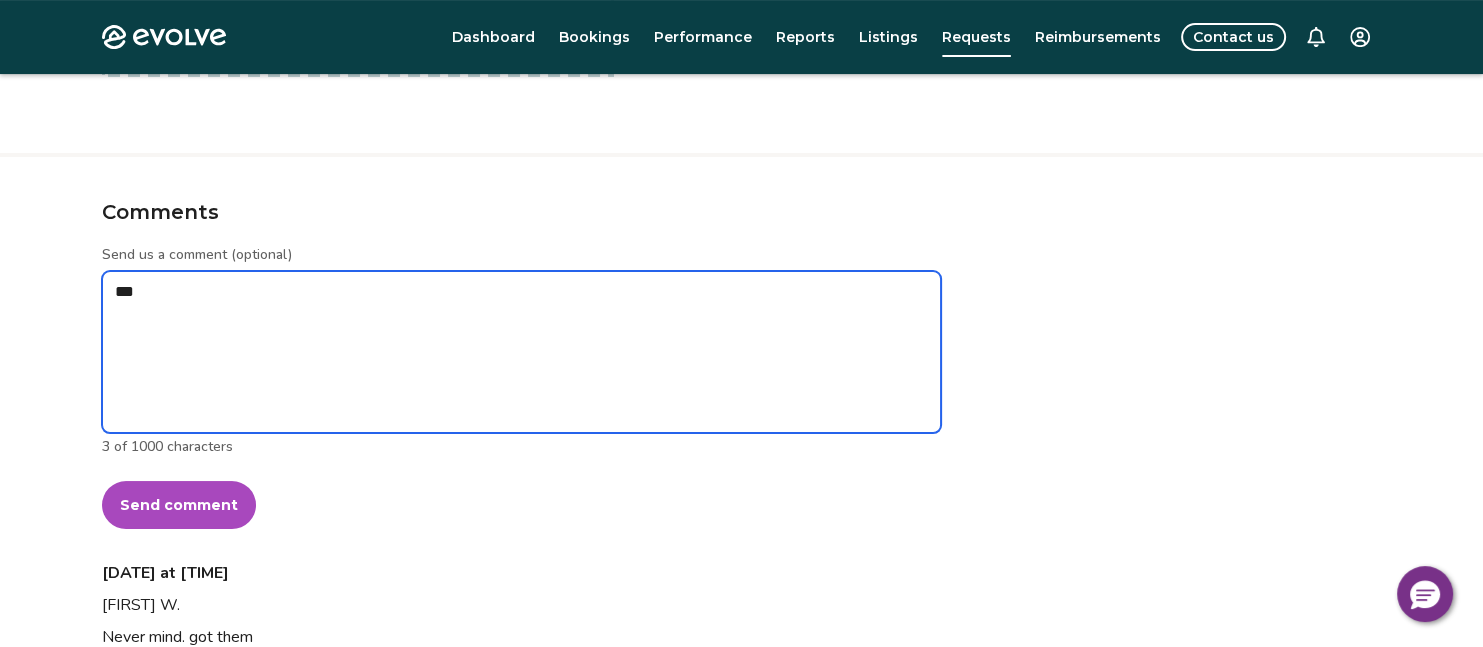 type on "*" 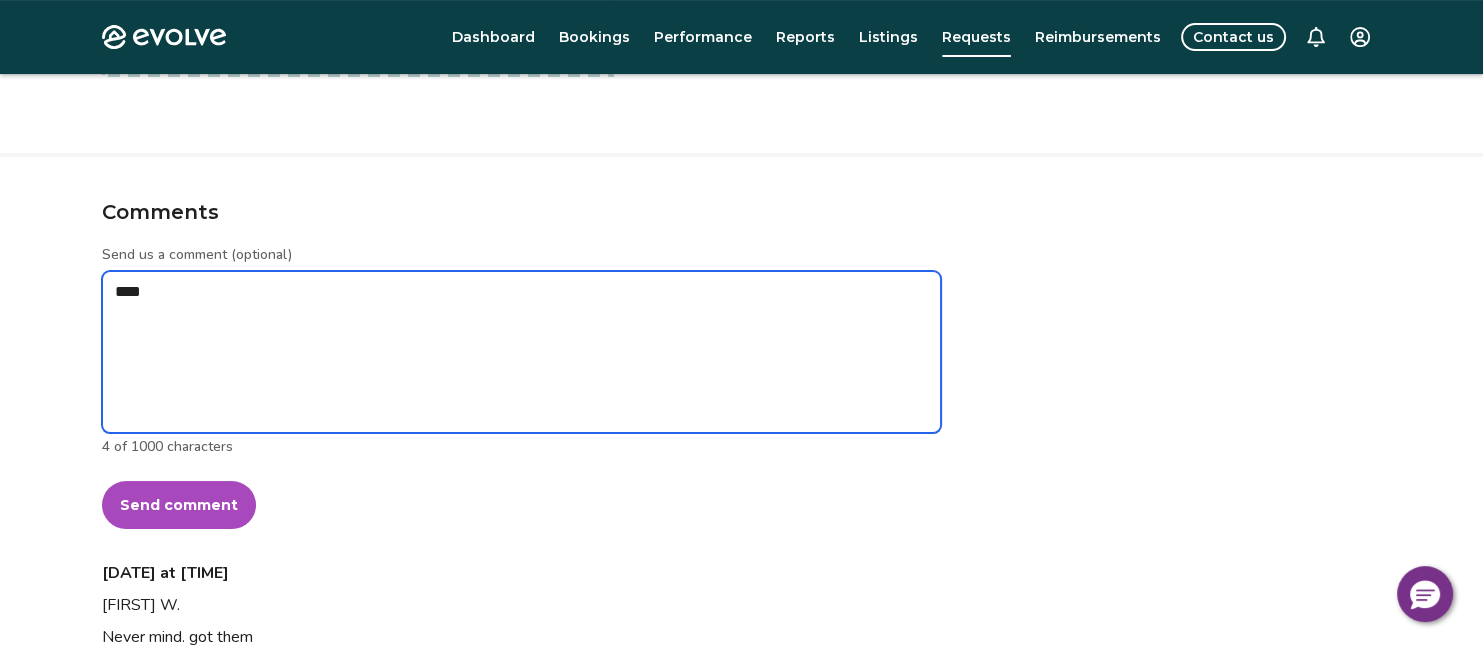 type on "*" 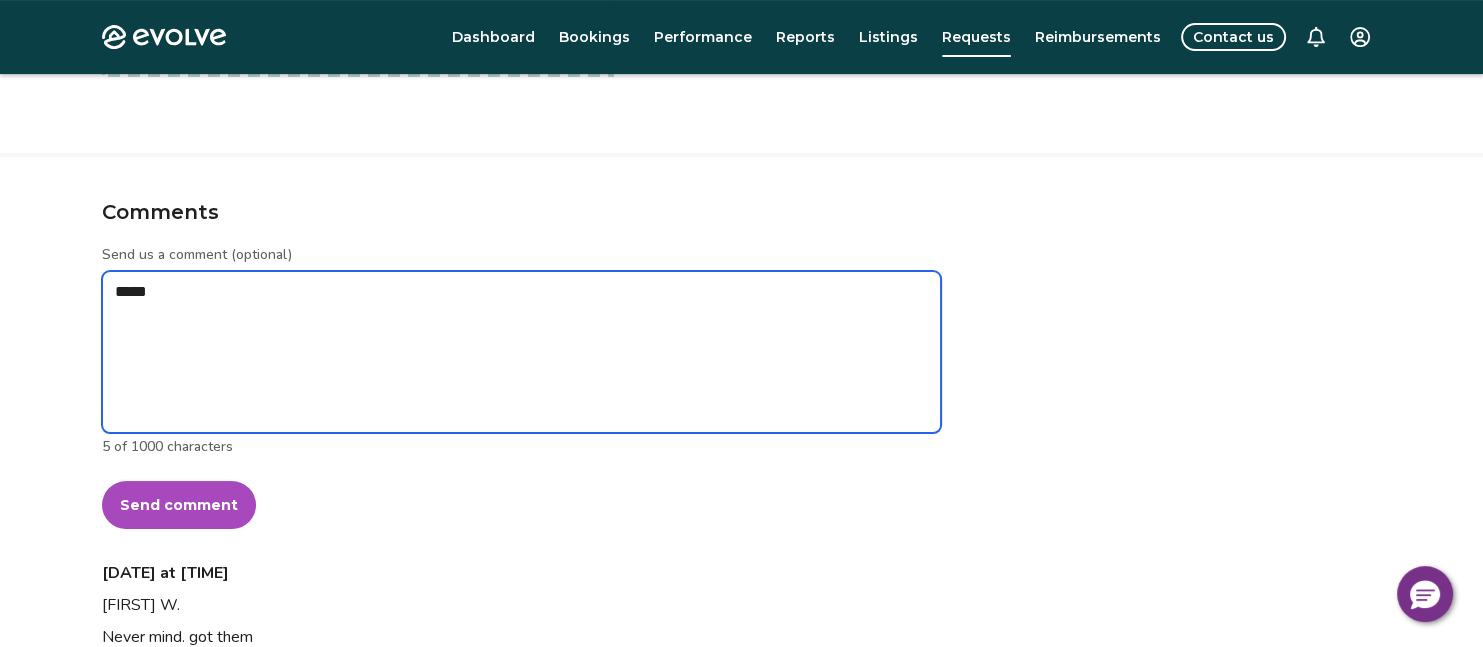 type on "*" 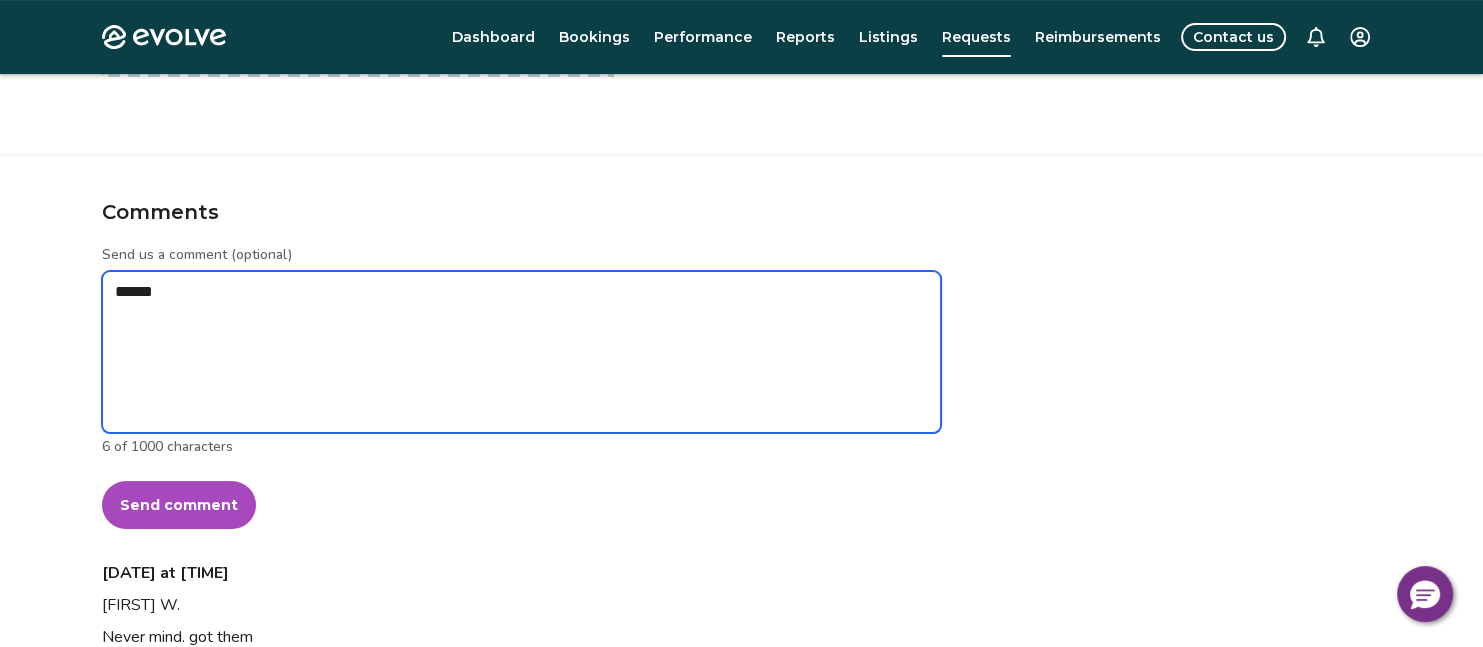 type on "*" 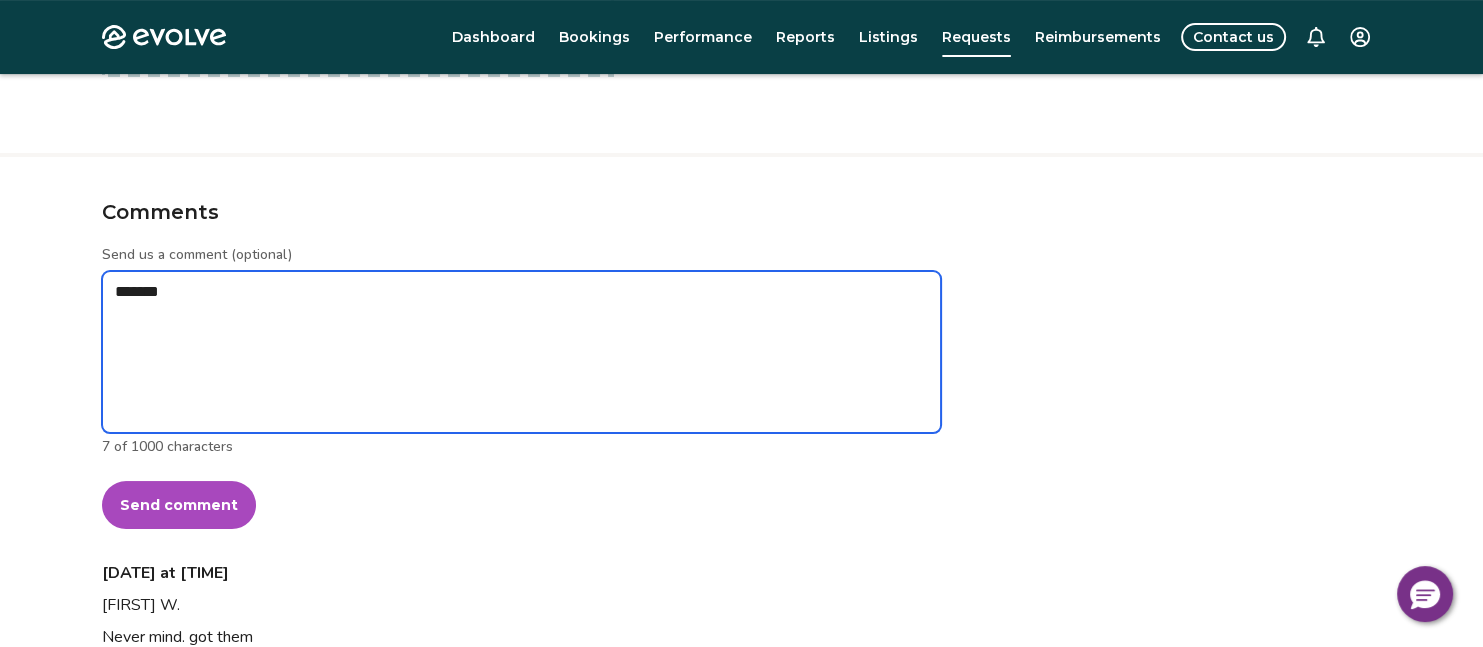 type on "*" 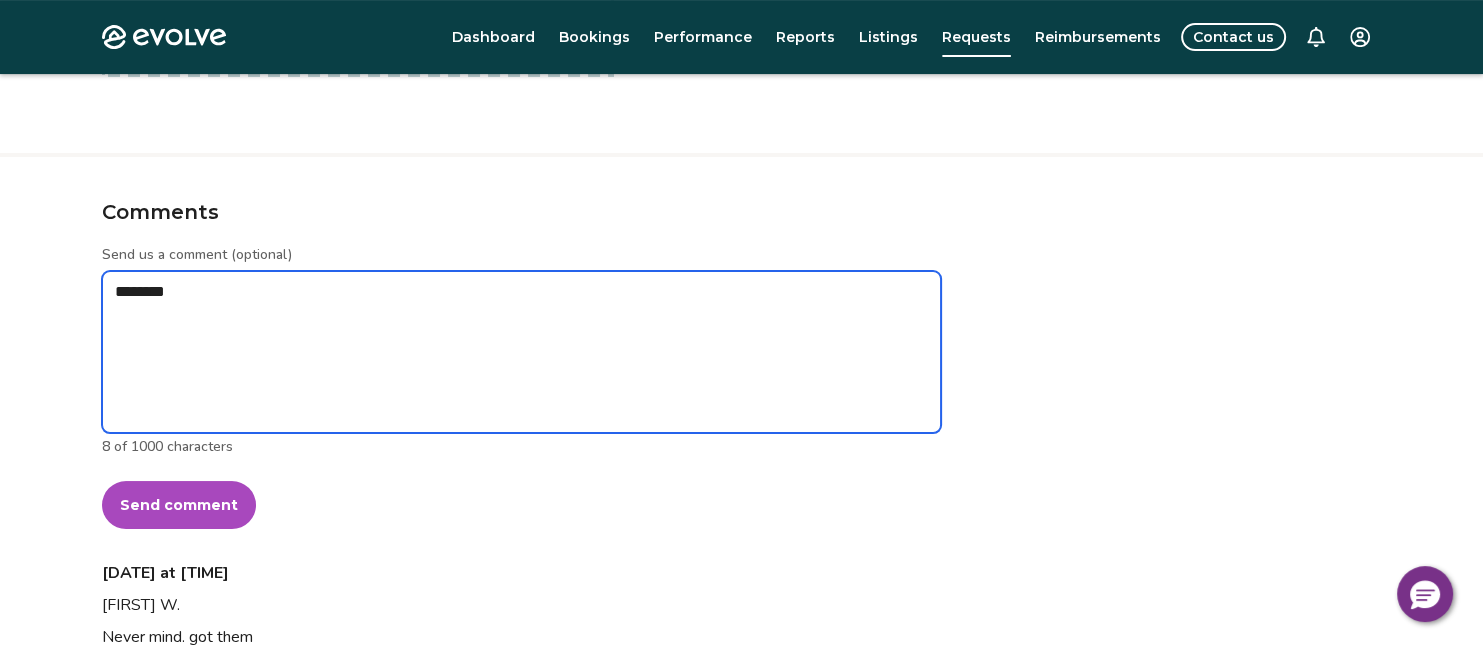 type on "*" 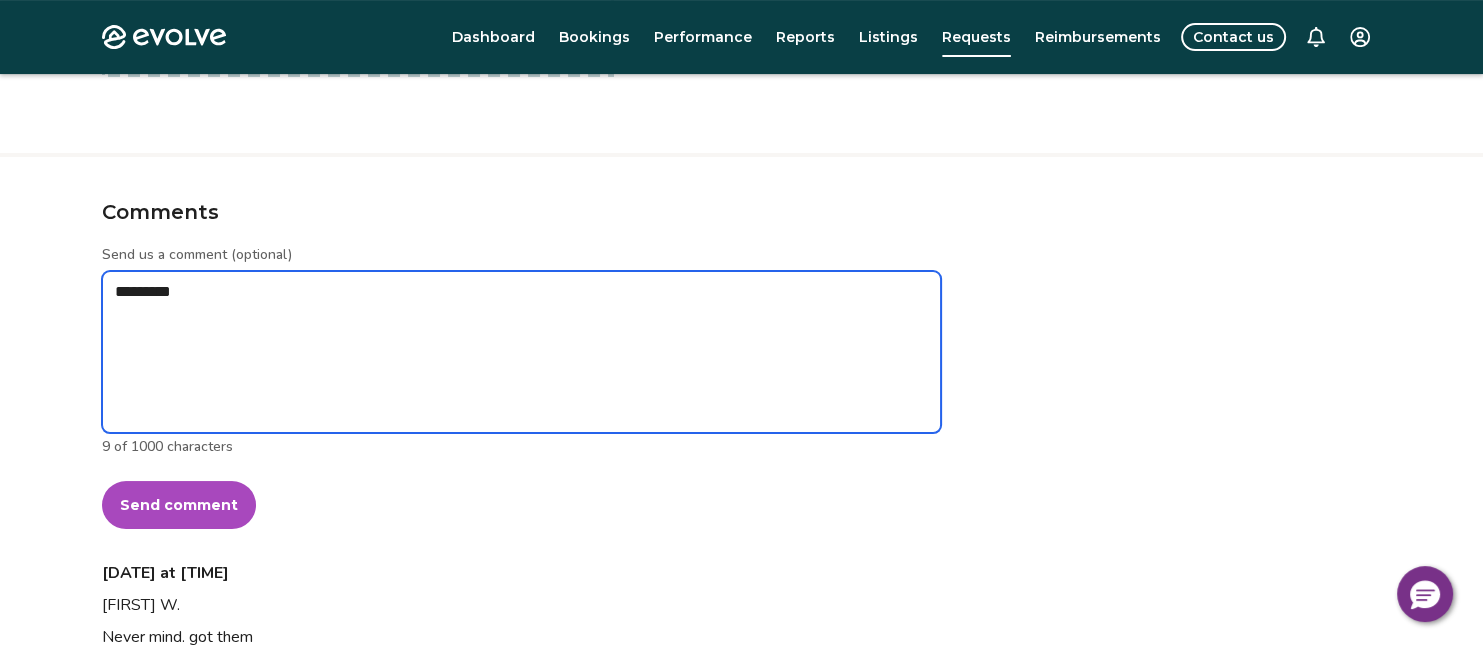 type on "*" 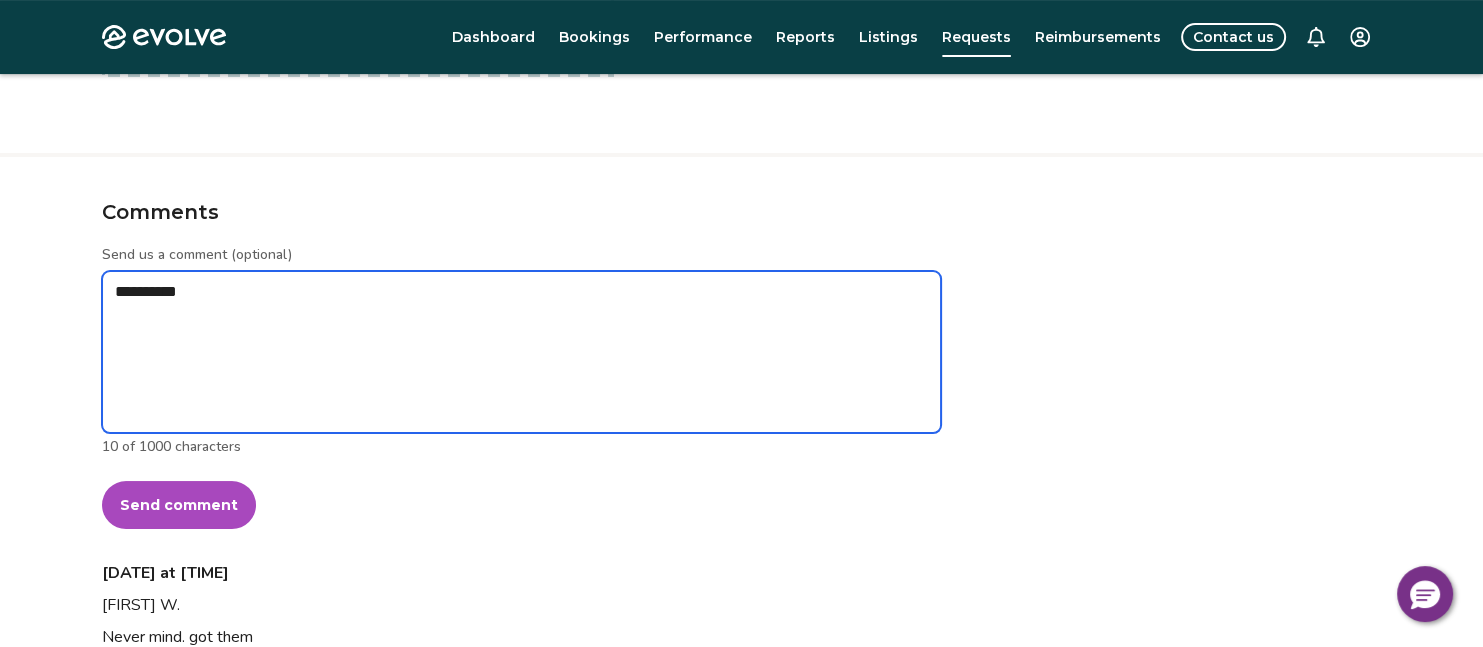 type on "*" 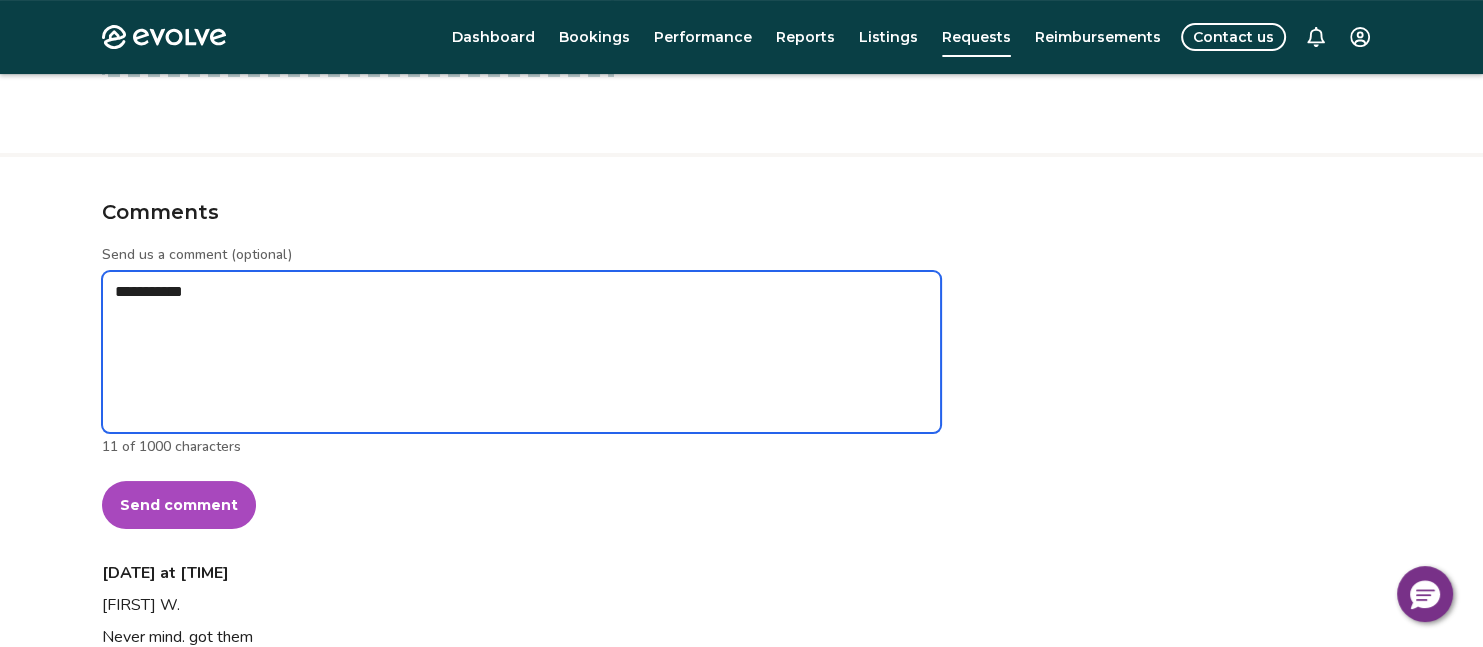 type on "*" 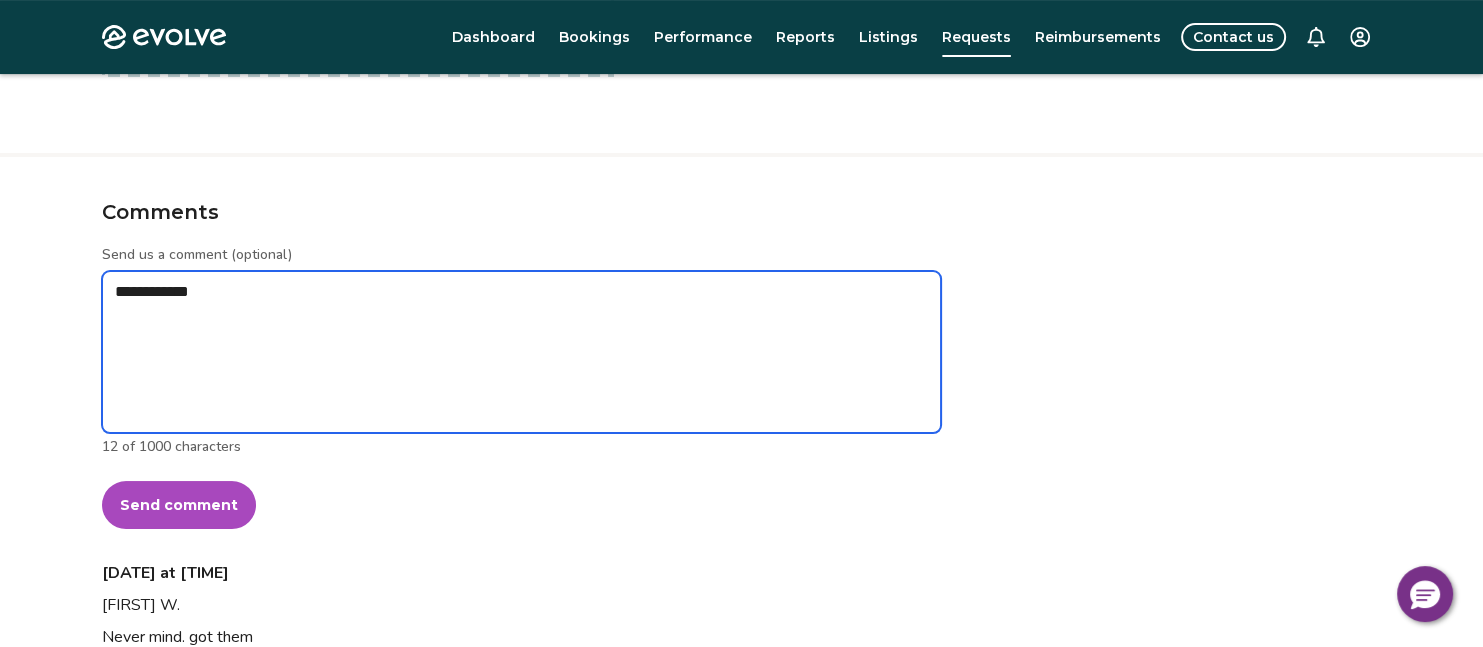 type on "*" 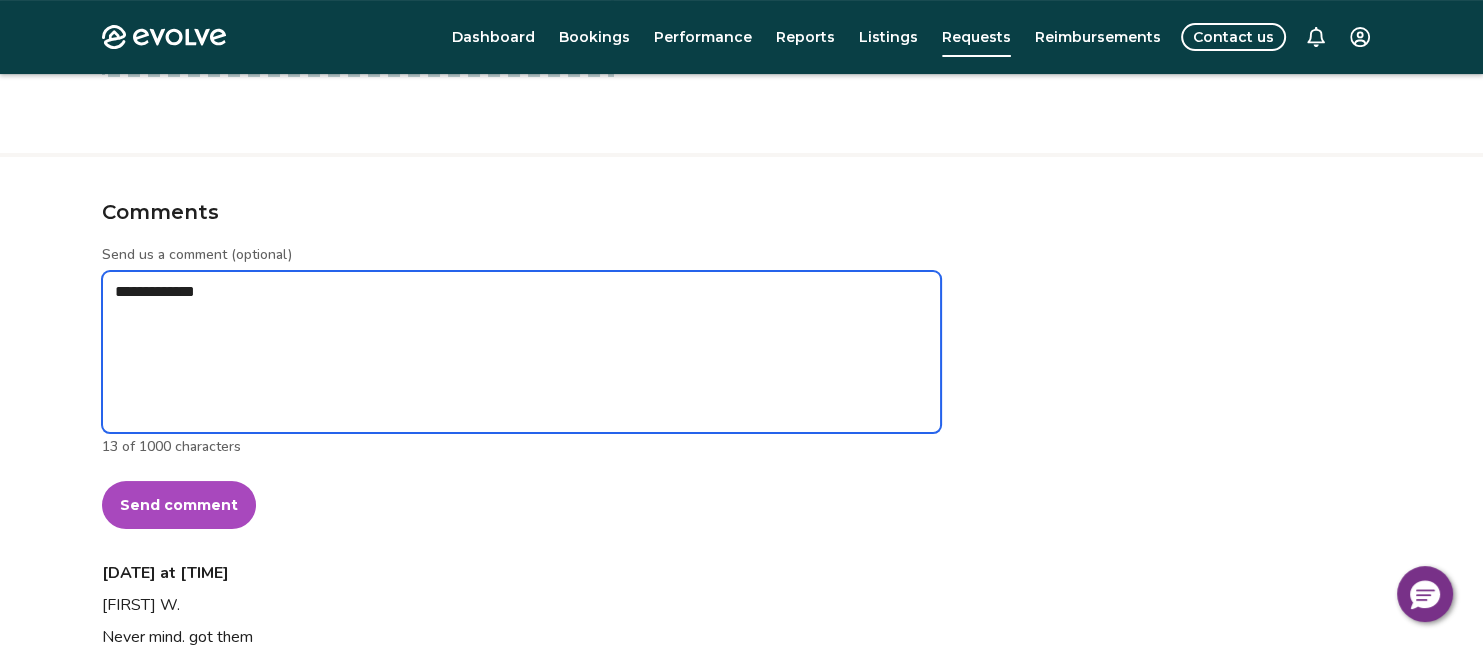 type on "*" 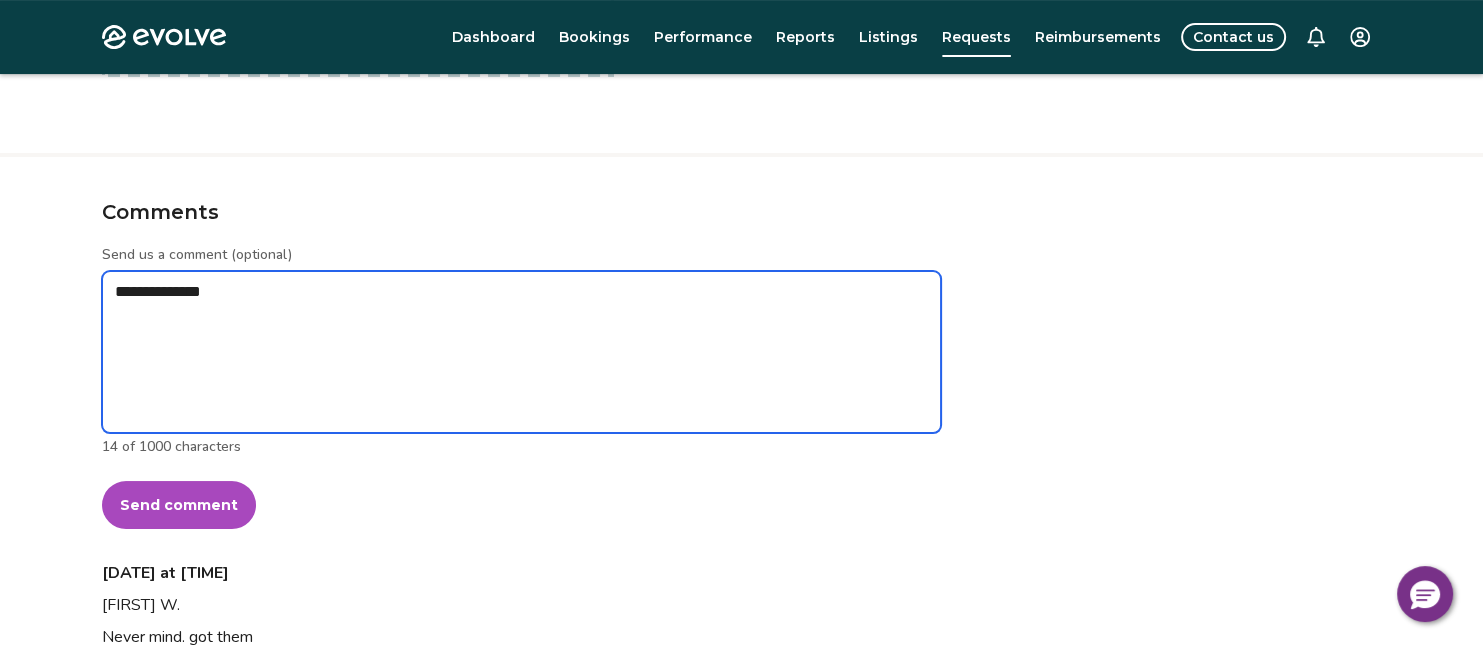 type on "*" 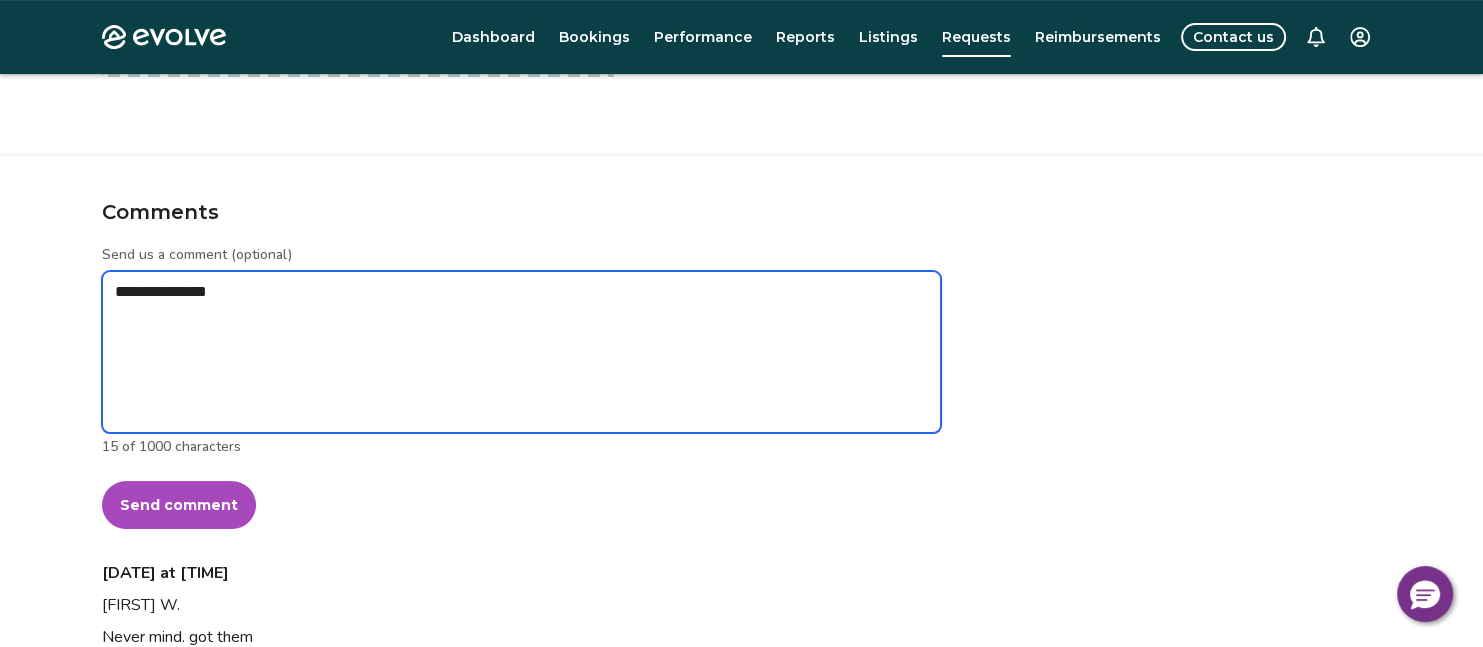 type on "*" 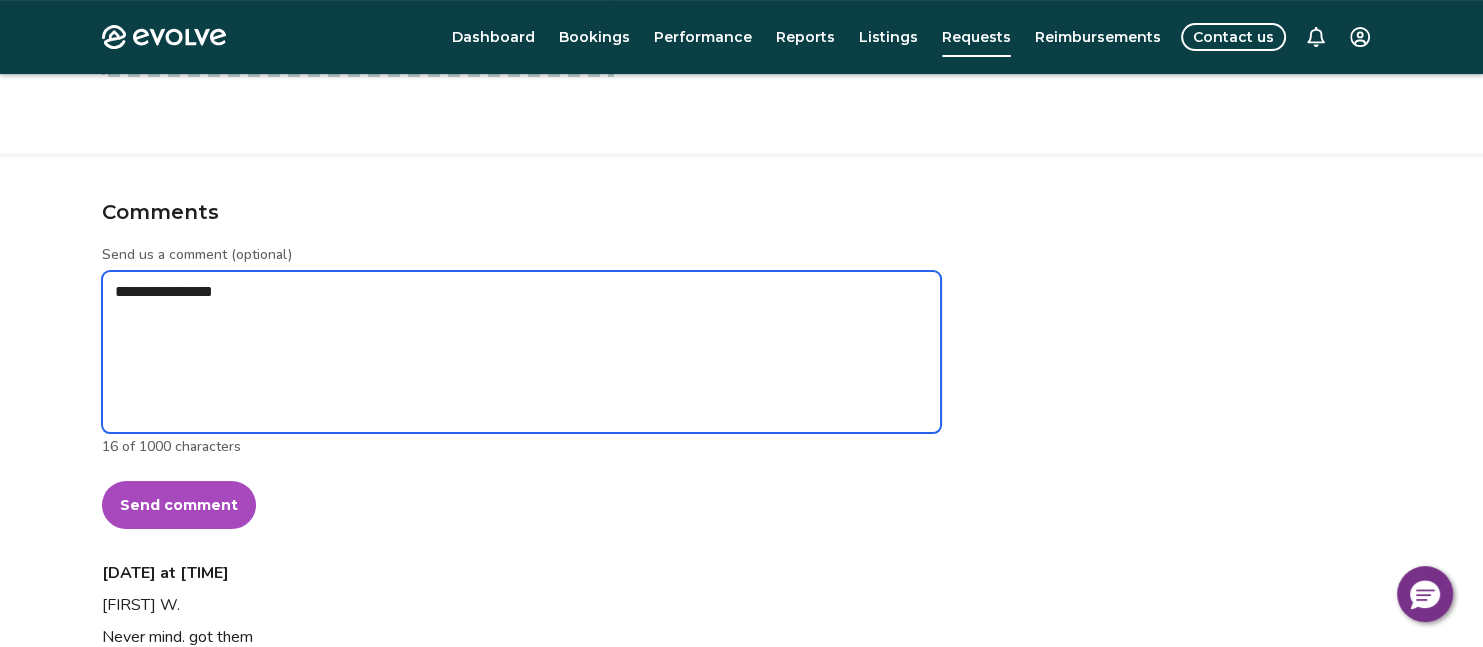 type on "*" 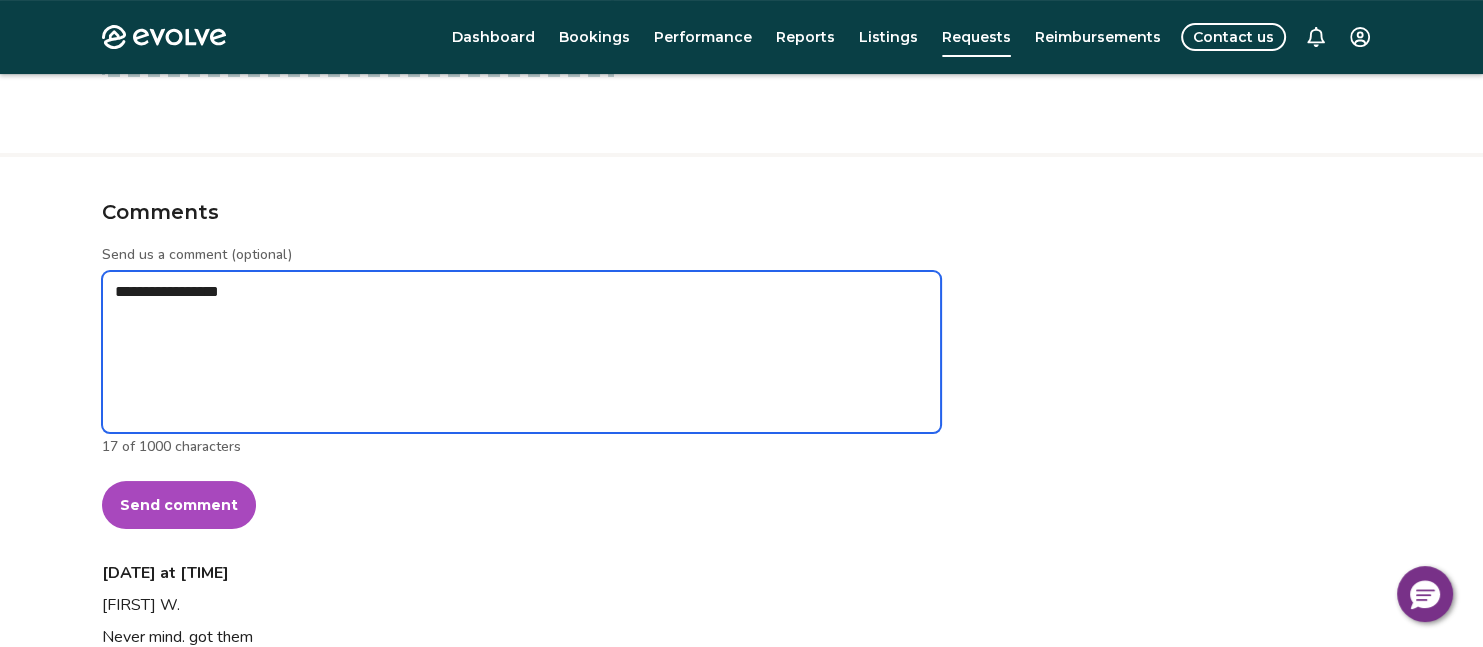 type on "*" 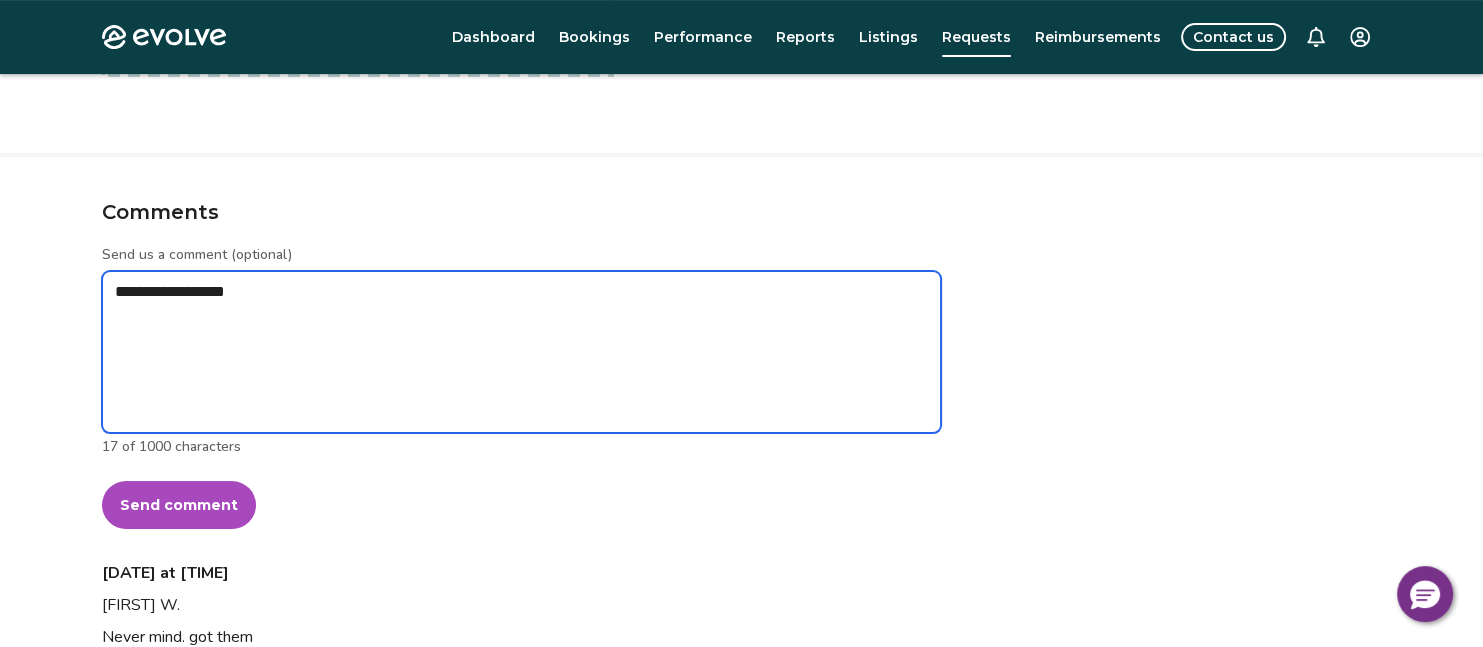 type on "*" 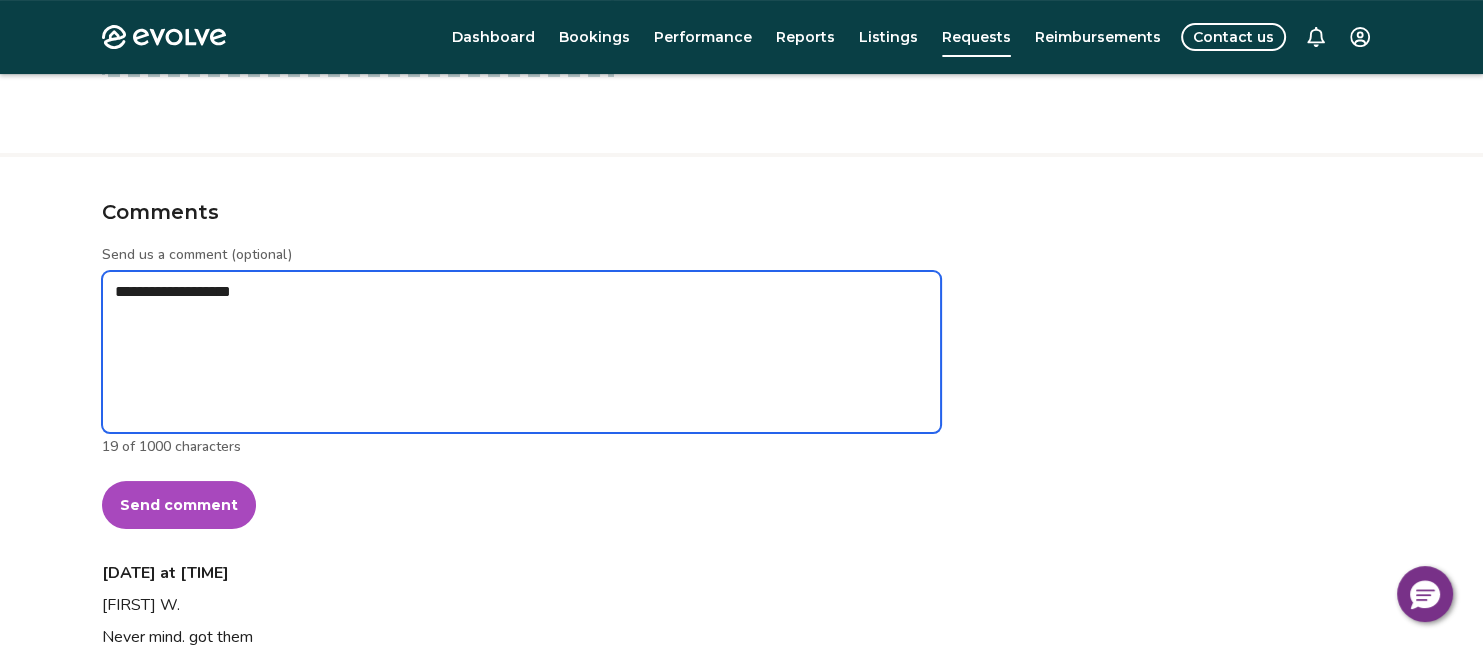 type on "*" 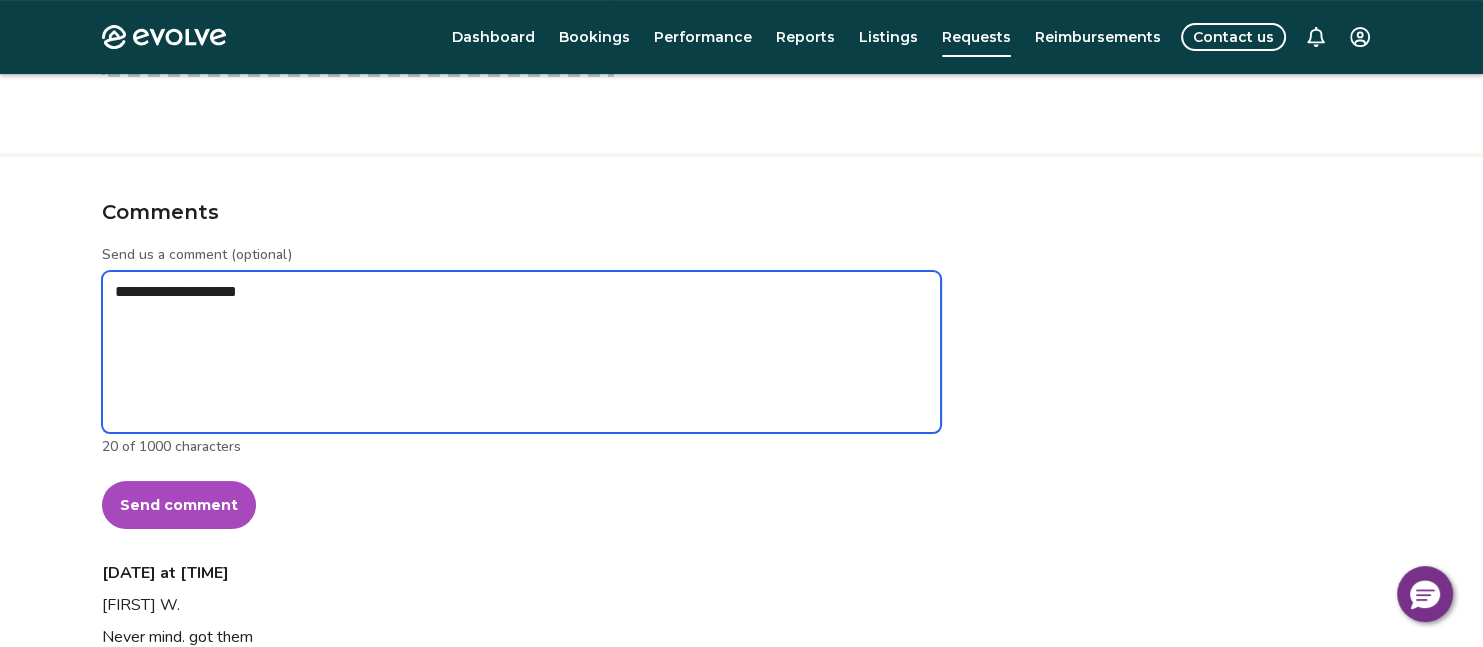 type on "*" 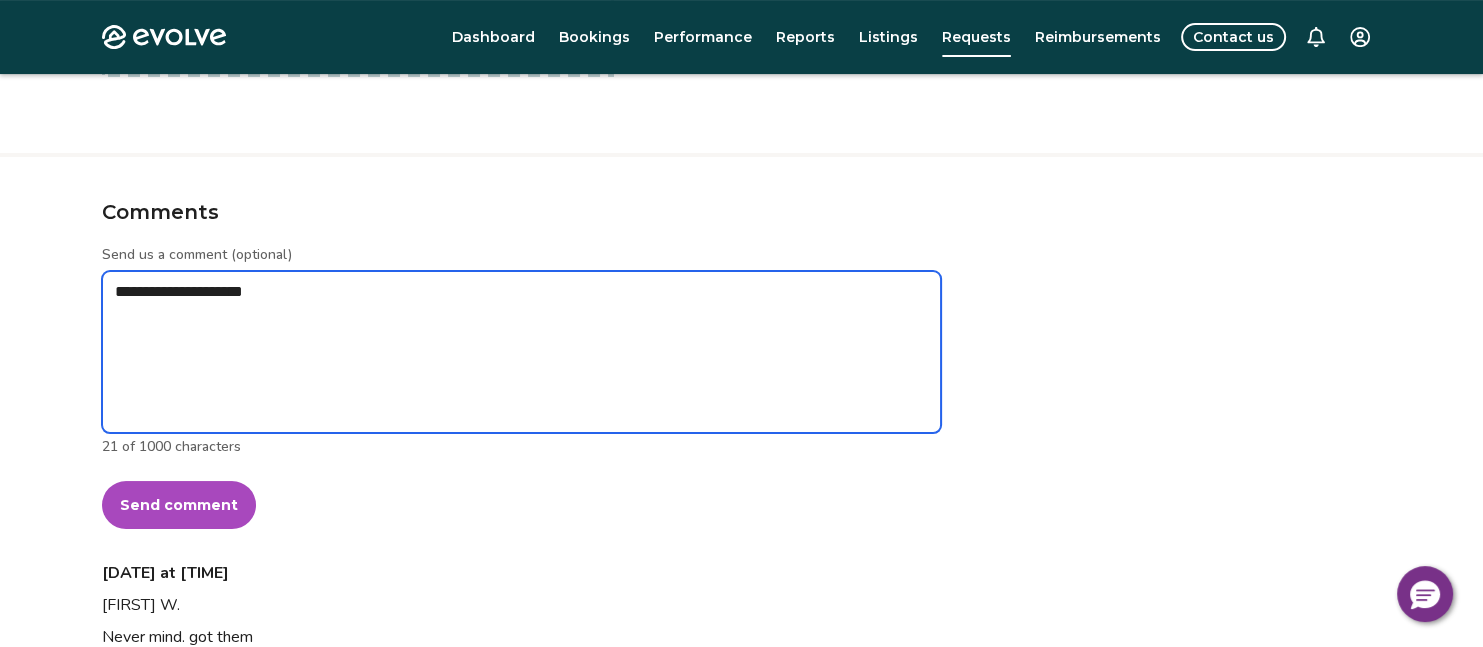 type on "*" 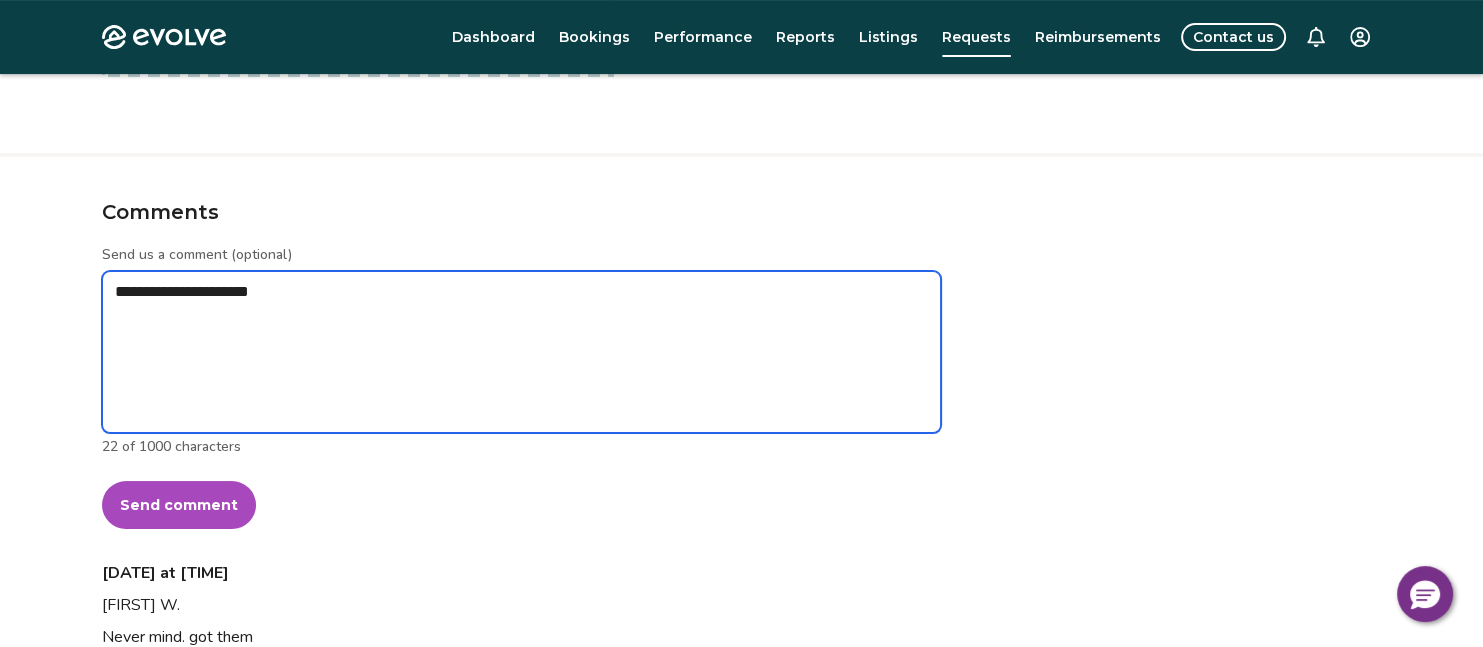 type on "*" 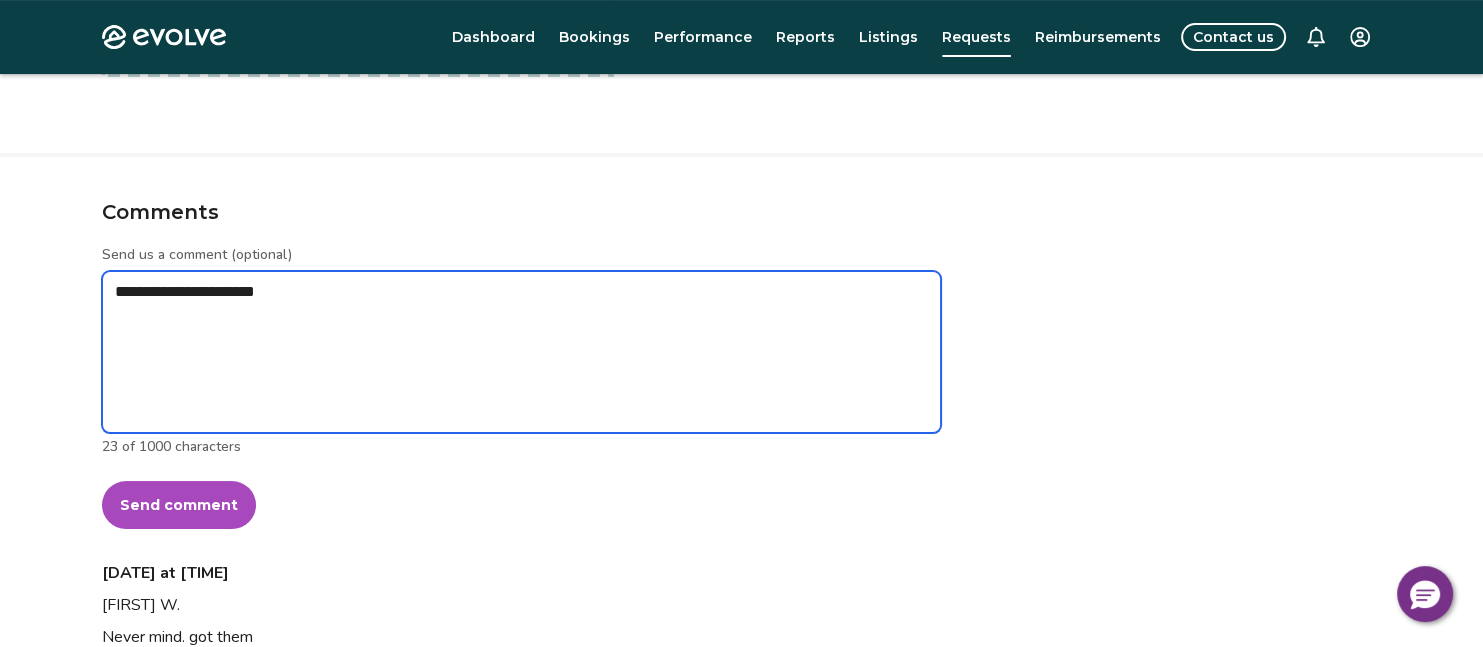 type on "*" 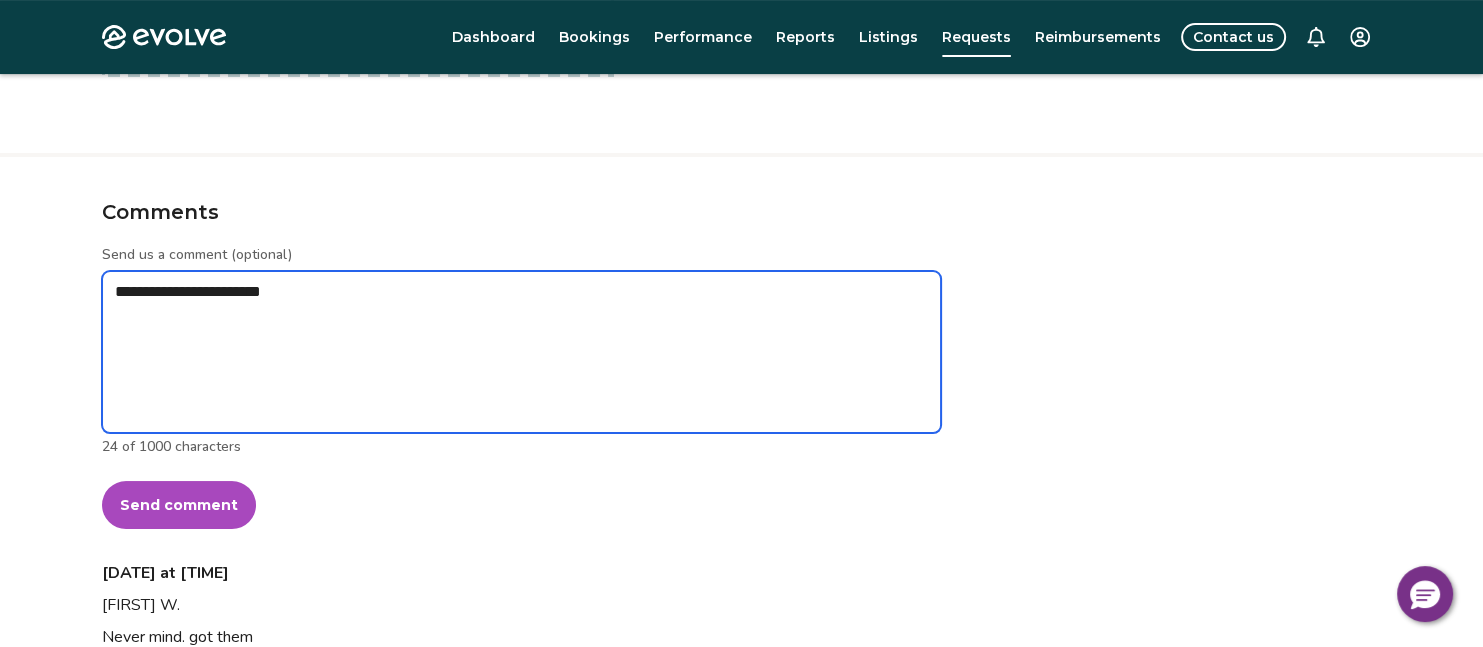 type on "**********" 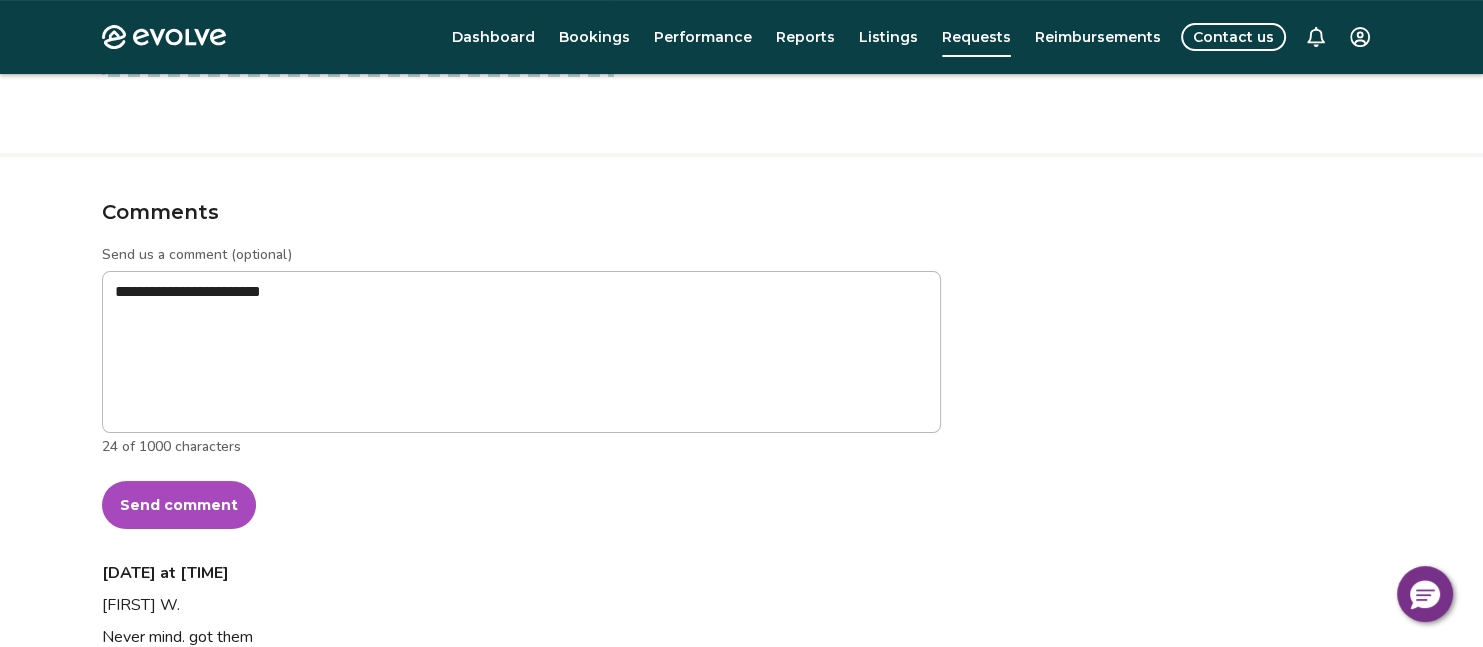 click on "Send comment" at bounding box center (179, 505) 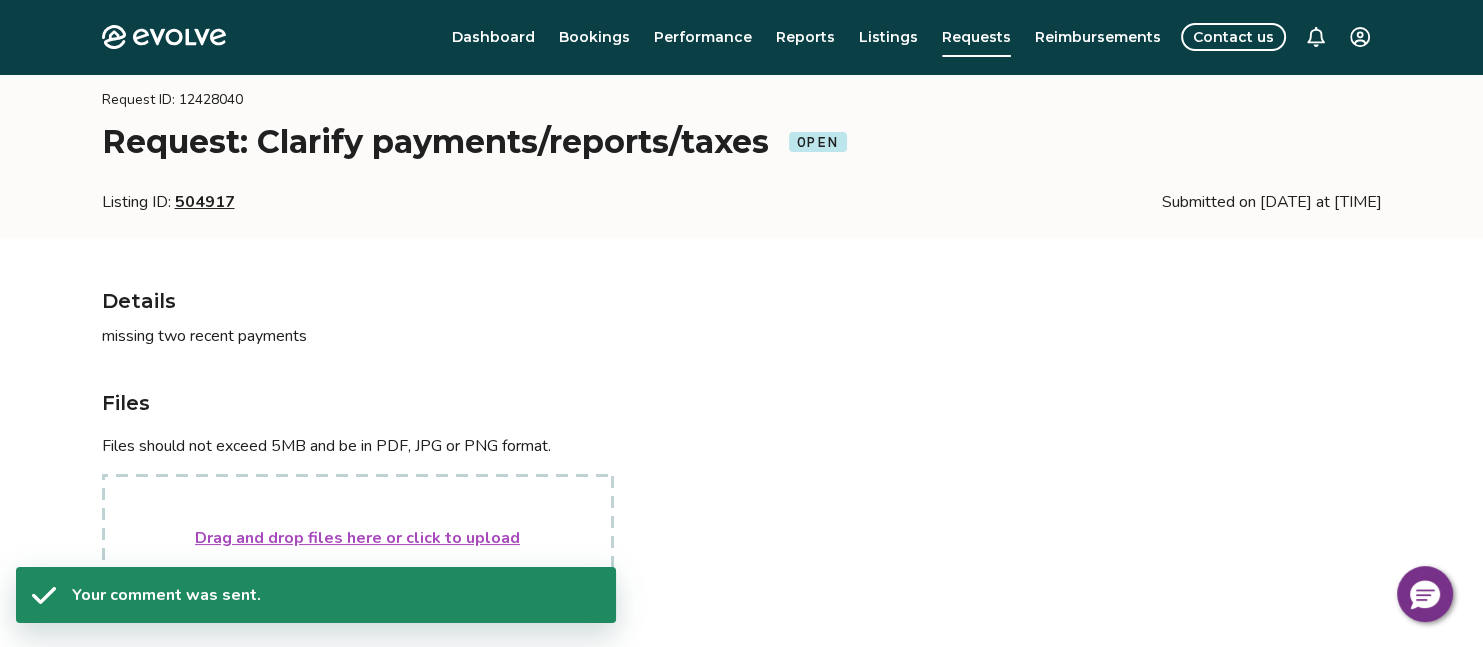 scroll, scrollTop: 0, scrollLeft: 0, axis: both 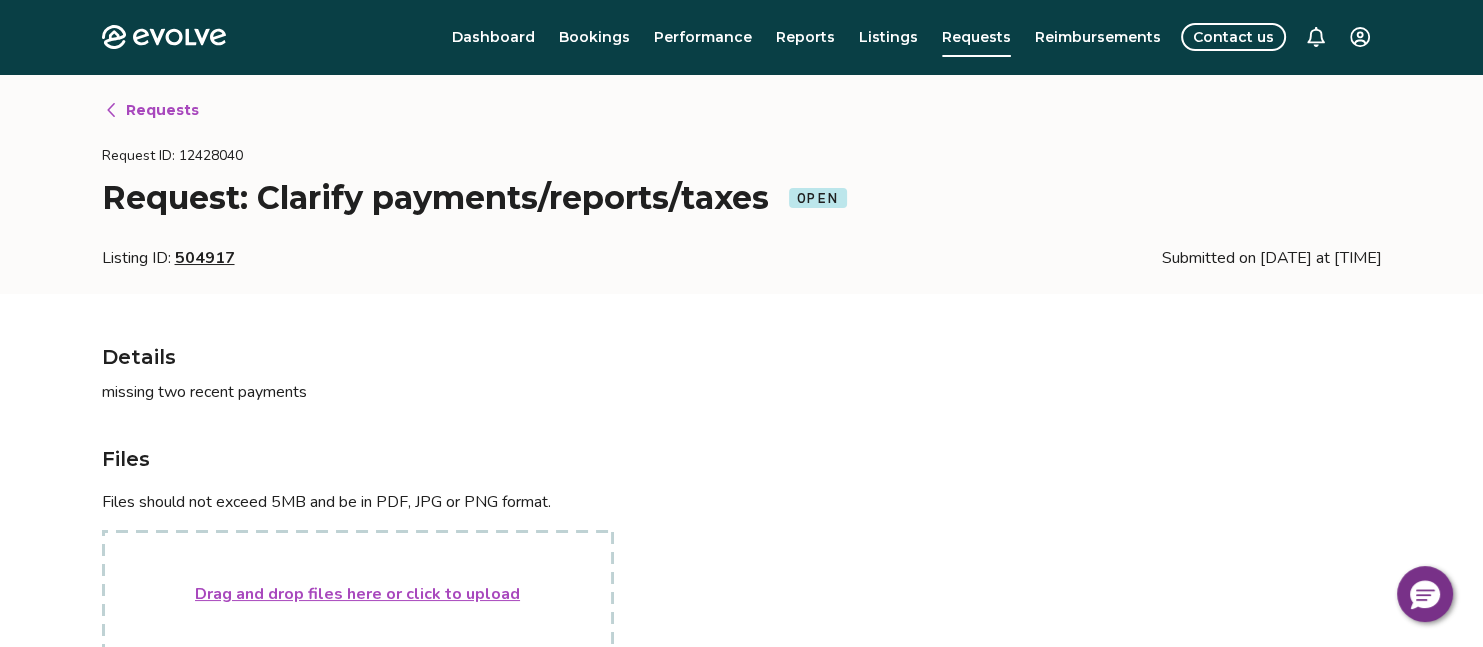click on "Requests" at bounding box center (162, 110) 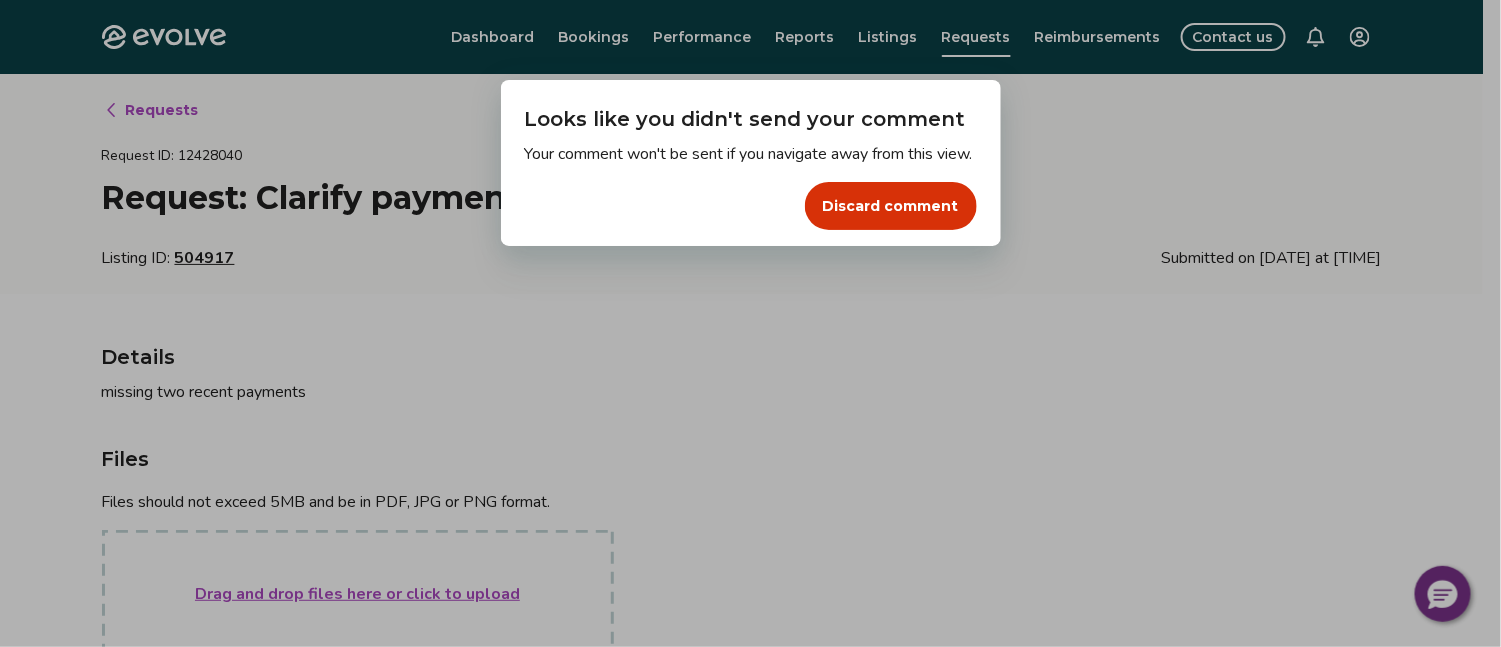 click on "Dialog Looks like you didn't send your comment Your comment won't be sent if you navigate away from this view. Discard comment" at bounding box center (750, 323) 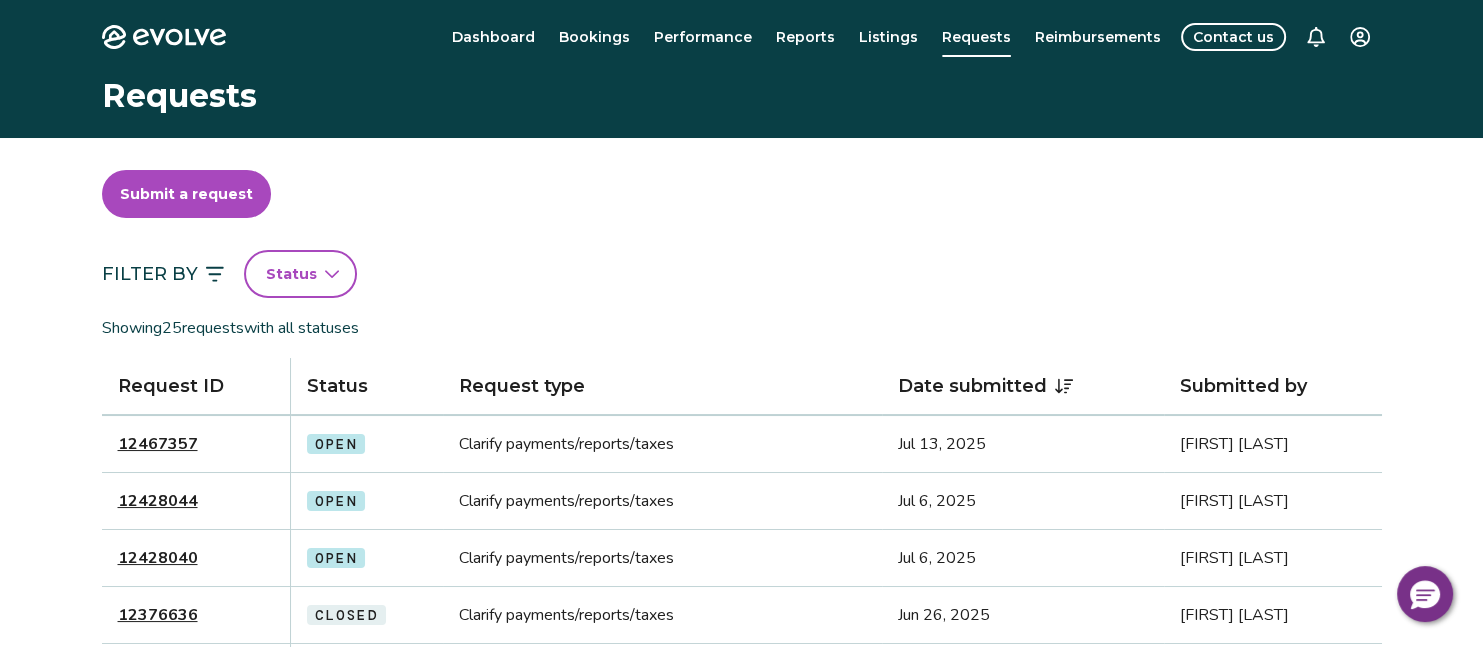 click on "12428044" at bounding box center [158, 501] 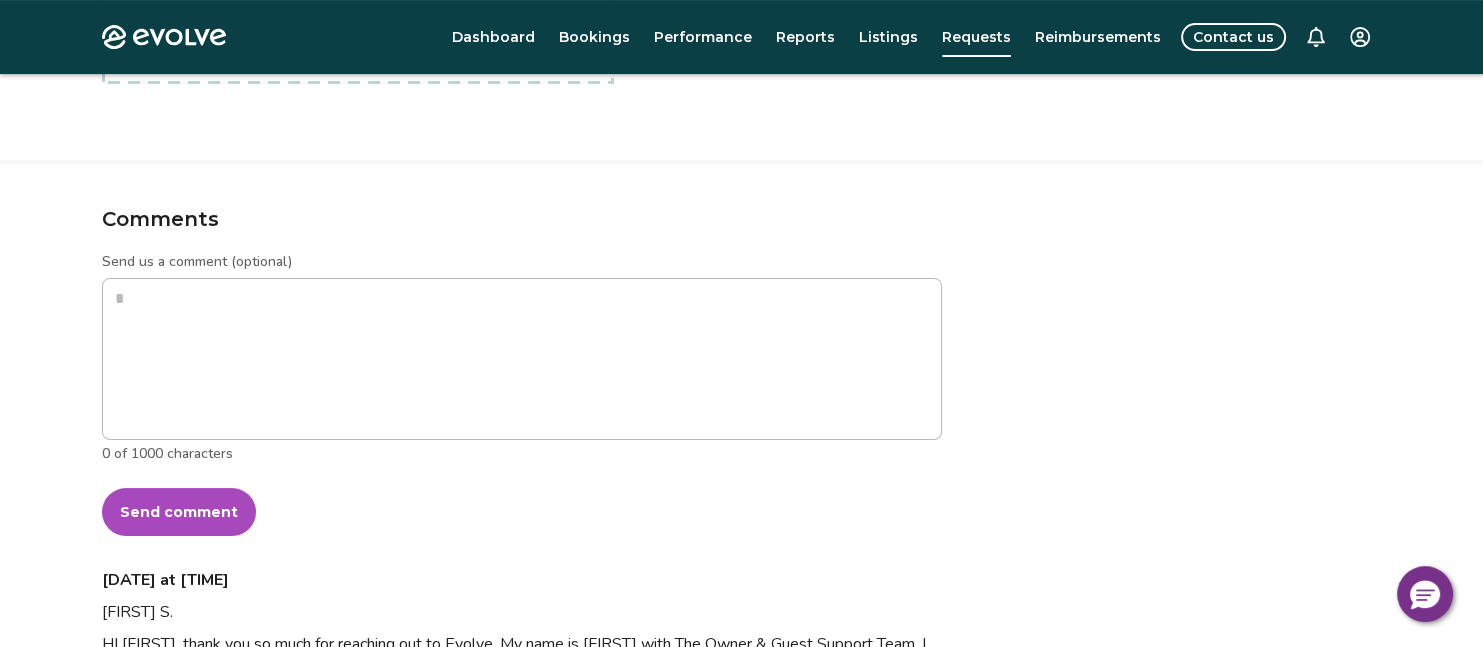 scroll, scrollTop: 575, scrollLeft: 0, axis: vertical 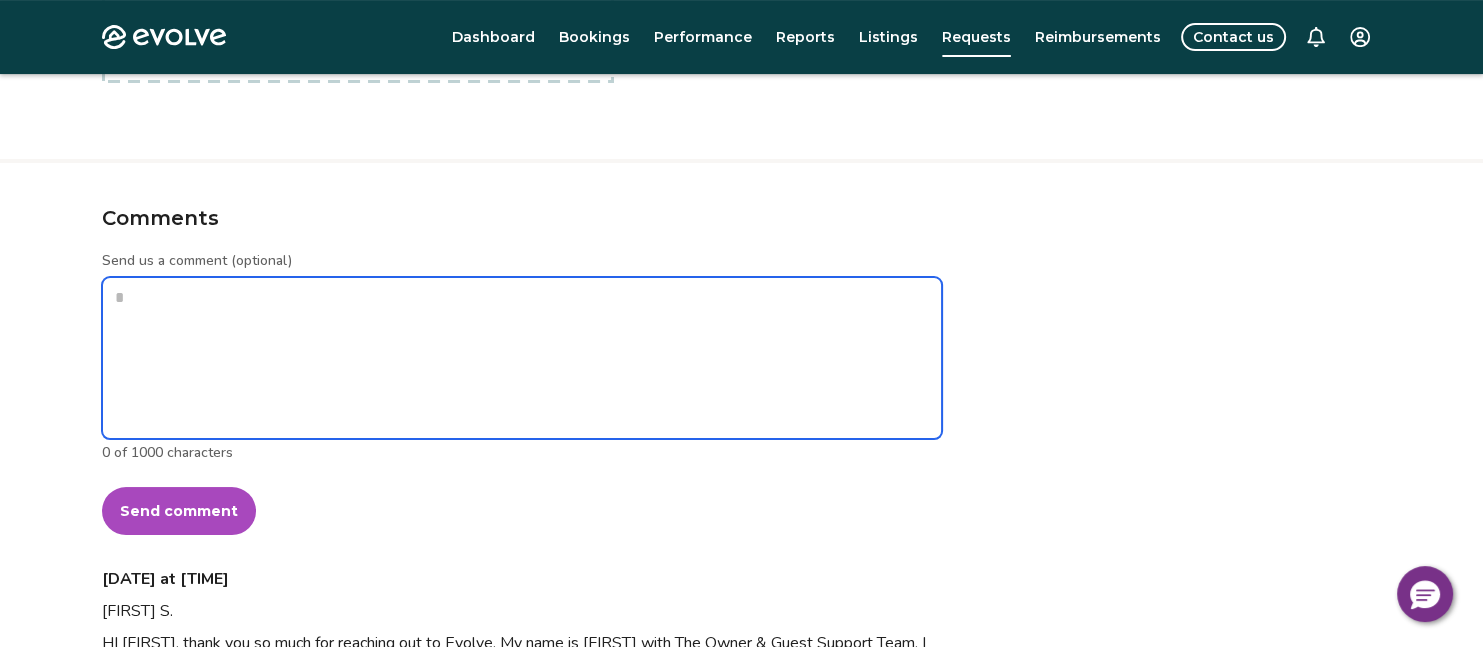 click on "Send us a comment (optional)" at bounding box center [522, 358] 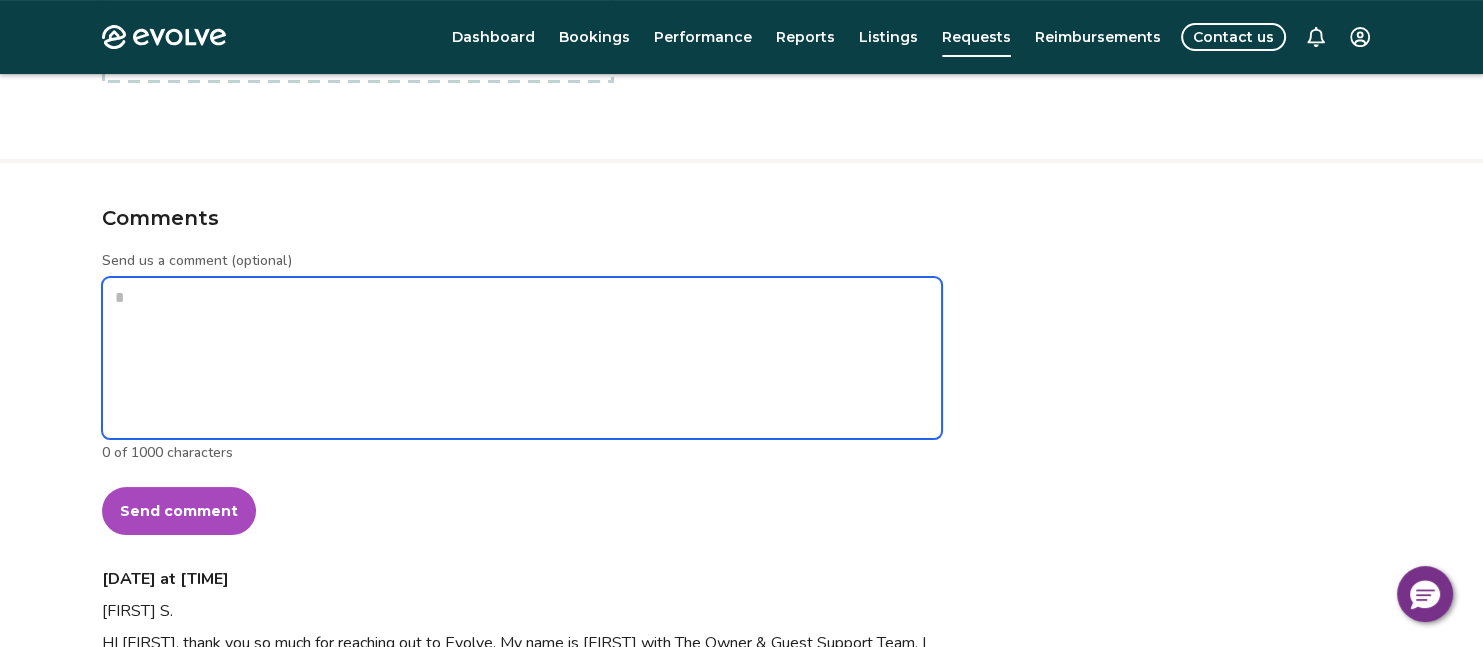 type on "*" 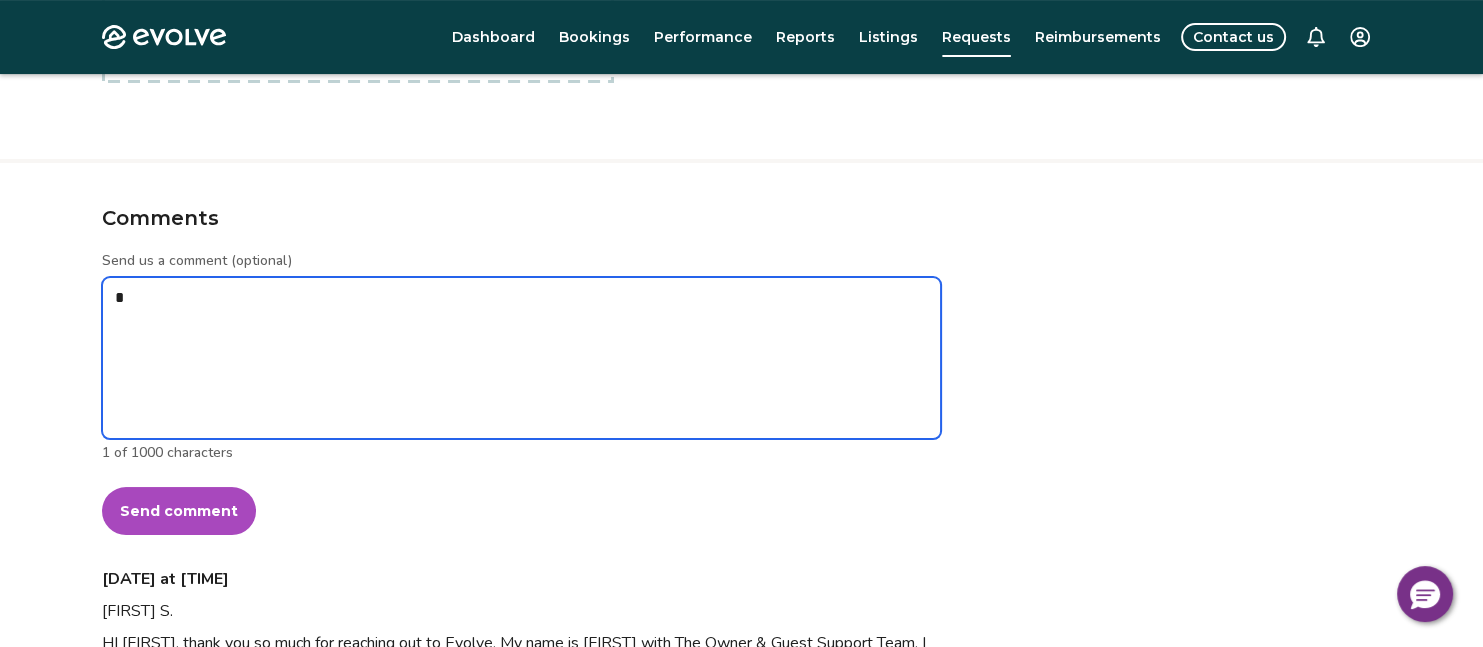 type on "*" 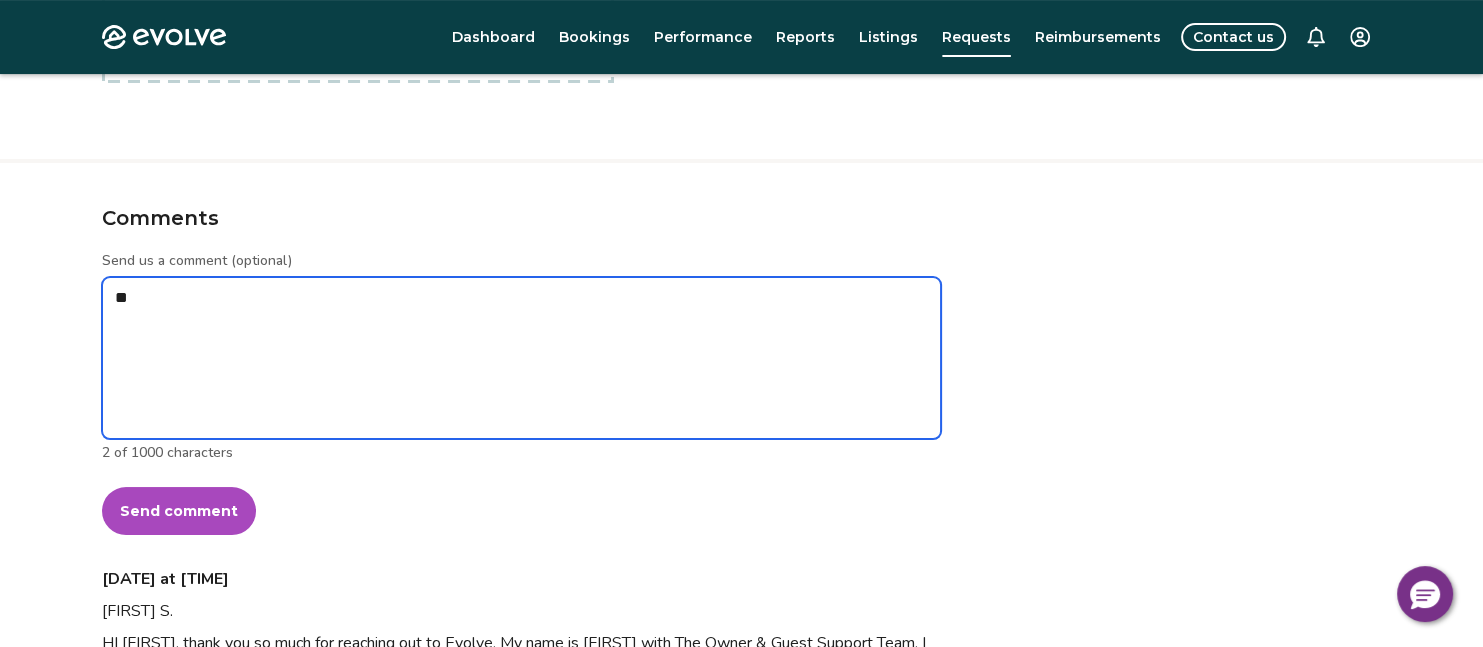 type on "*" 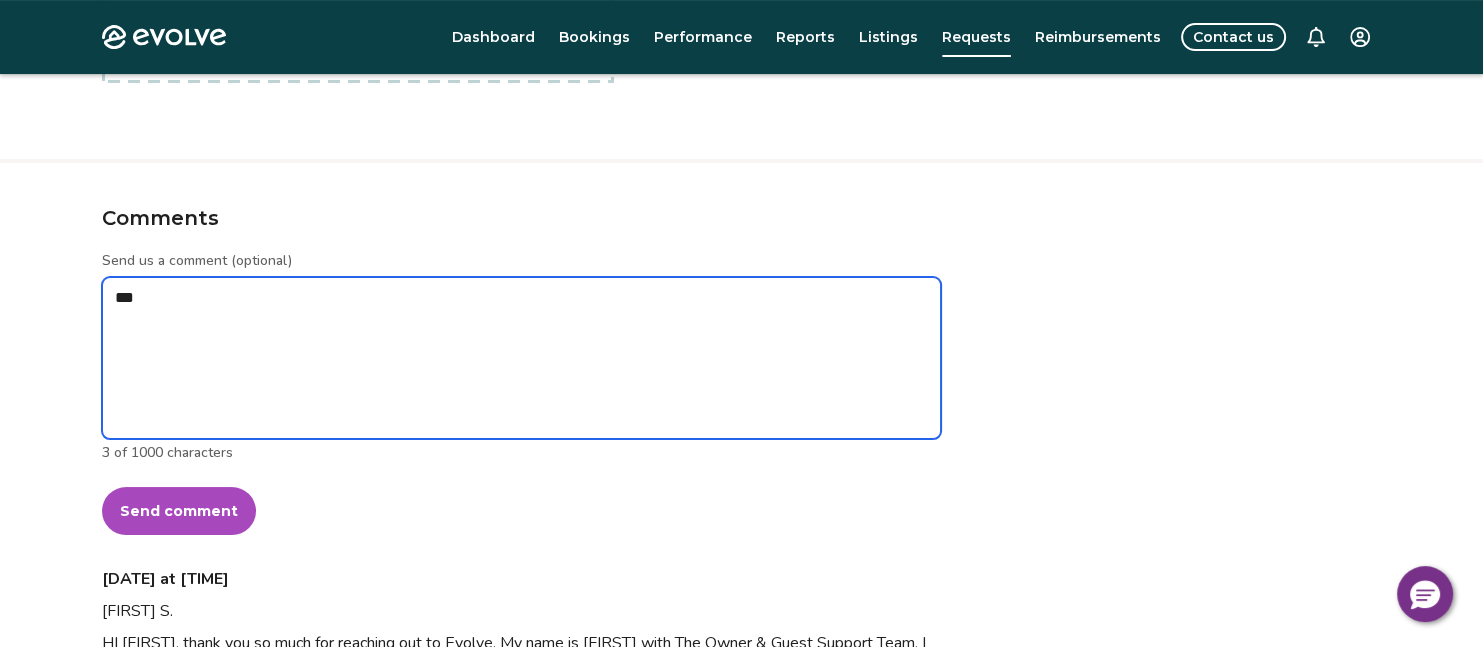 type on "*" 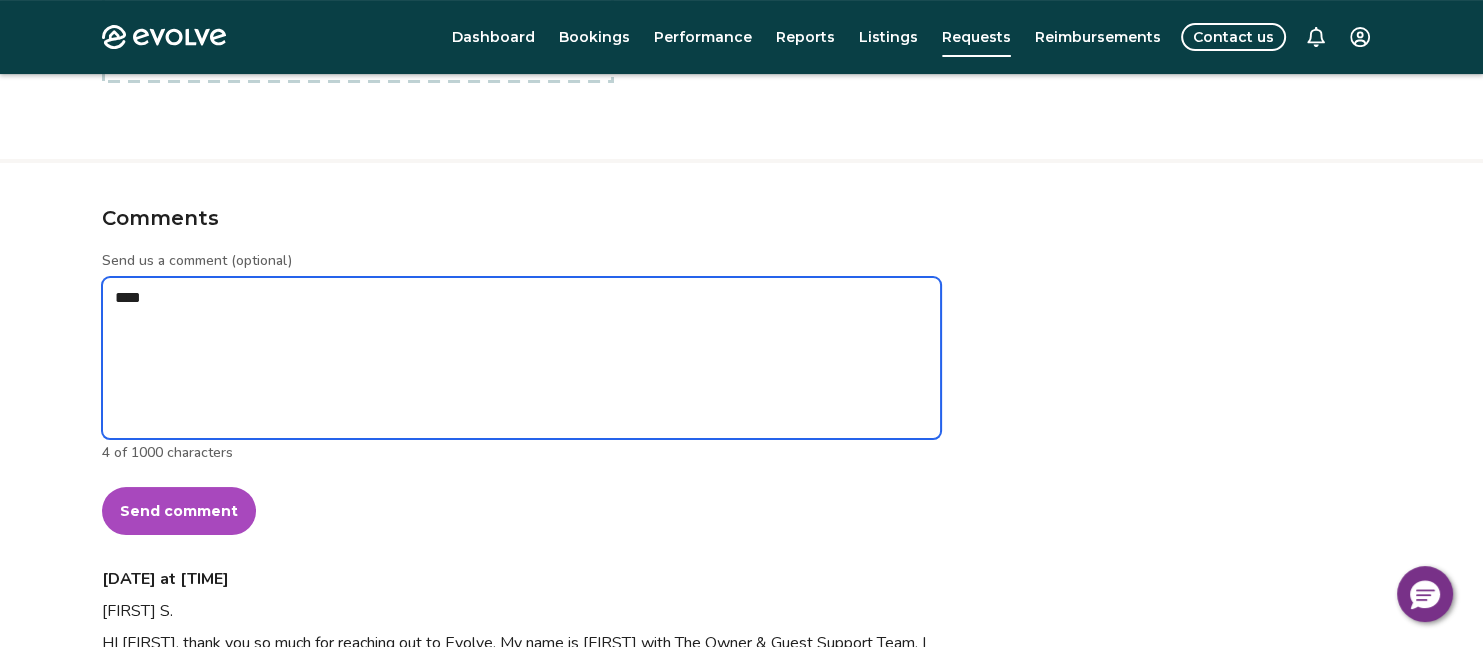 type on "*" 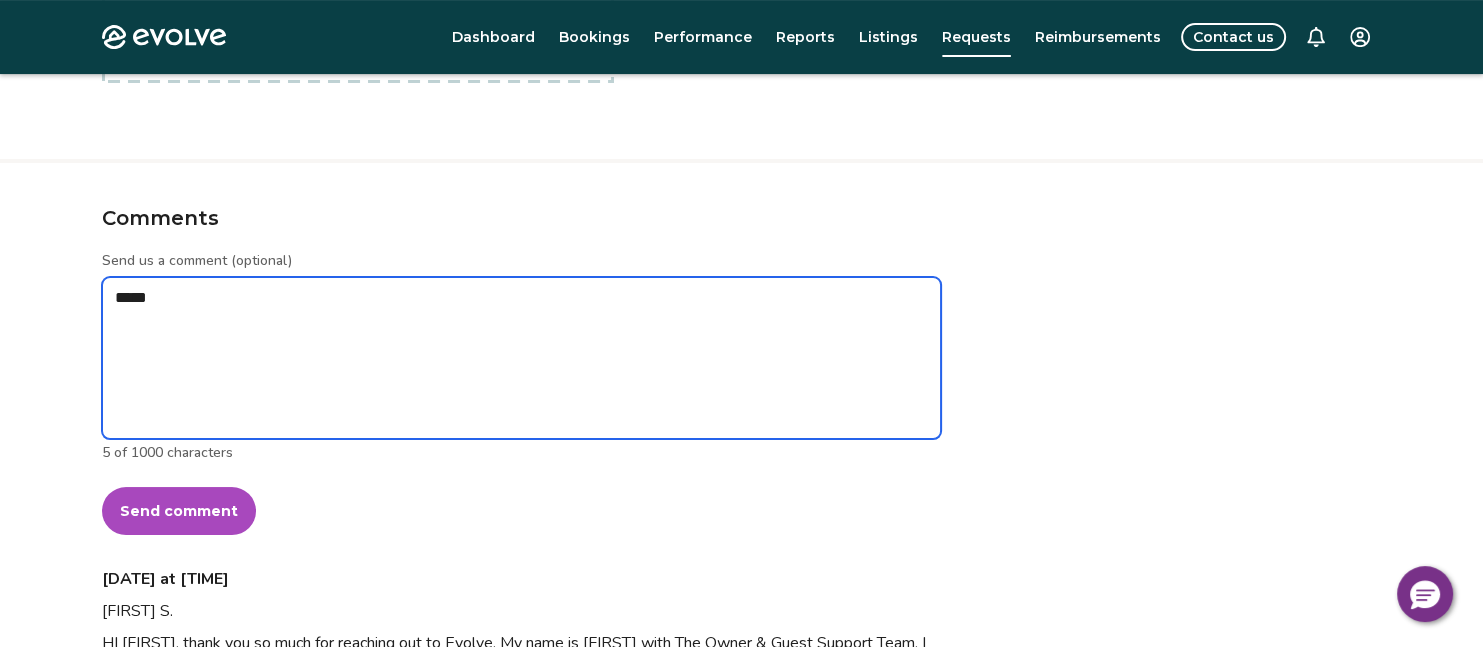 type on "*" 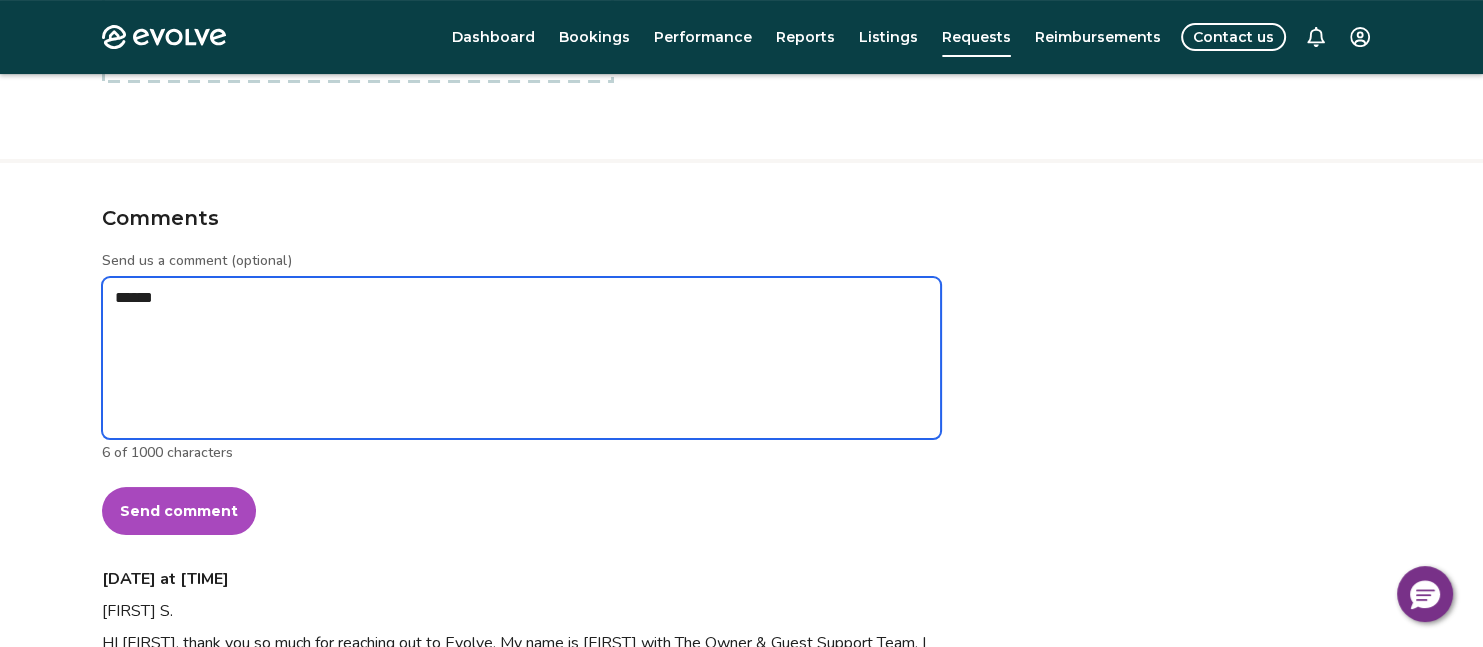type on "*" 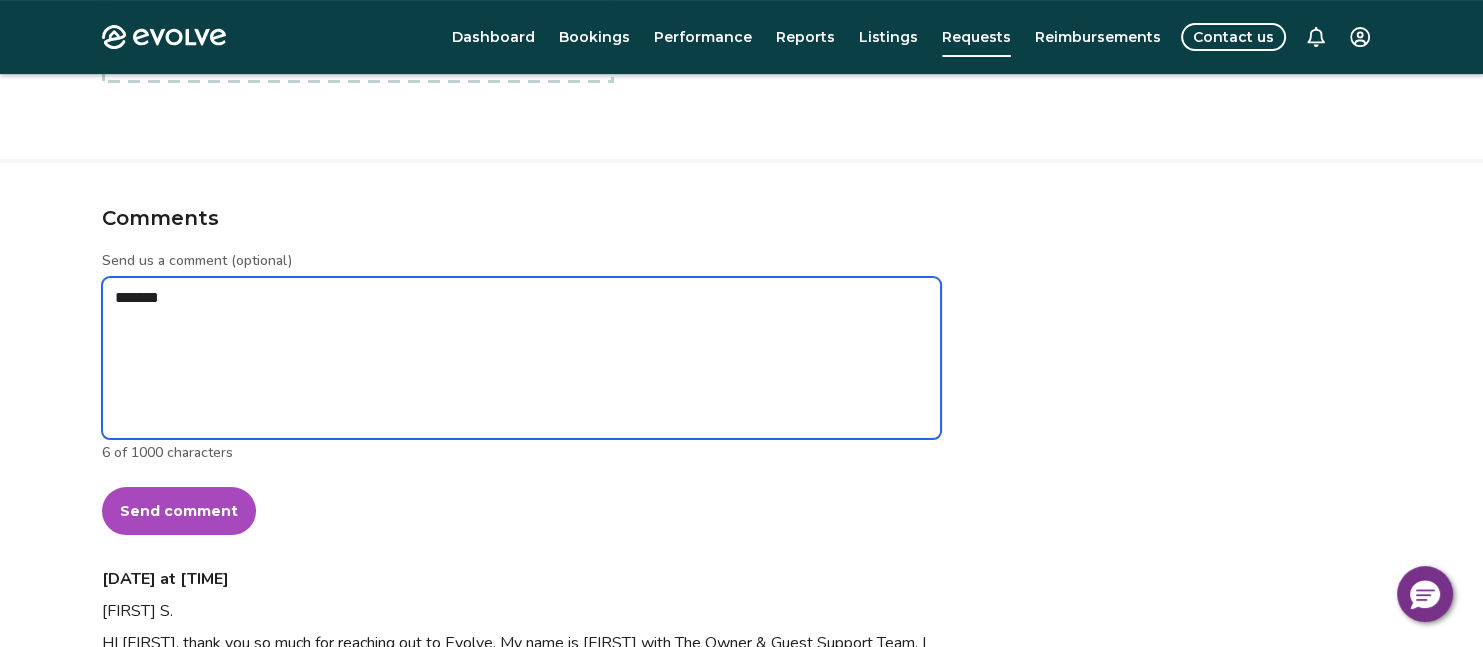 type on "*" 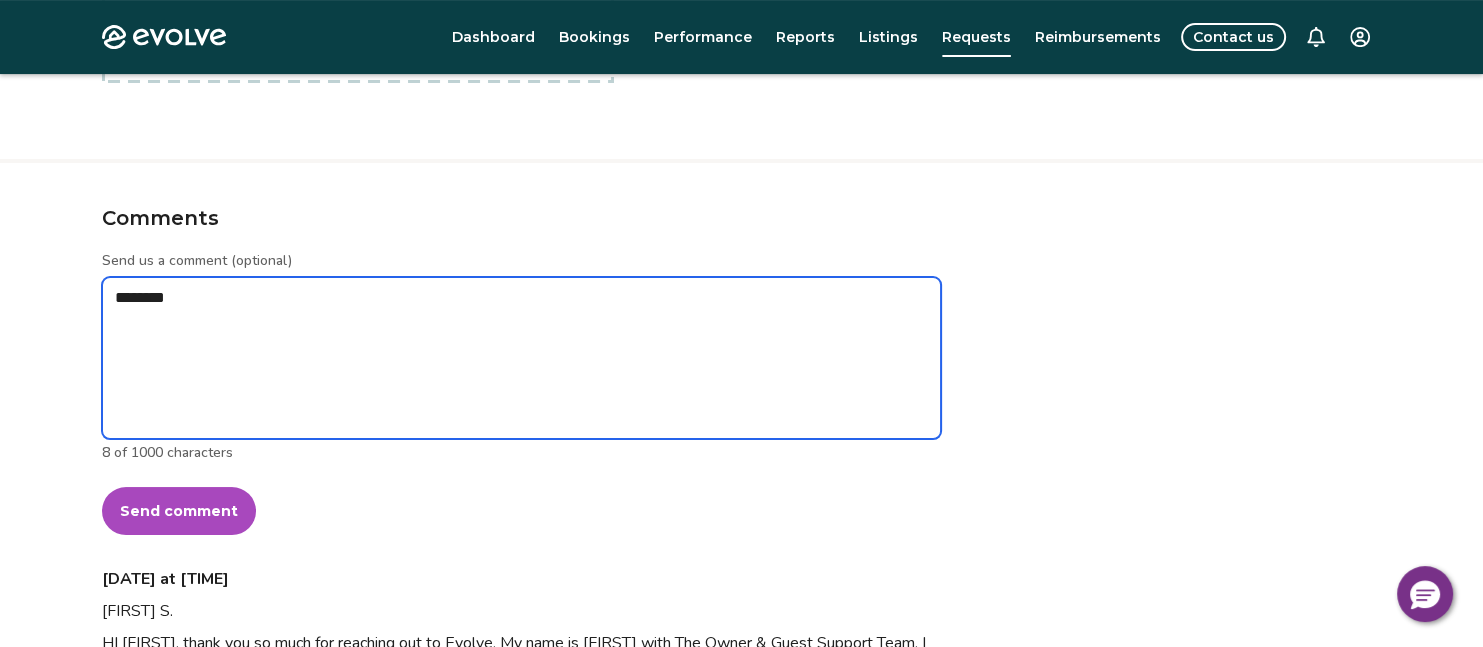 type on "*" 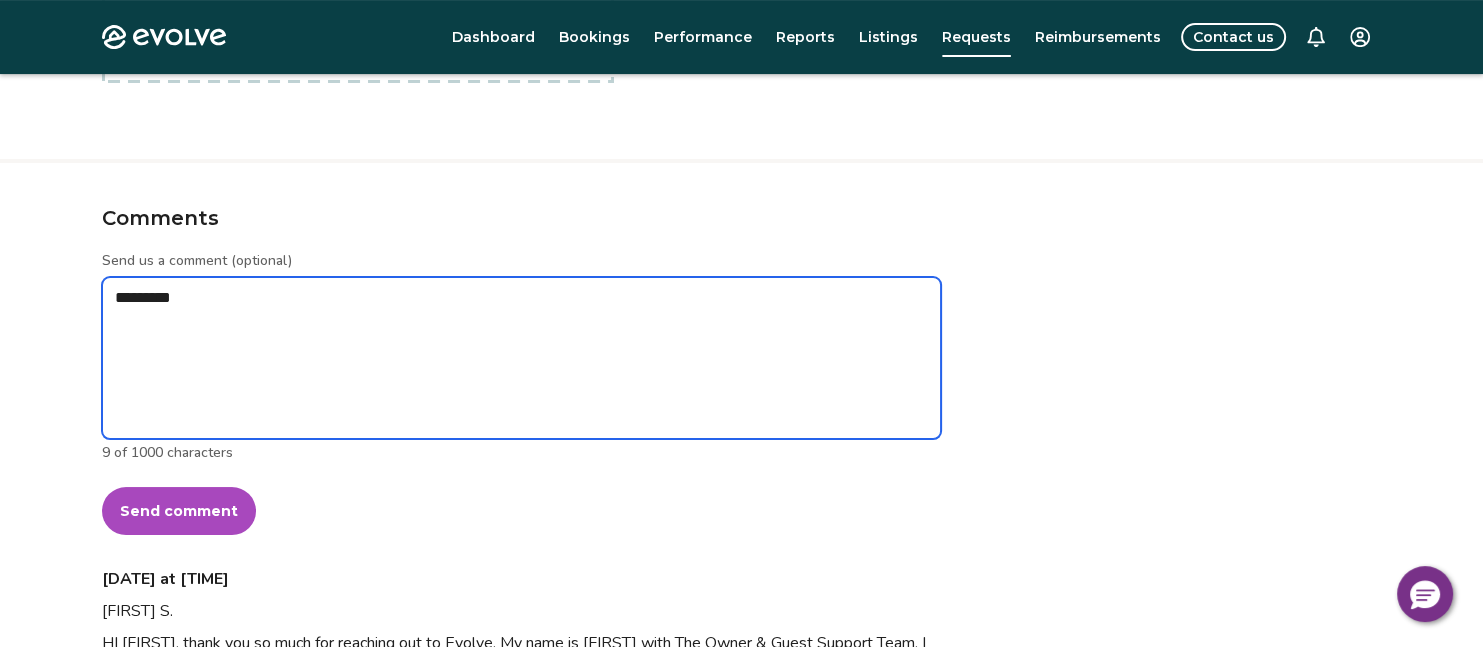 type on "*" 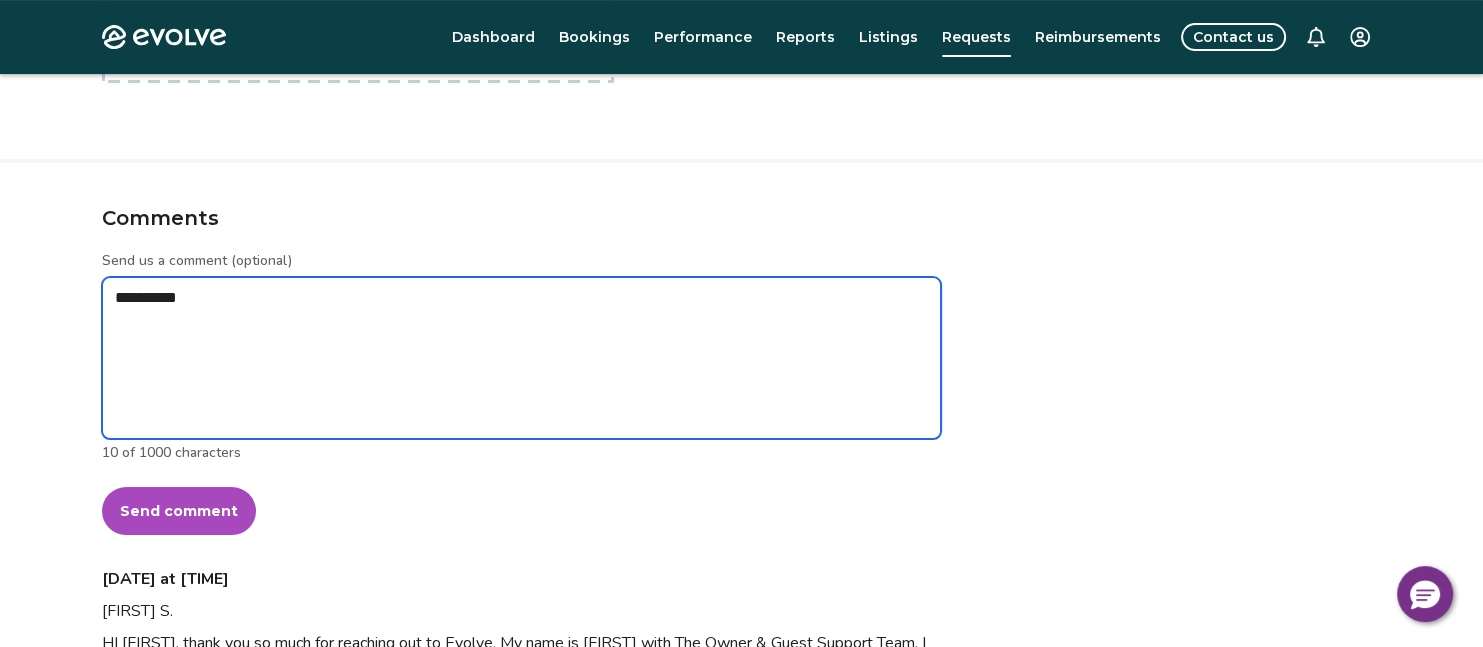 type on "*" 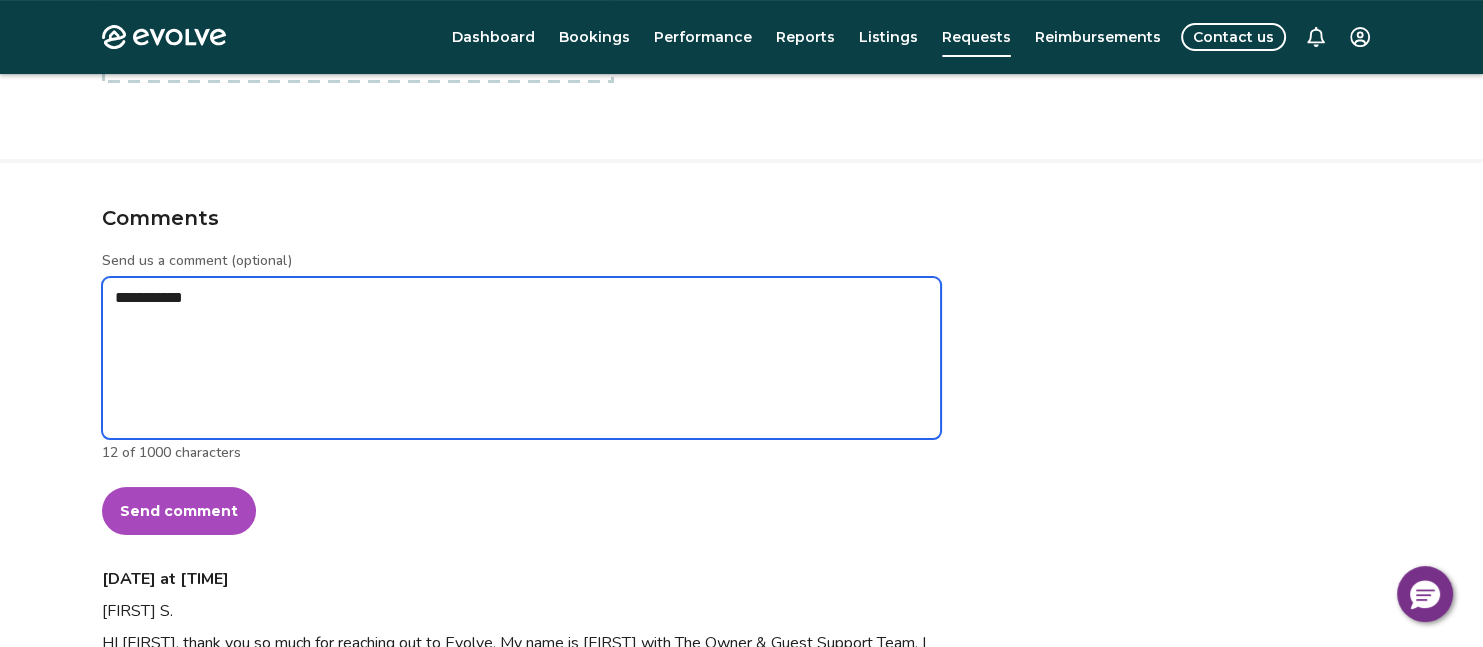 type on "*" 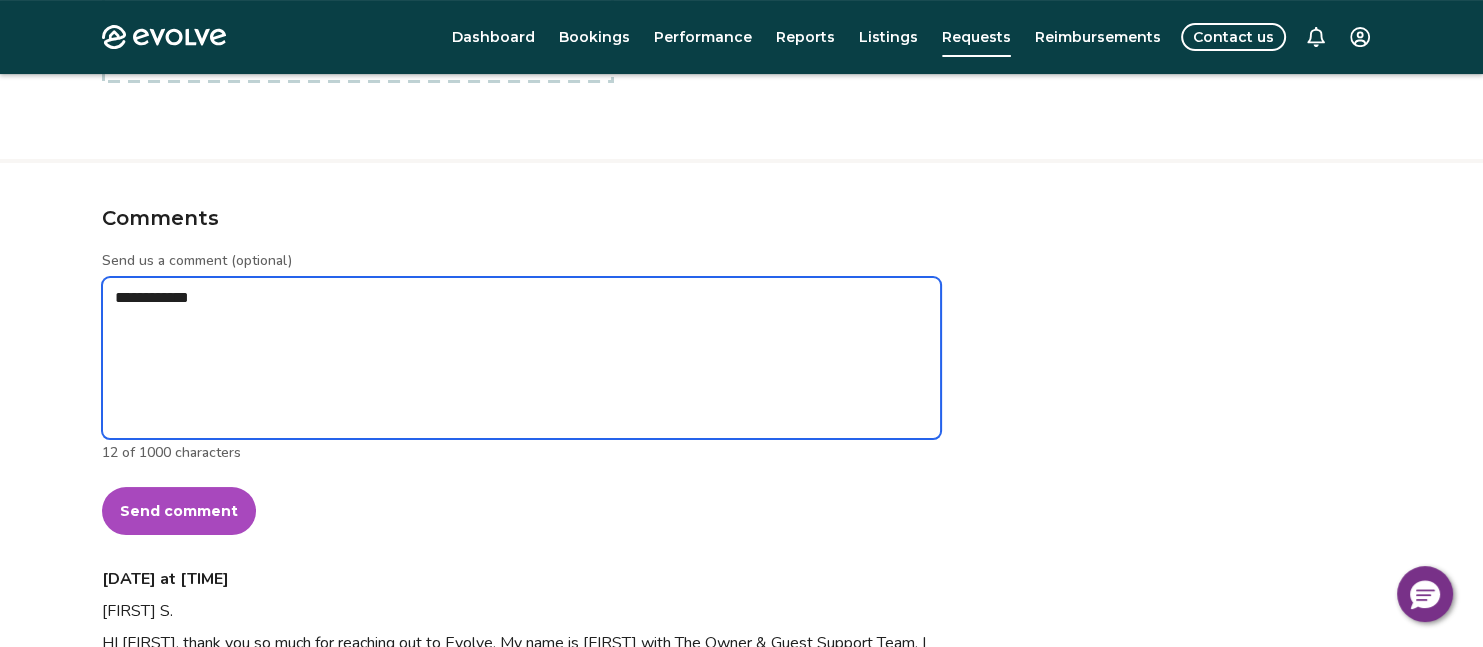 type on "*" 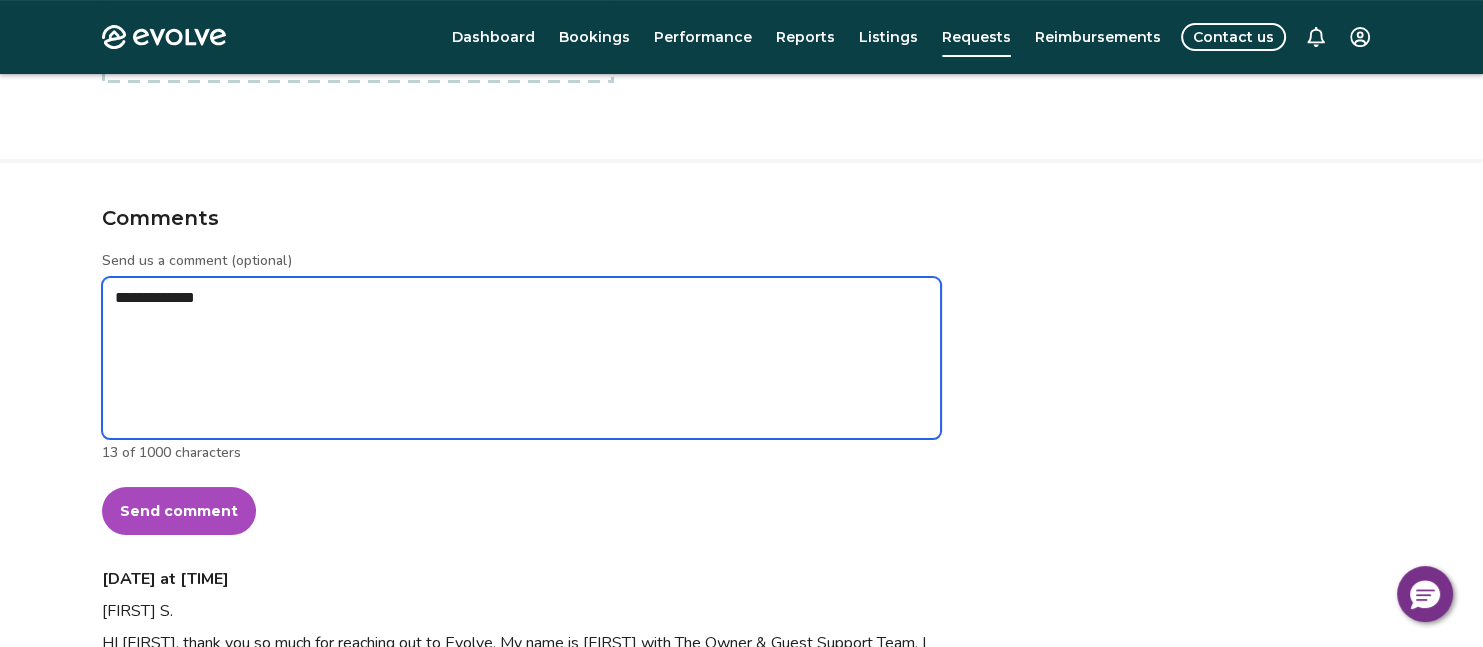 type on "*" 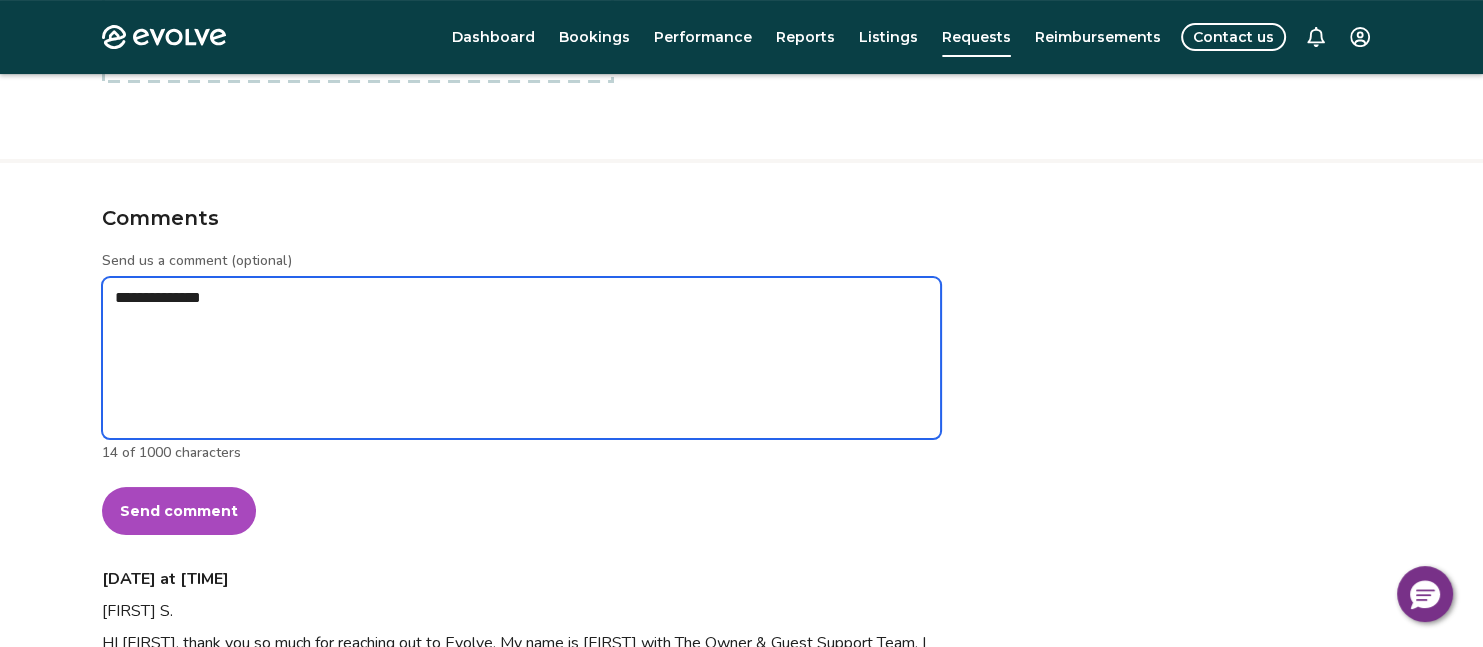 type on "*" 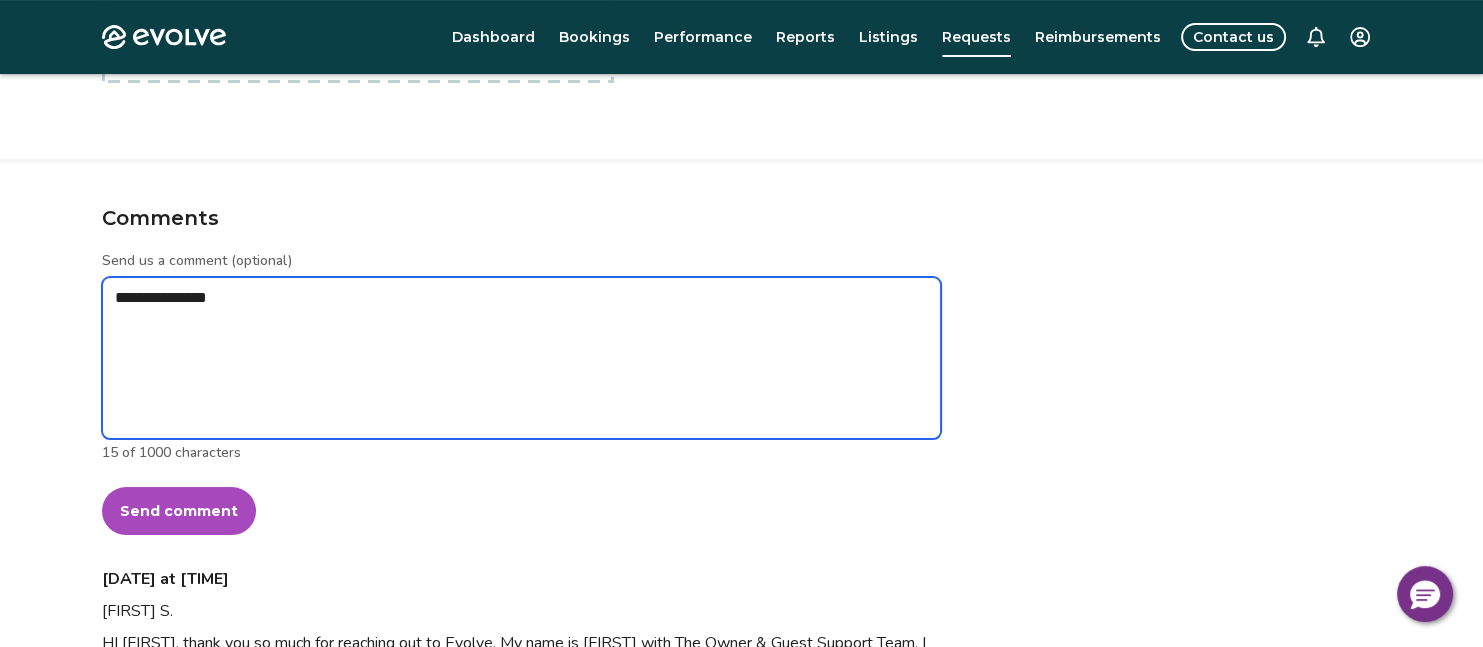 type on "*" 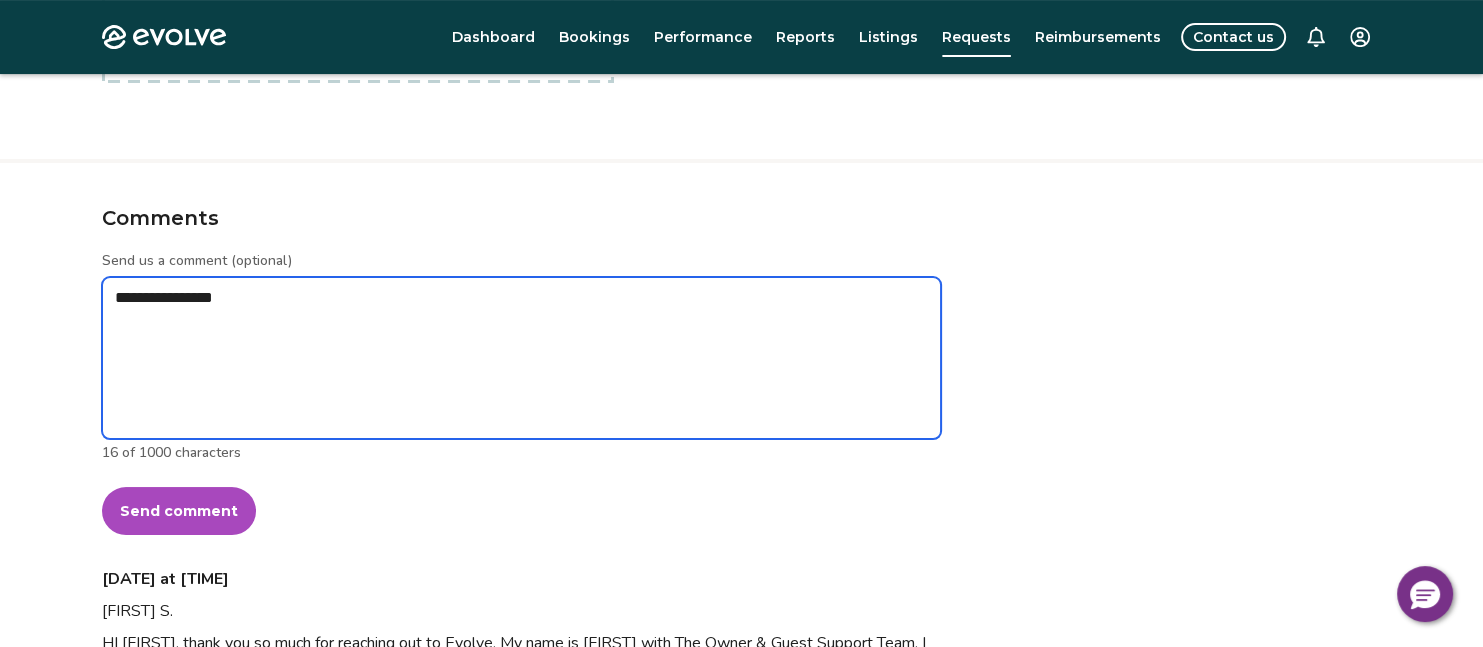type on "*" 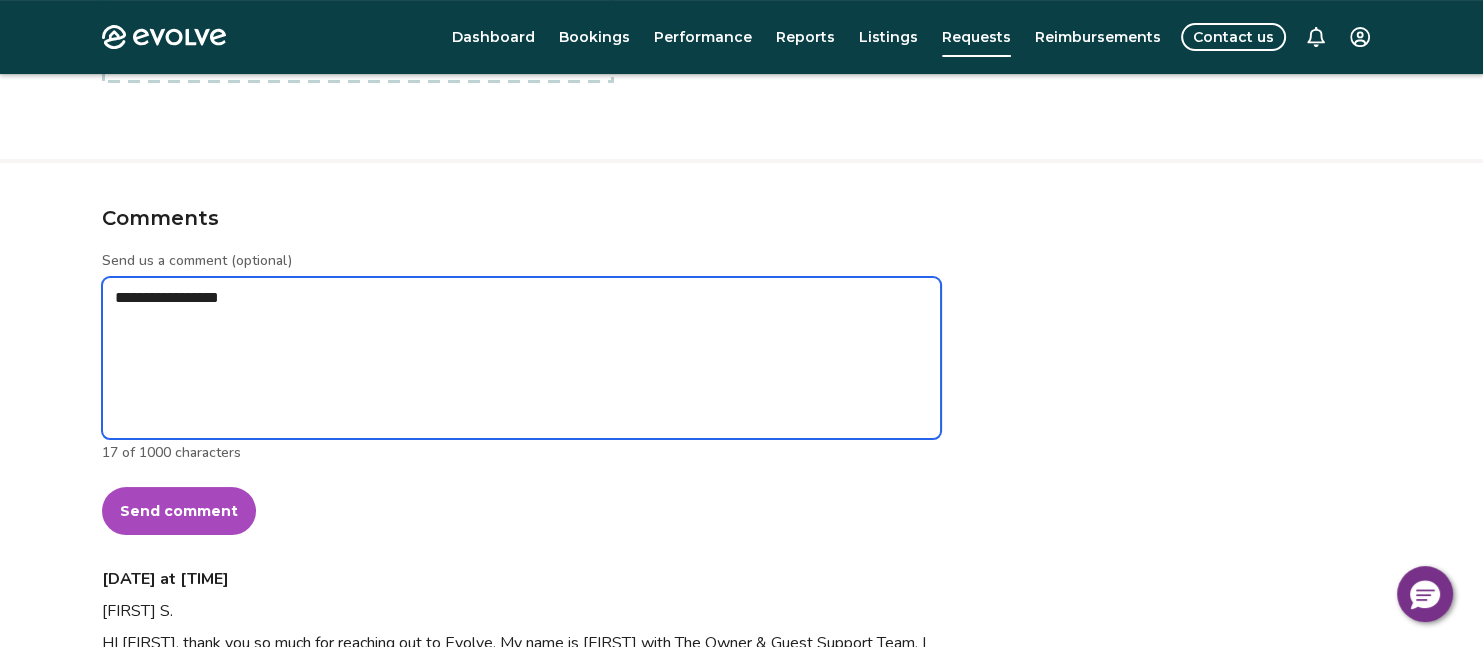 type on "*" 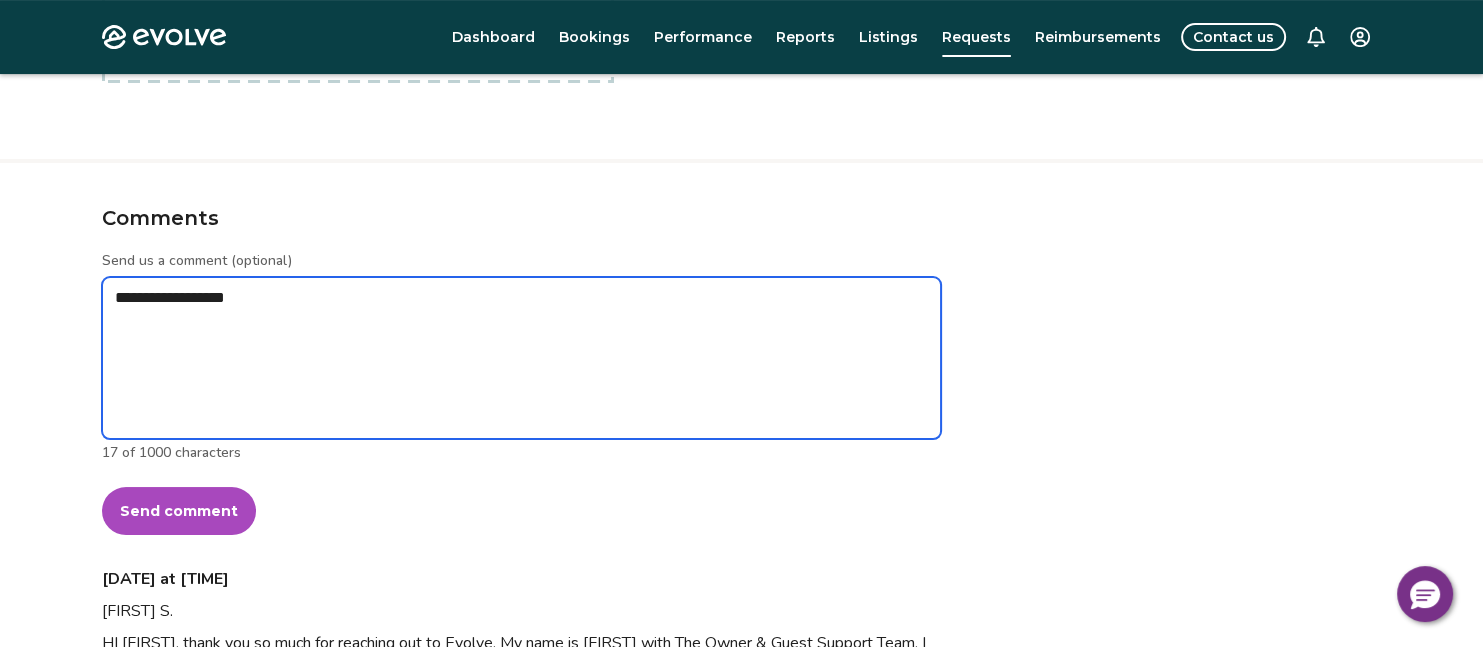 type on "*" 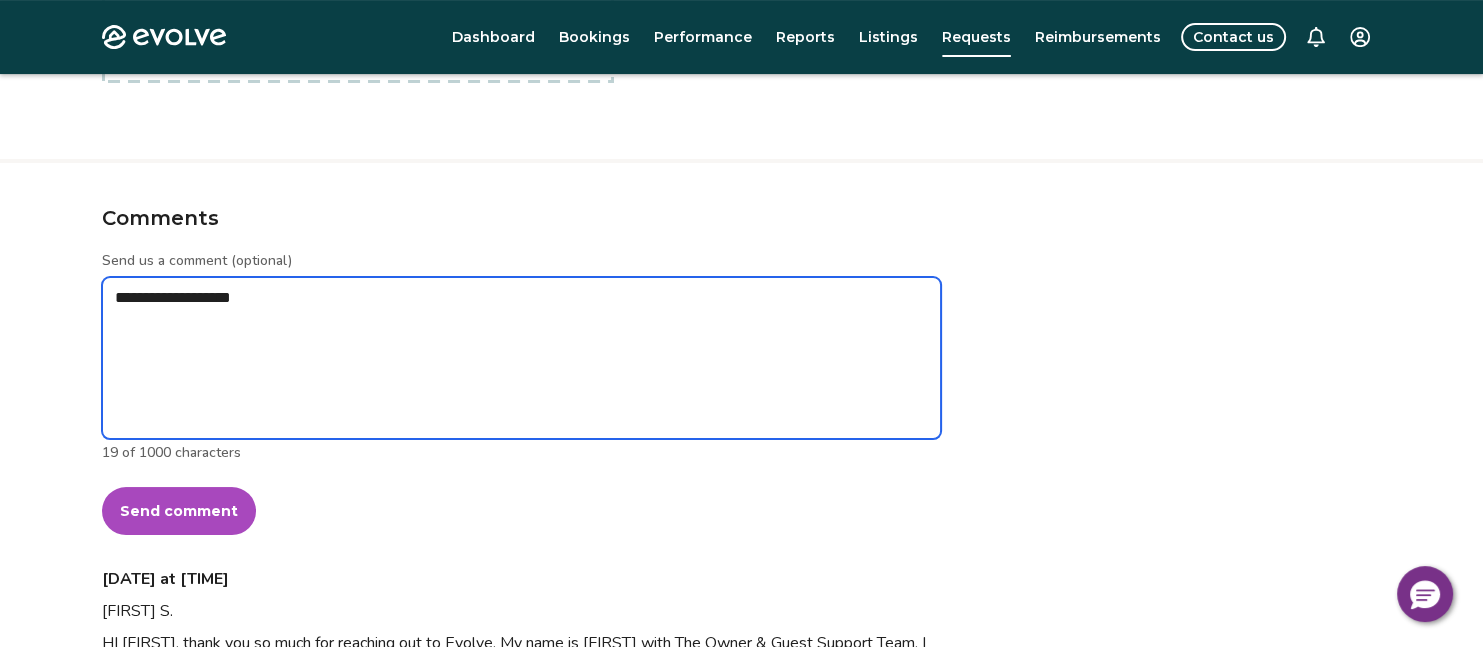 type on "*" 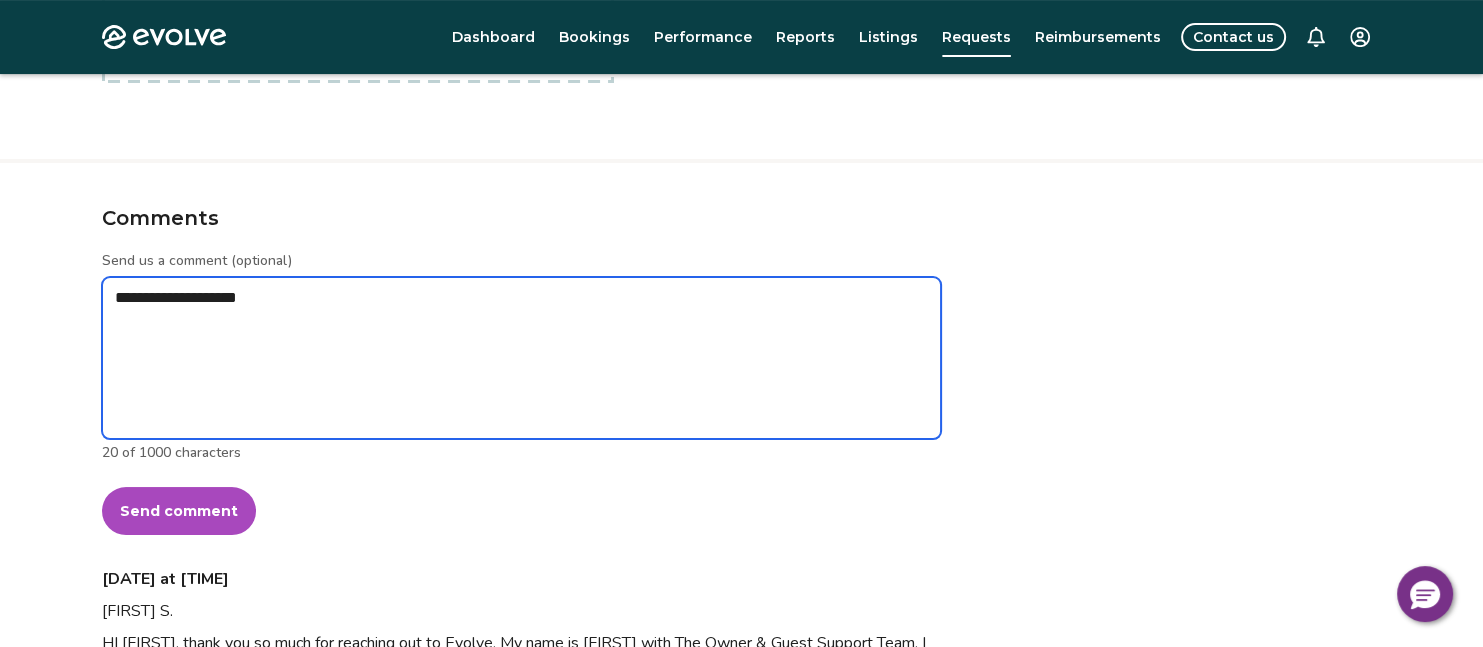 type on "*" 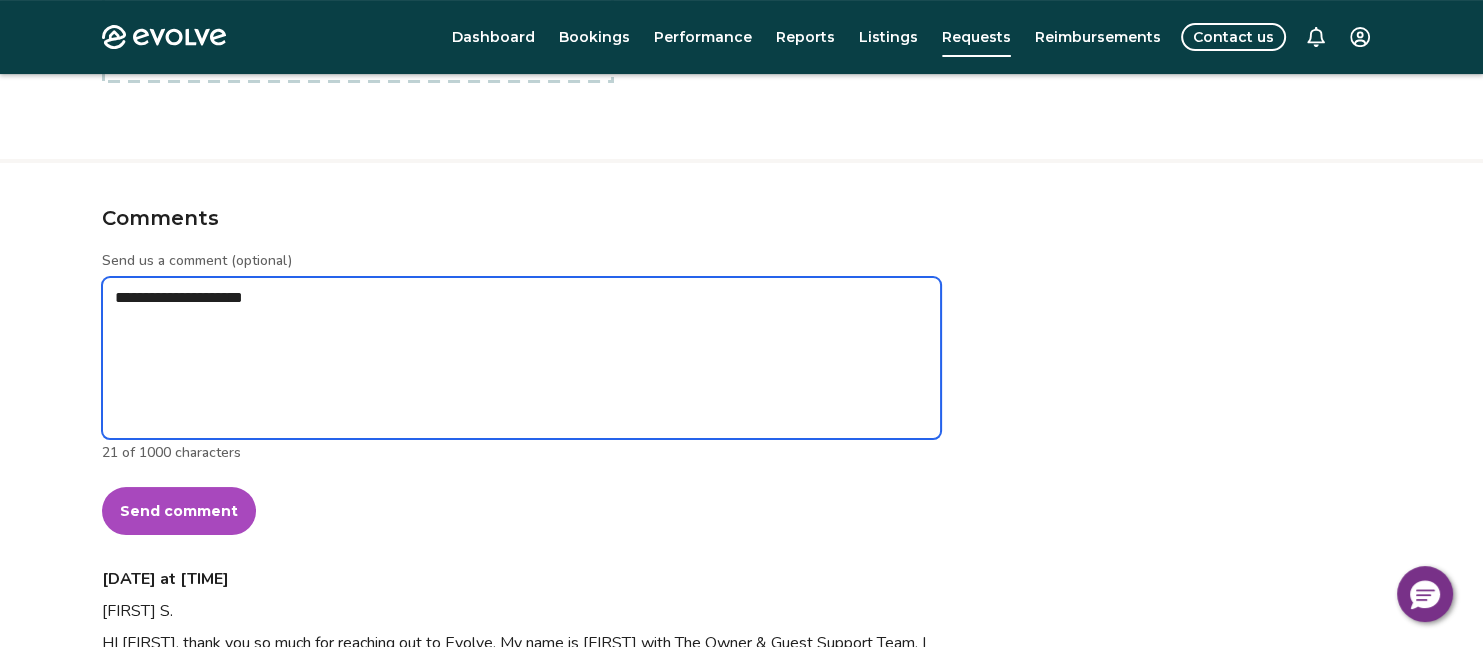 type on "*" 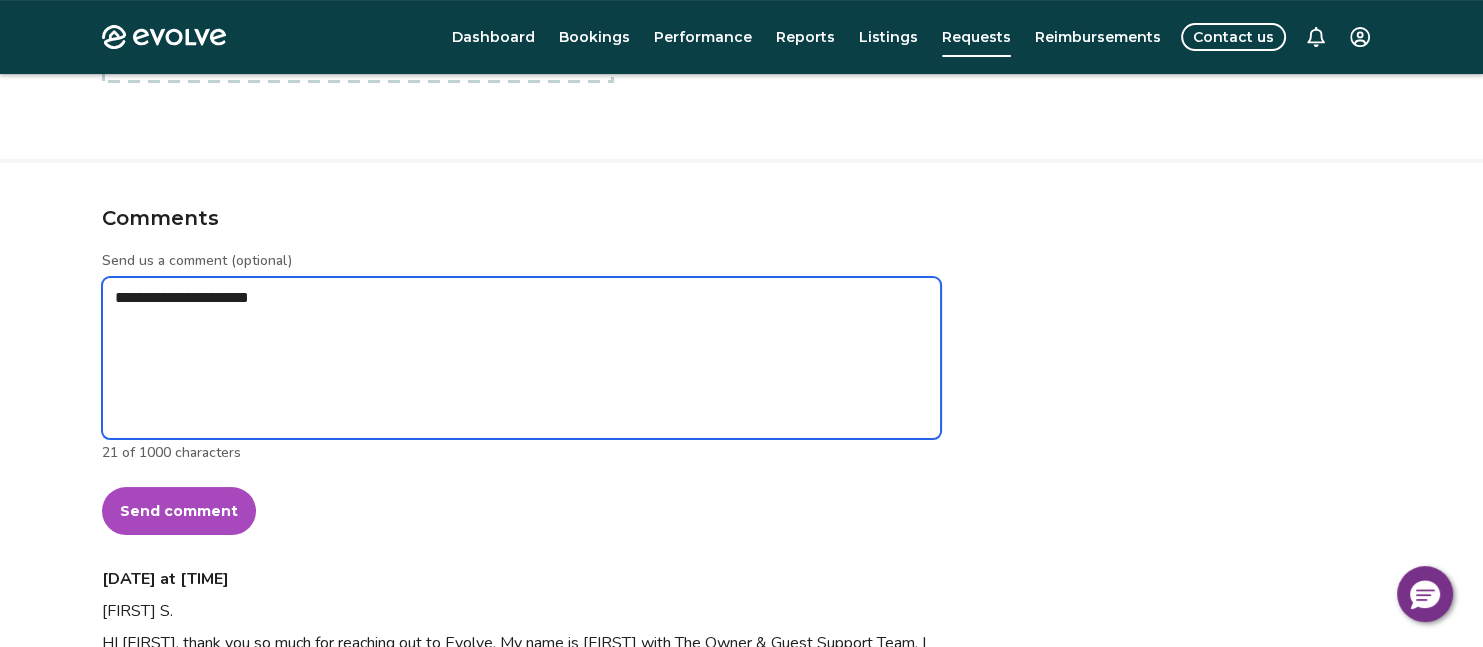 type on "*" 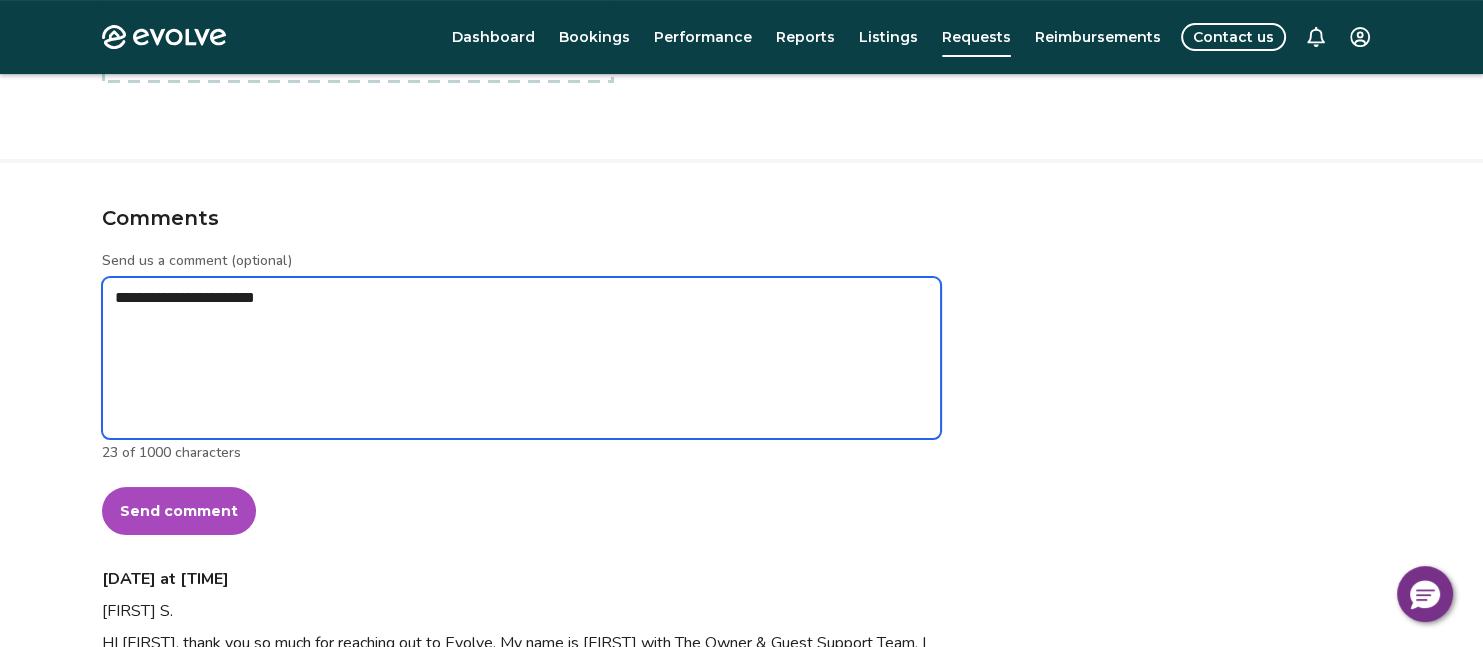 type on "**********" 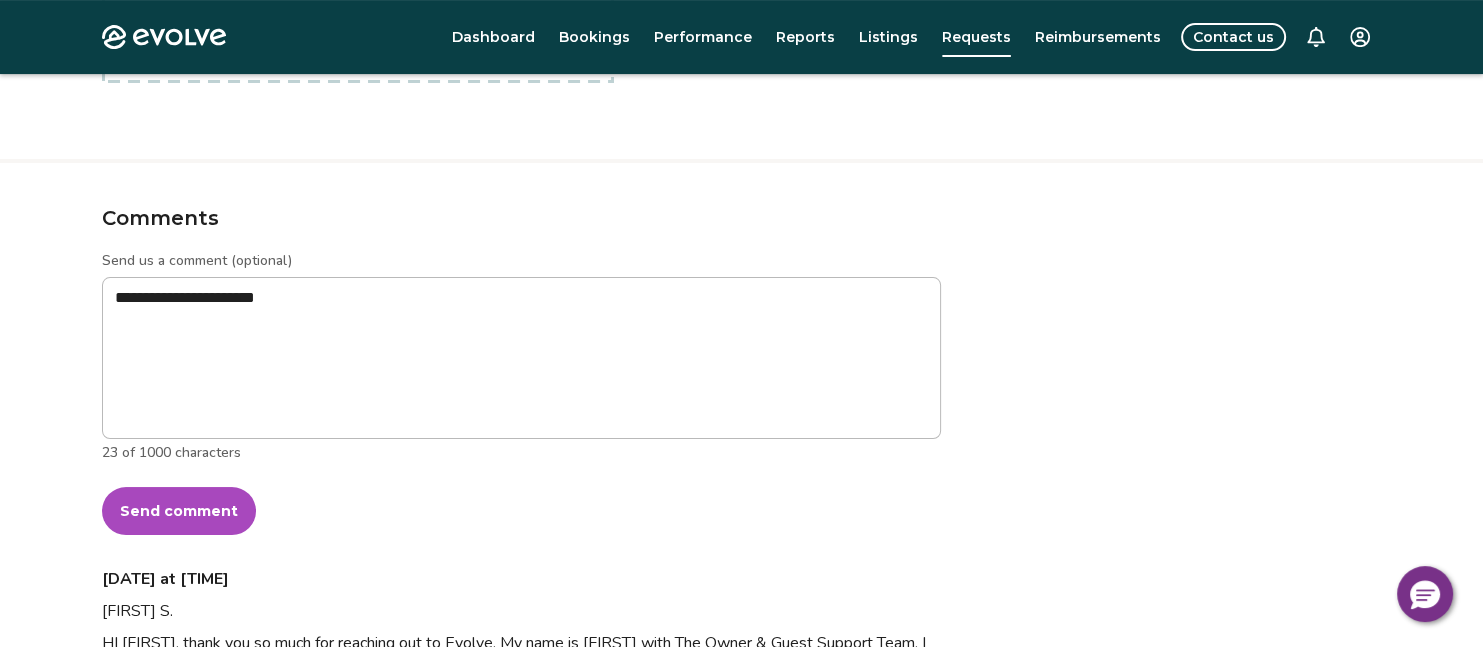 click on "Send comment" at bounding box center (179, 511) 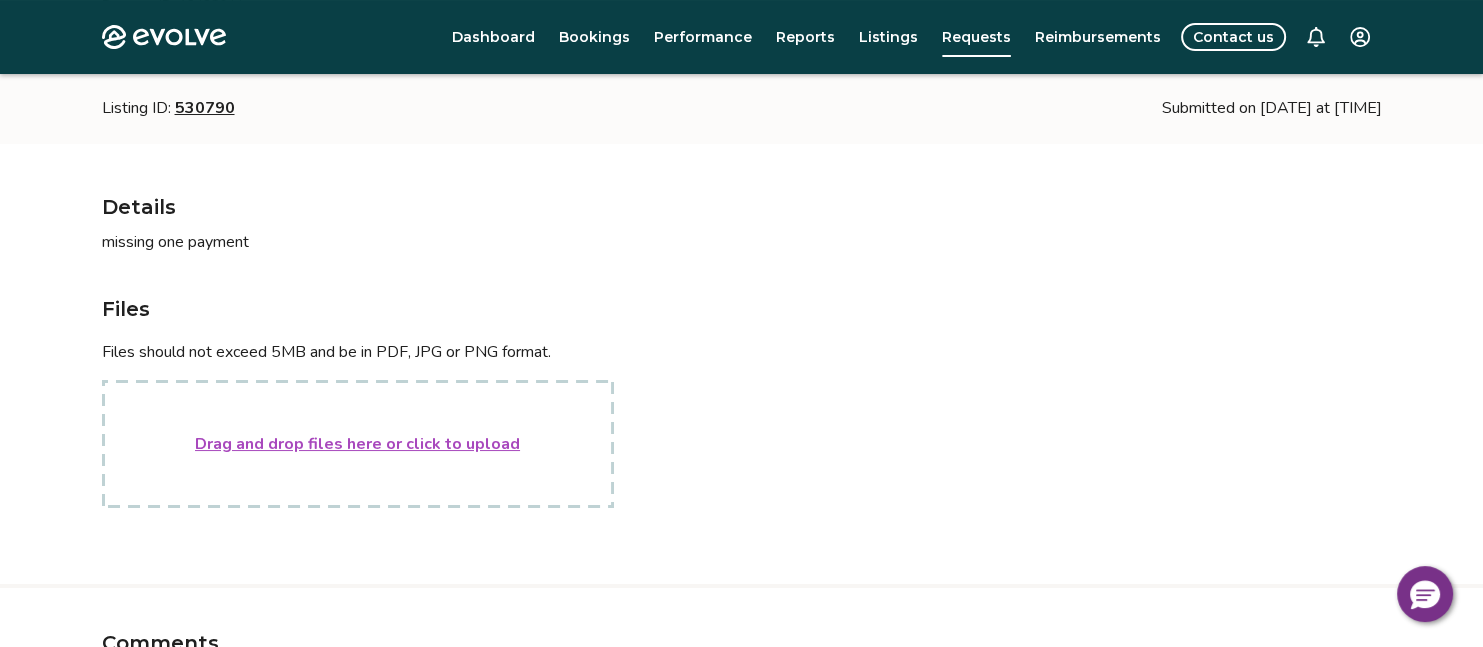 scroll, scrollTop: 0, scrollLeft: 0, axis: both 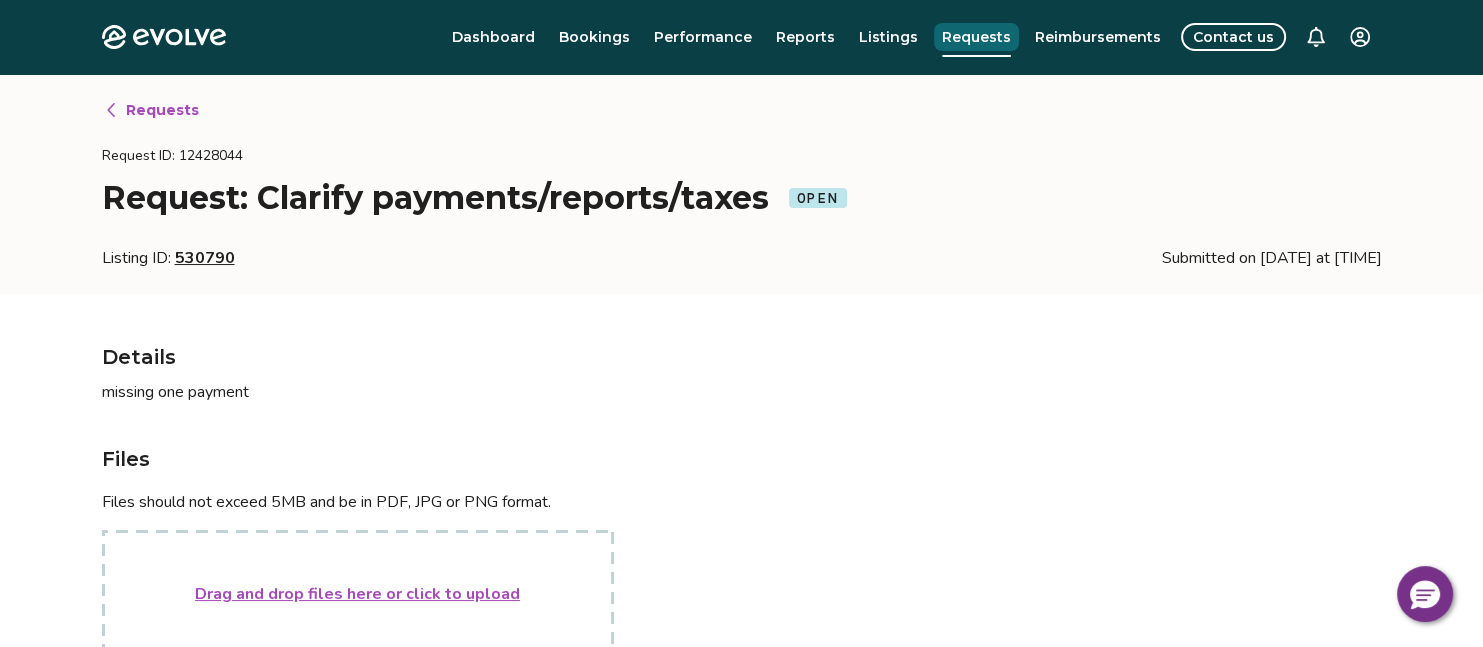 click on "Requests" at bounding box center (976, 37) 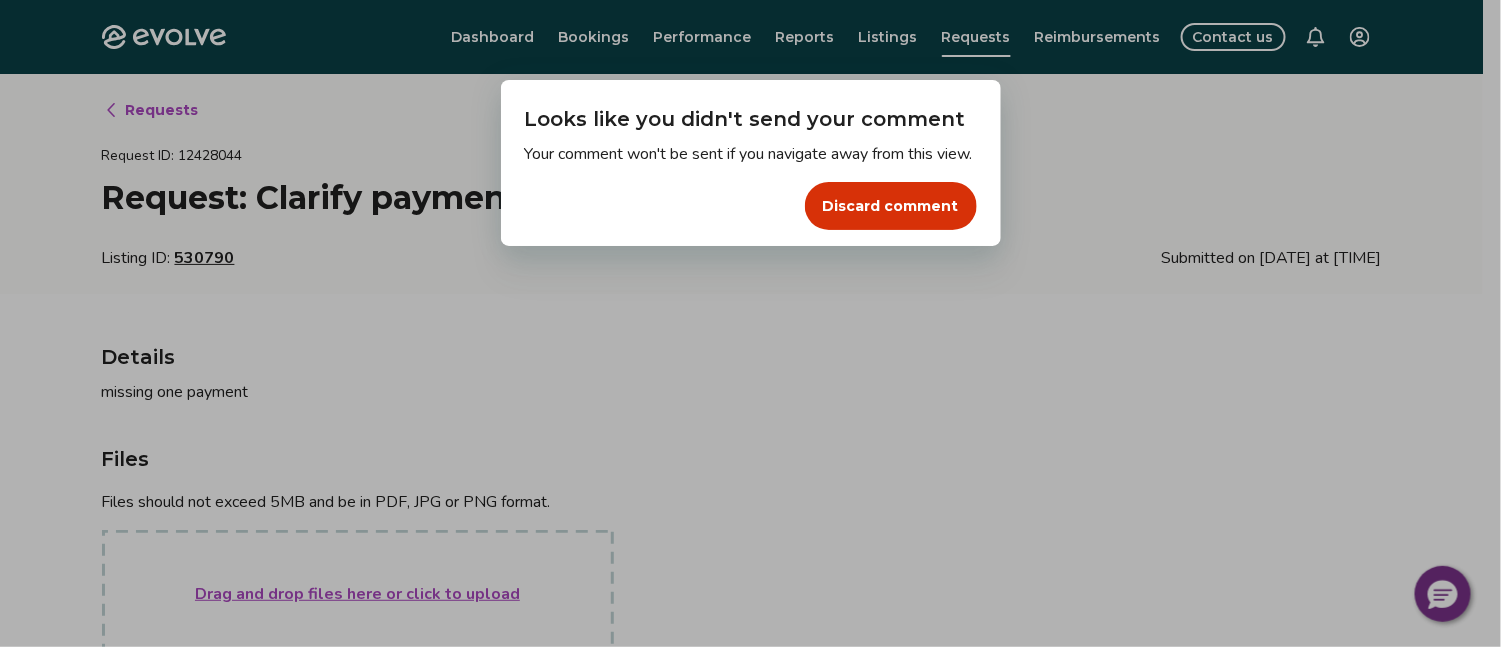 click on "Dialog Looks like you didn't send your comment Your comment won't be sent if you navigate away from this view. Discard comment" at bounding box center [750, 323] 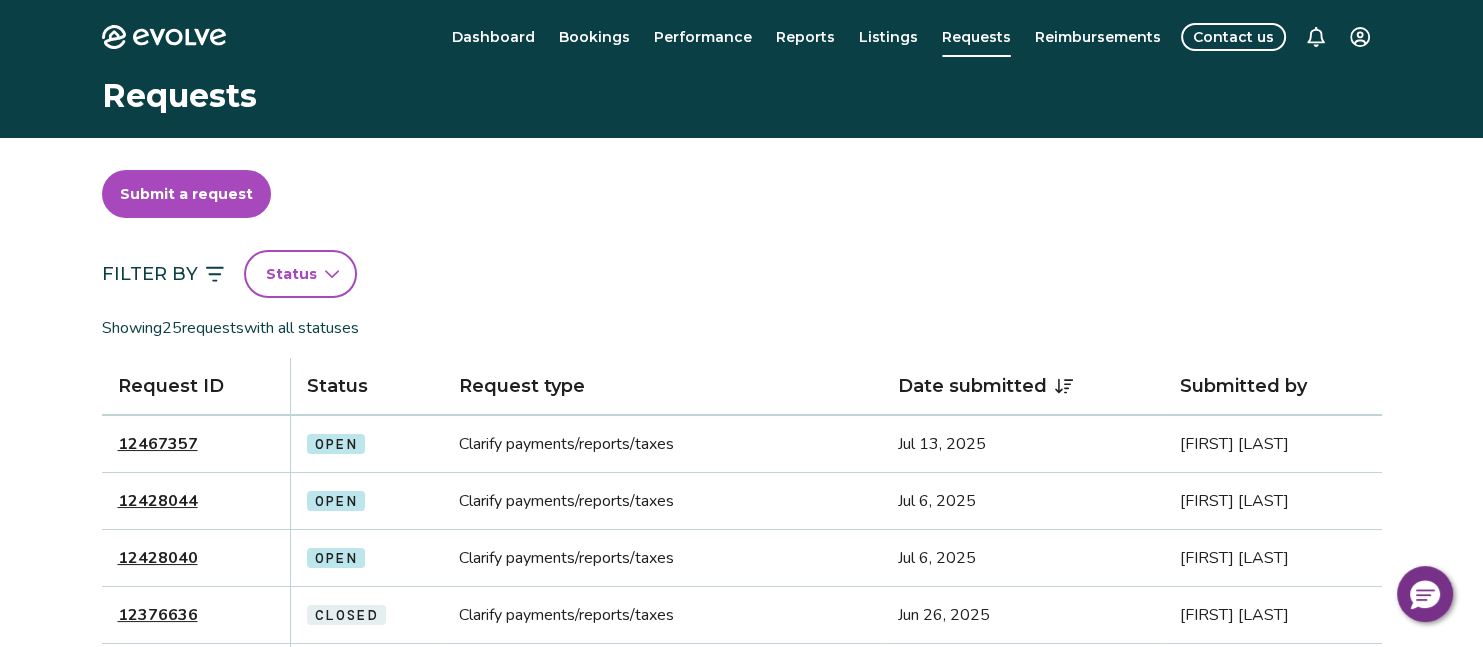 click on "12467357" at bounding box center (158, 444) 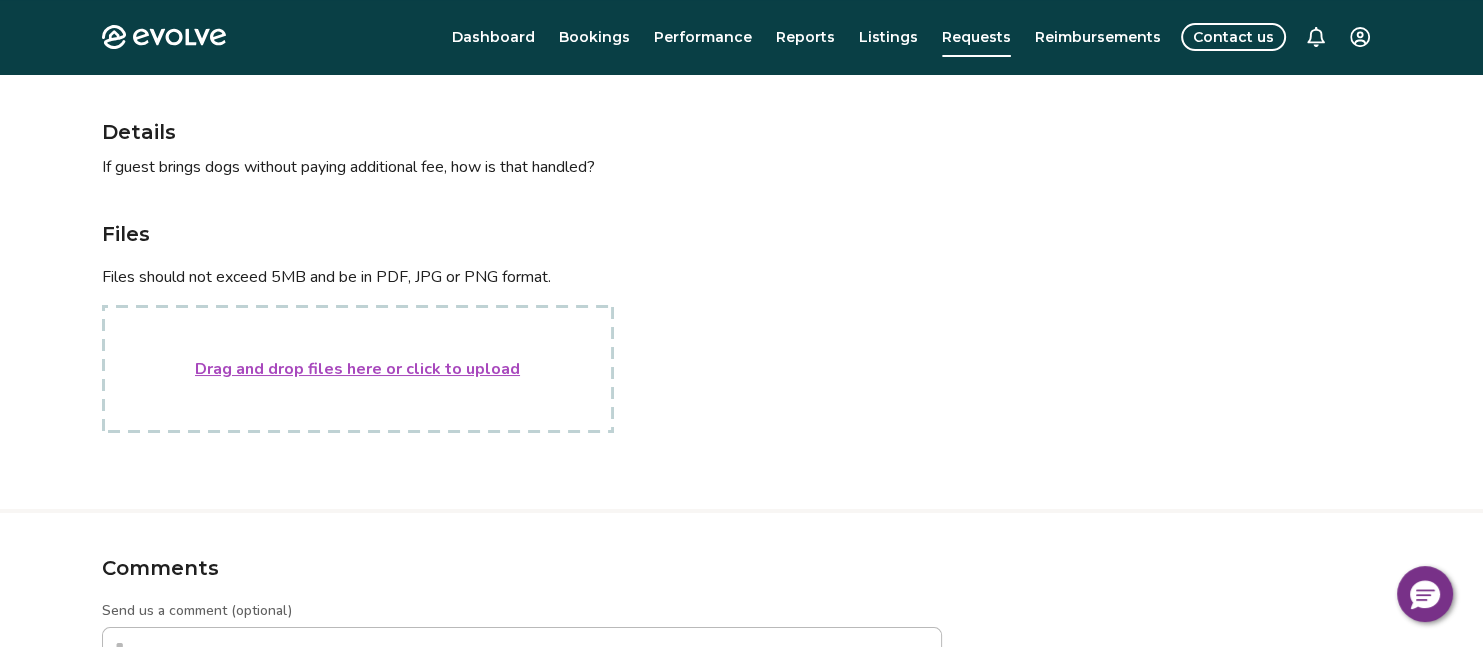 scroll, scrollTop: 0, scrollLeft: 0, axis: both 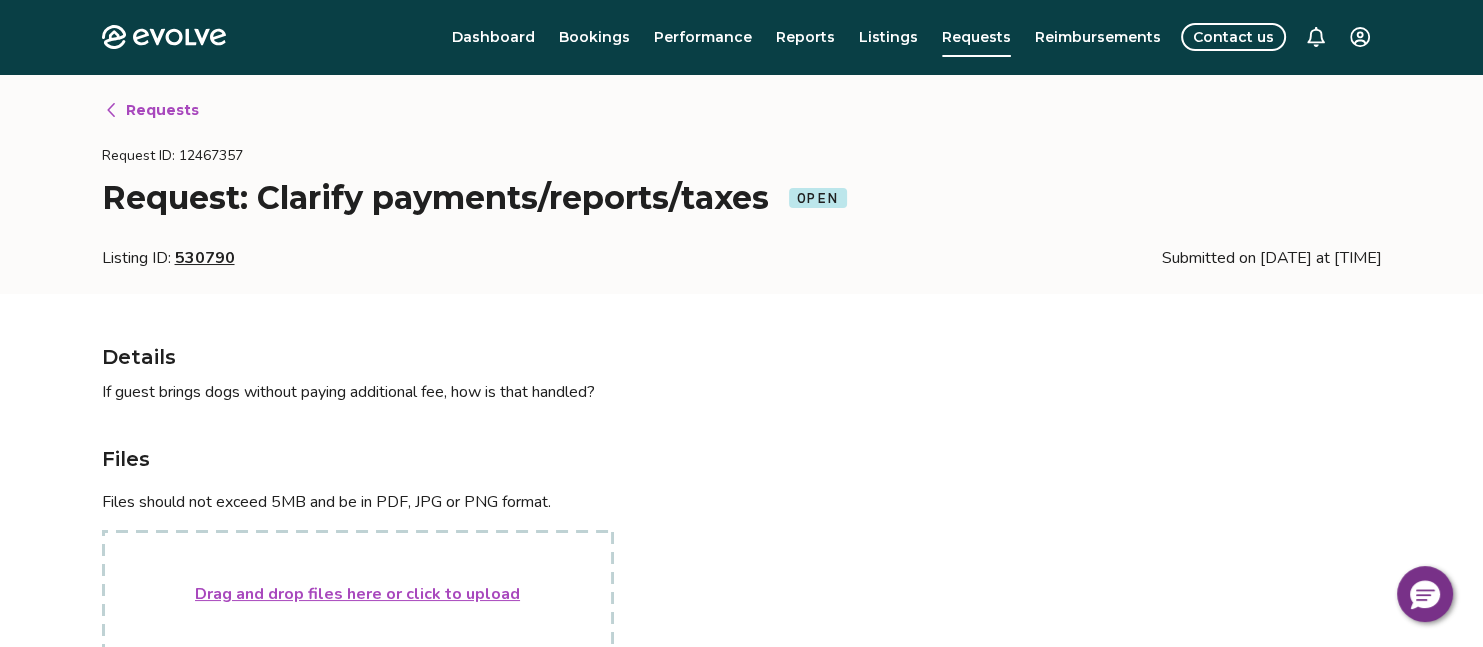 type on "*" 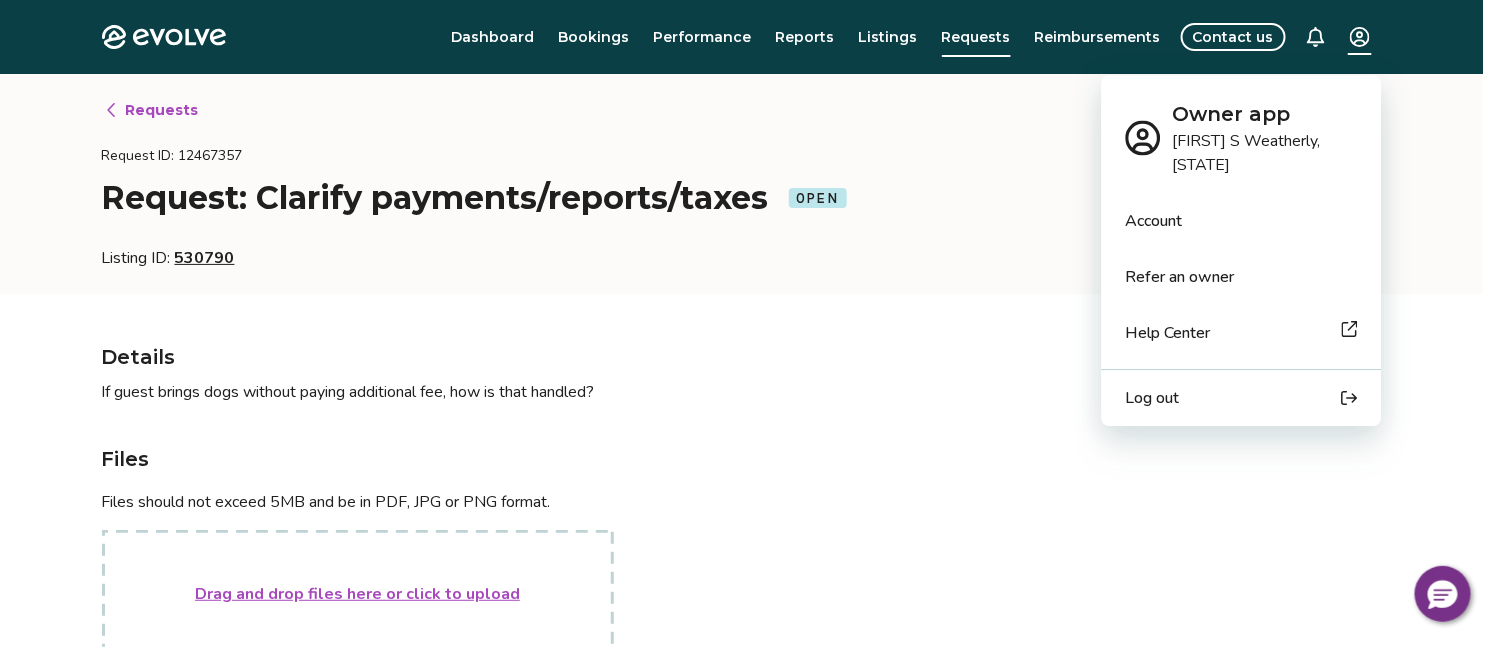 click on "Evolve Dashboard Bookings Performance Reports Listings Requests Reimbursements Contact us Requests Request ID: 12467357 Request: Clarify payments/reports/taxes Open Listing ID:   530790 Submitted on Jul 13, 2025 at 10:50 AM Details If guest brings dogs without paying additional fee, how is that handled? Files Files should not exceed 5MB and be in PDF, JPG or PNG format. Drag and drop files here or click to upload Comments Send us a comment (optional)   0 of 1000 characters Send comment © 2013-Present Evolve Vacation Rental Network Privacy Policy | Terms of Service
* Owner app Brian S   Weatherly, PA Account Refer an owner Help Center Log out init init" at bounding box center (750, 651) 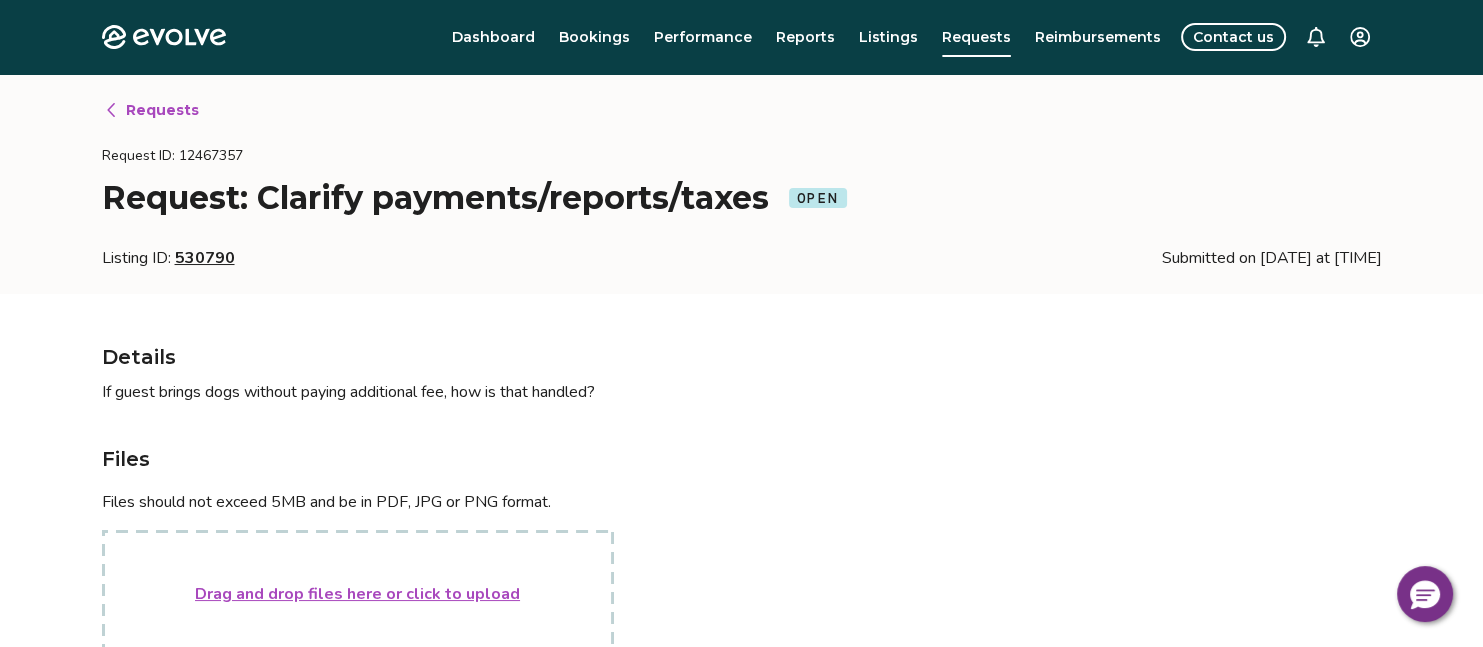 click on "Evolve Dashboard Bookings Performance Reports Listings Requests Reimbursements Contact us Requests Request ID: 12467357 Request: Clarify payments/reports/taxes Open Listing ID:   530790 Submitted on Jul 13, 2025 at 10:50 AM Details If guest brings dogs without paying additional fee, how is that handled? Files Files should not exceed 5MB and be in PDF, JPG or PNG format. Drag and drop files here or click to upload Comments Send us a comment (optional)   0 of 1000 characters Send comment © 2013-Present Evolve Vacation Rental Network Privacy Policy | Terms of Service
* init init" at bounding box center [741, 651] 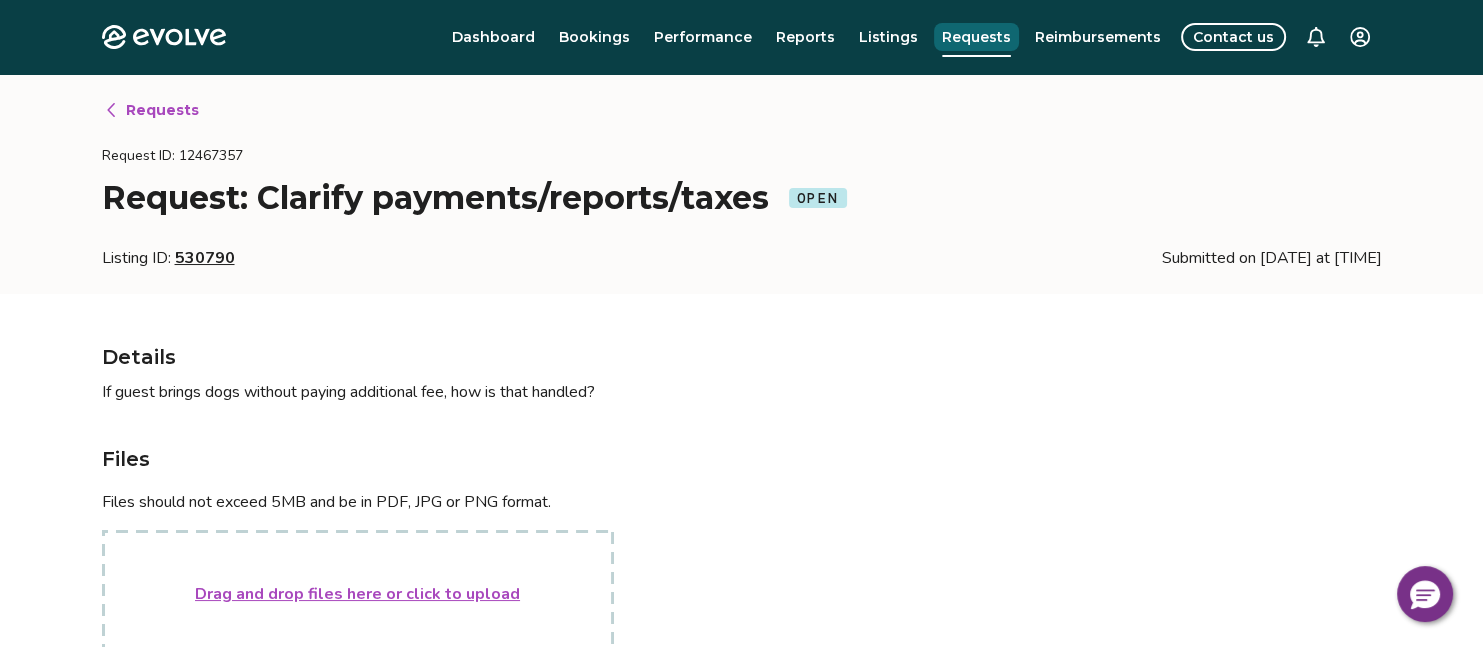 click on "Requests" at bounding box center [976, 37] 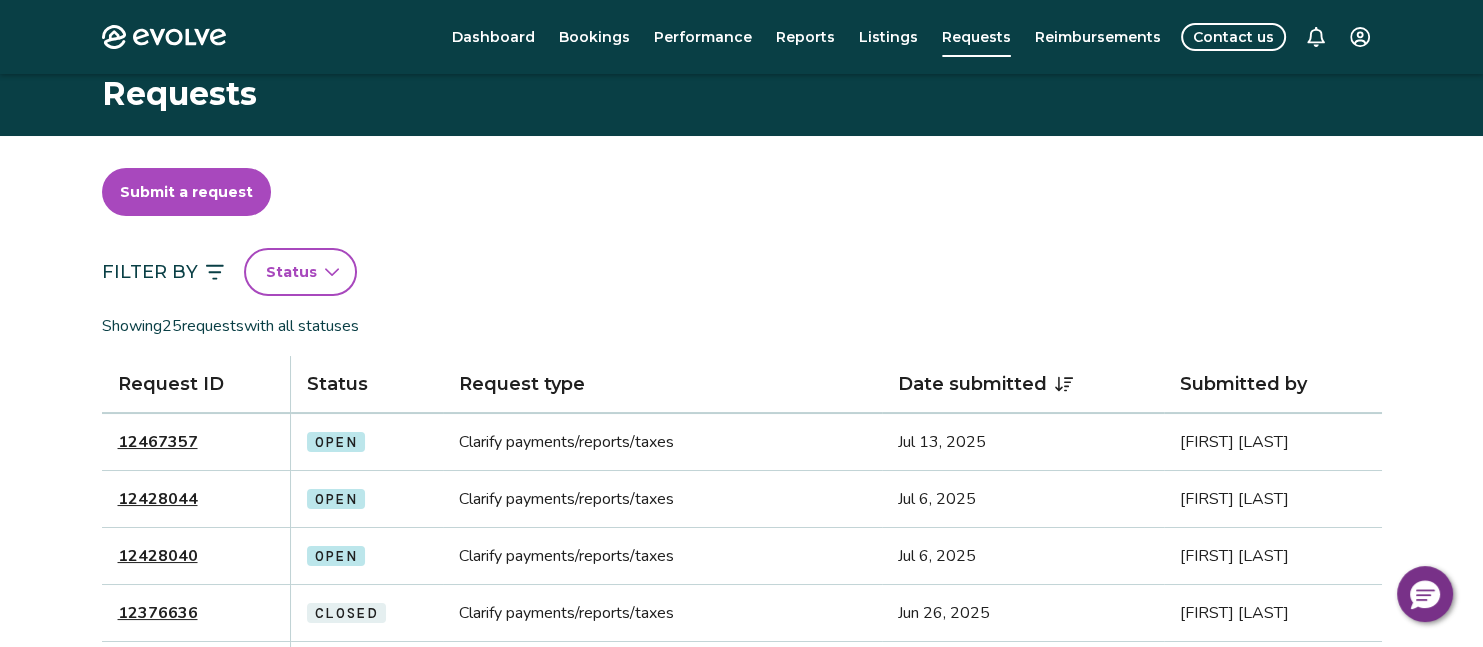 scroll, scrollTop: 0, scrollLeft: 0, axis: both 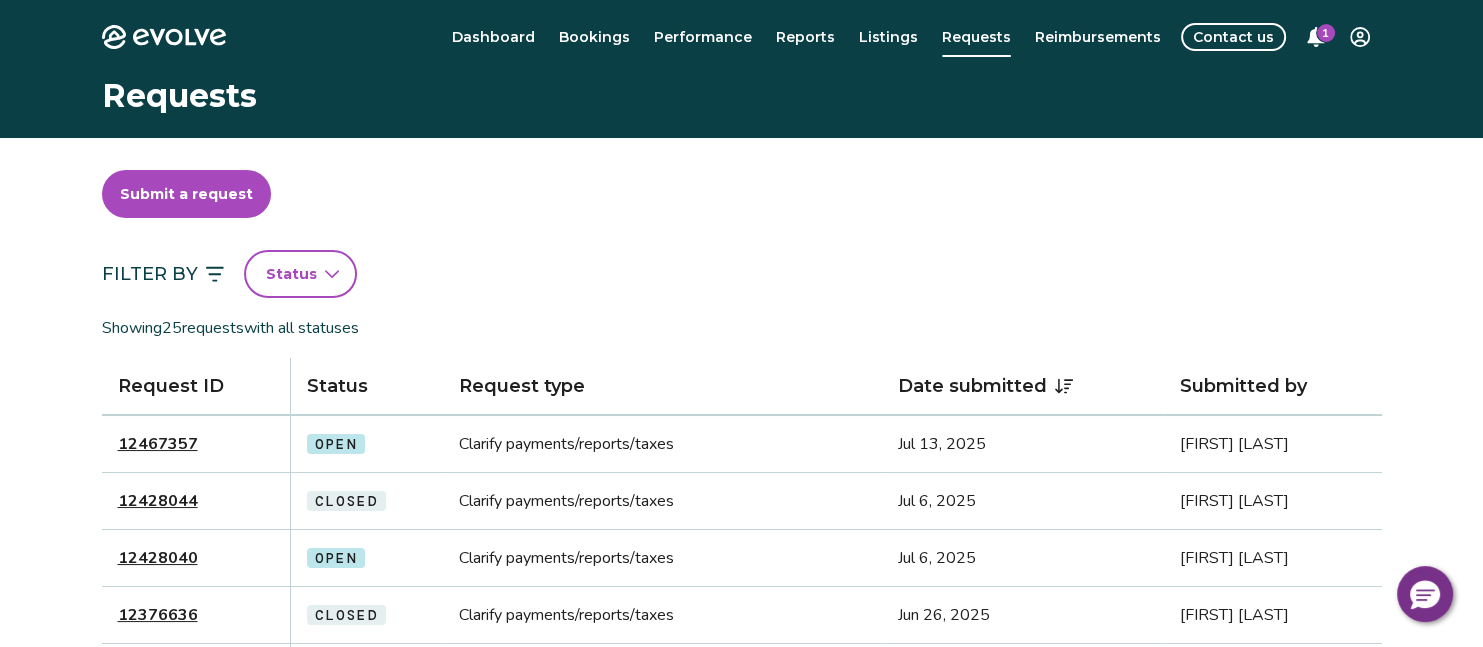 click on "1" at bounding box center [1326, 33] 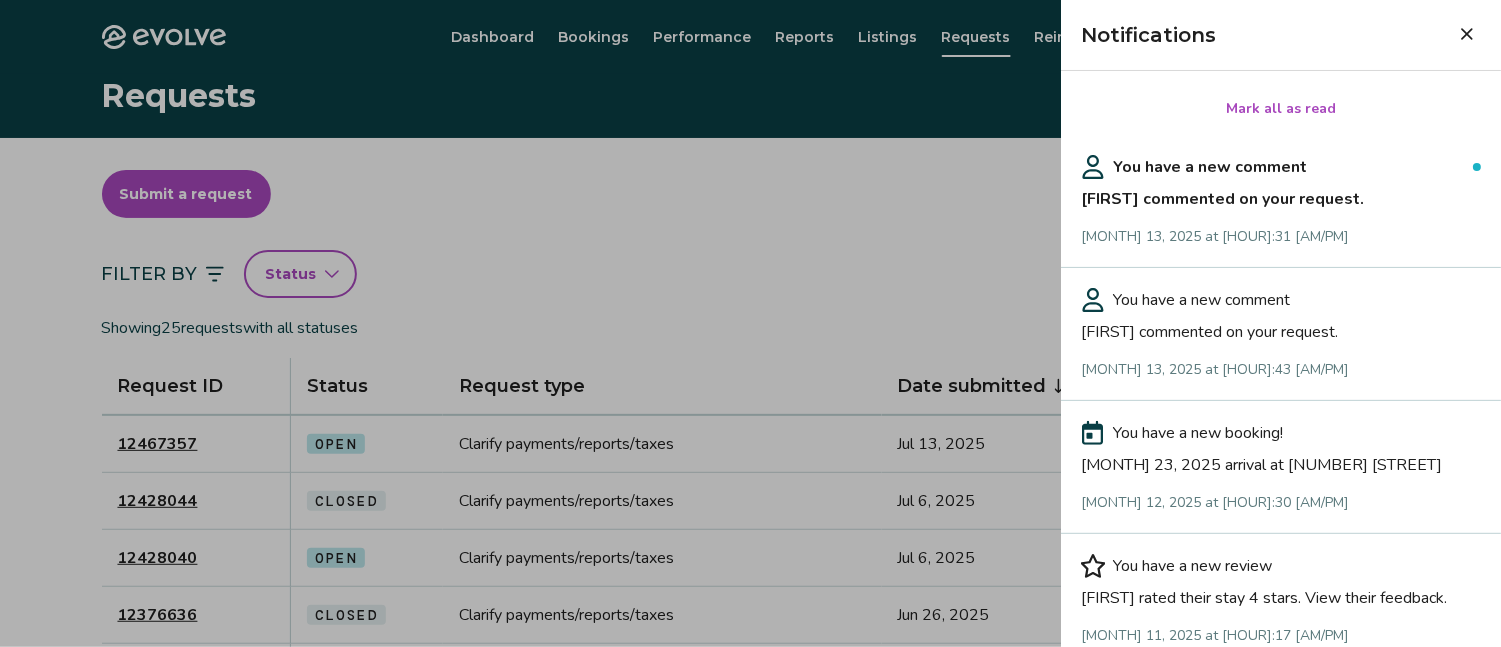 click on "[FIRST] commented on your request." at bounding box center [1281, 195] 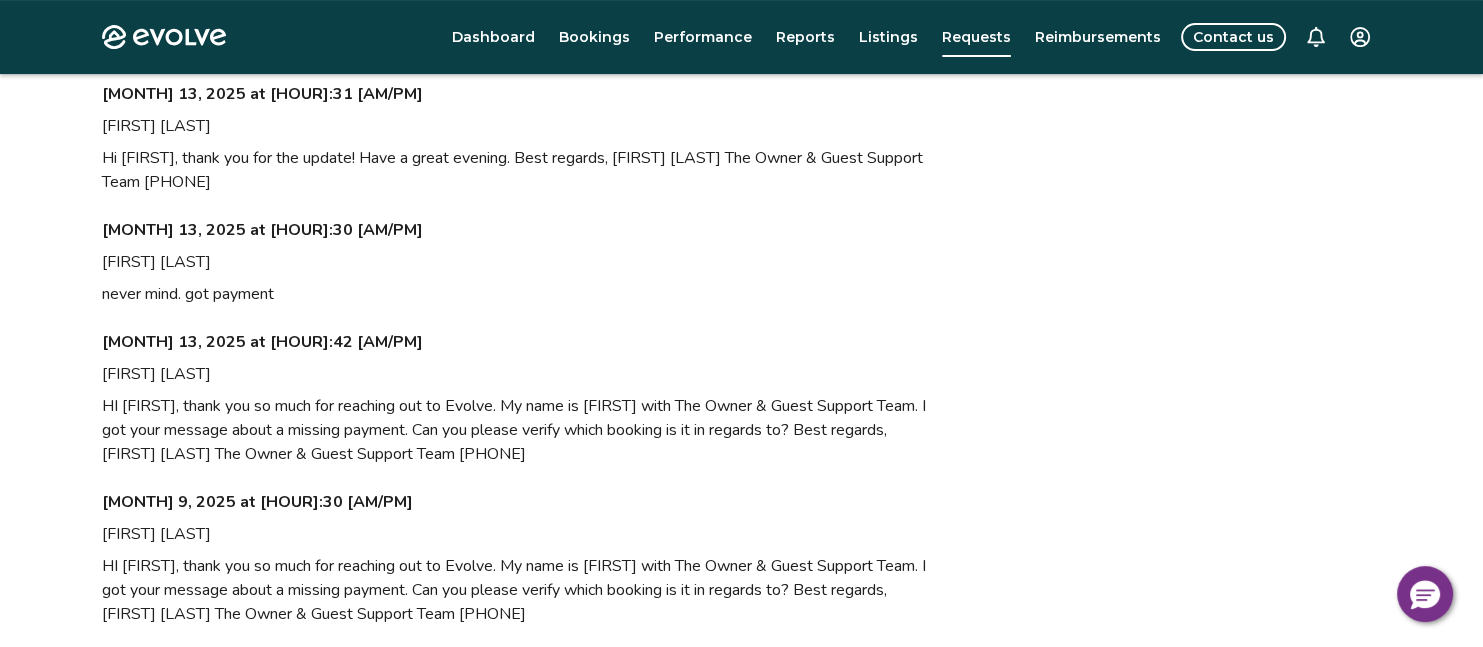 scroll, scrollTop: 0, scrollLeft: 0, axis: both 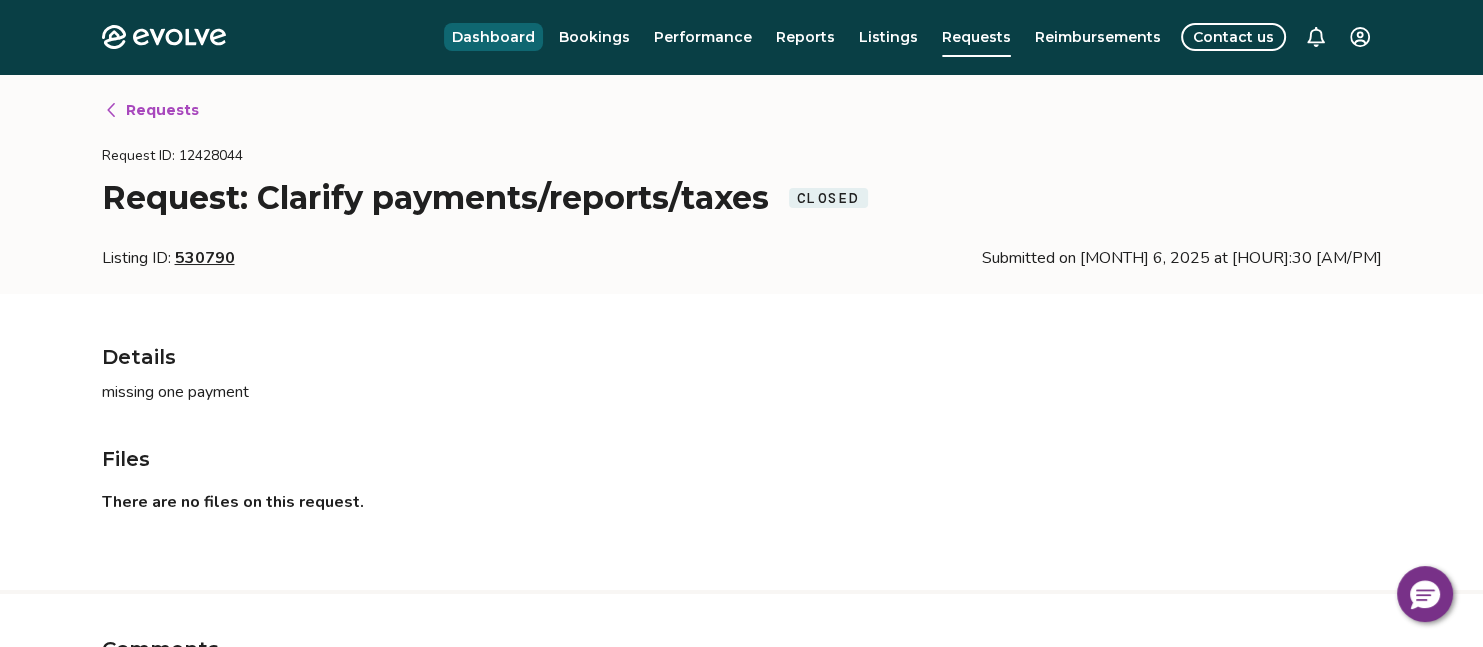 click on "Dashboard" at bounding box center (493, 37) 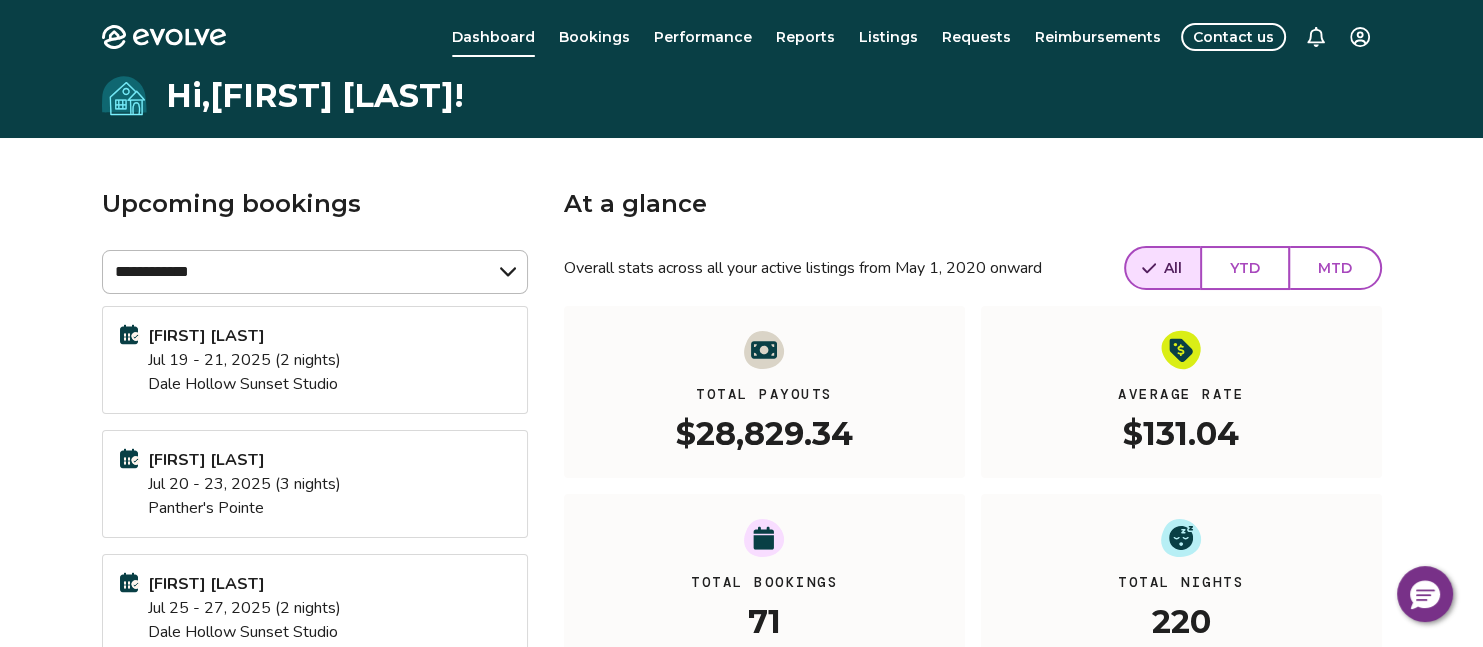 click on "YTD" at bounding box center [1245, 268] 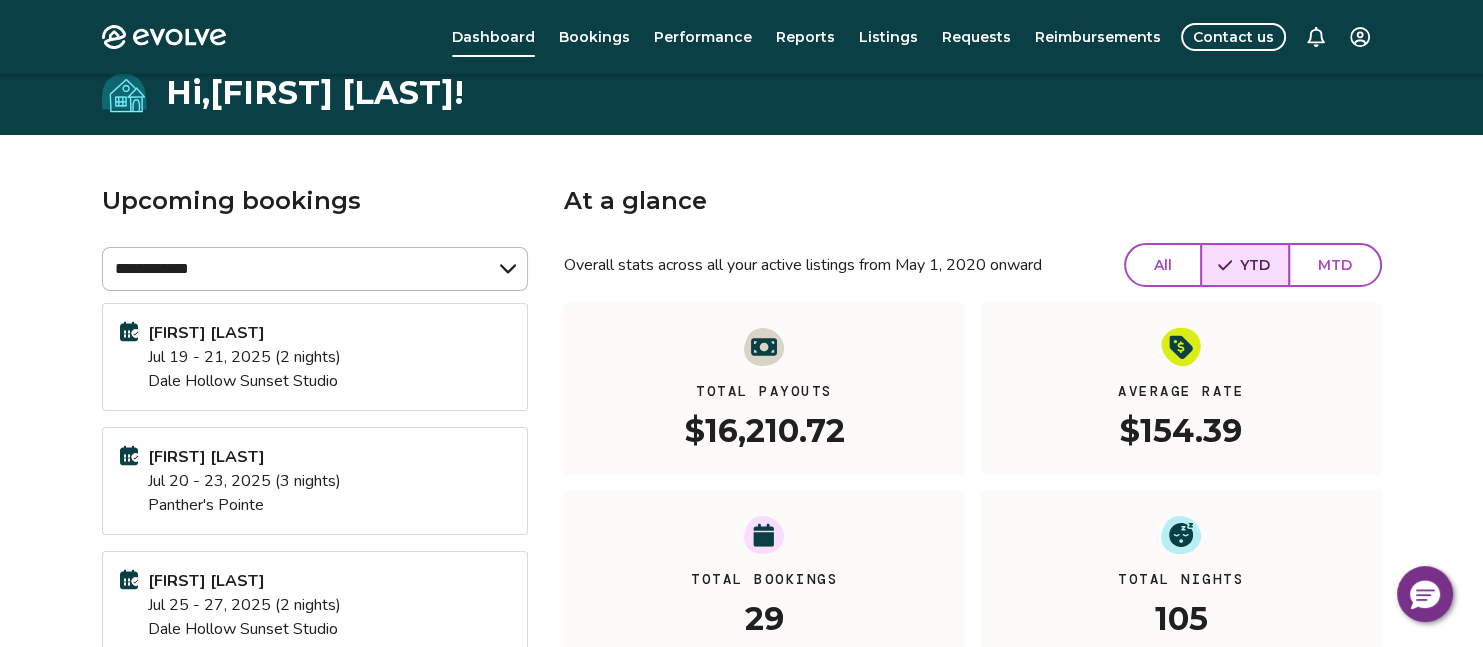scroll, scrollTop: 2, scrollLeft: 0, axis: vertical 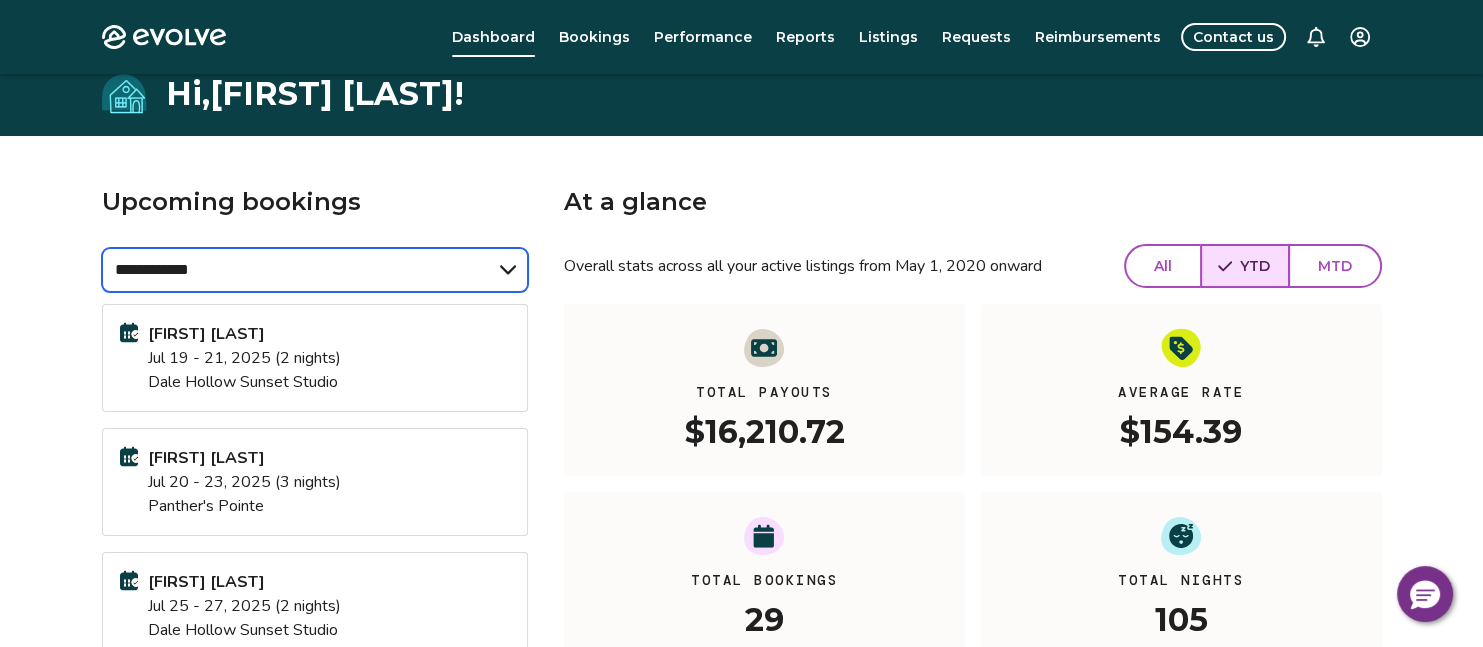 click on "**********" at bounding box center [315, 270] 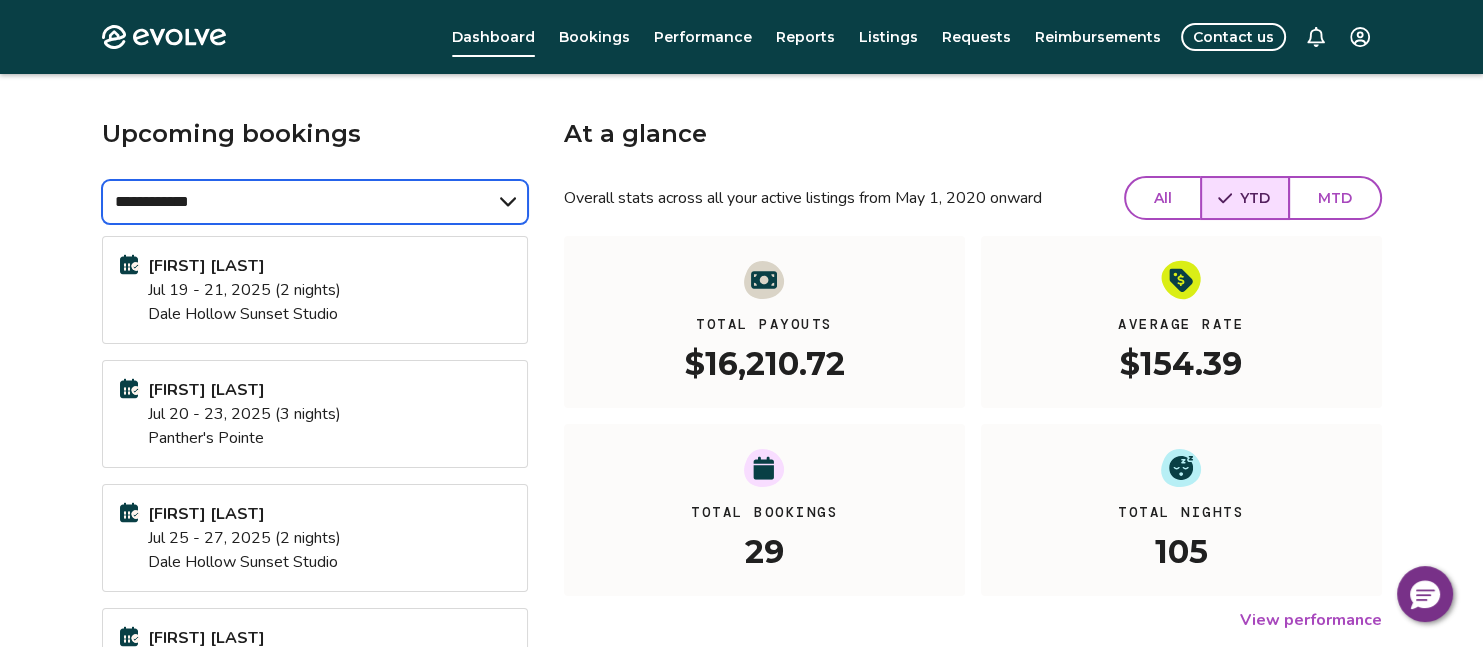 scroll, scrollTop: 0, scrollLeft: 0, axis: both 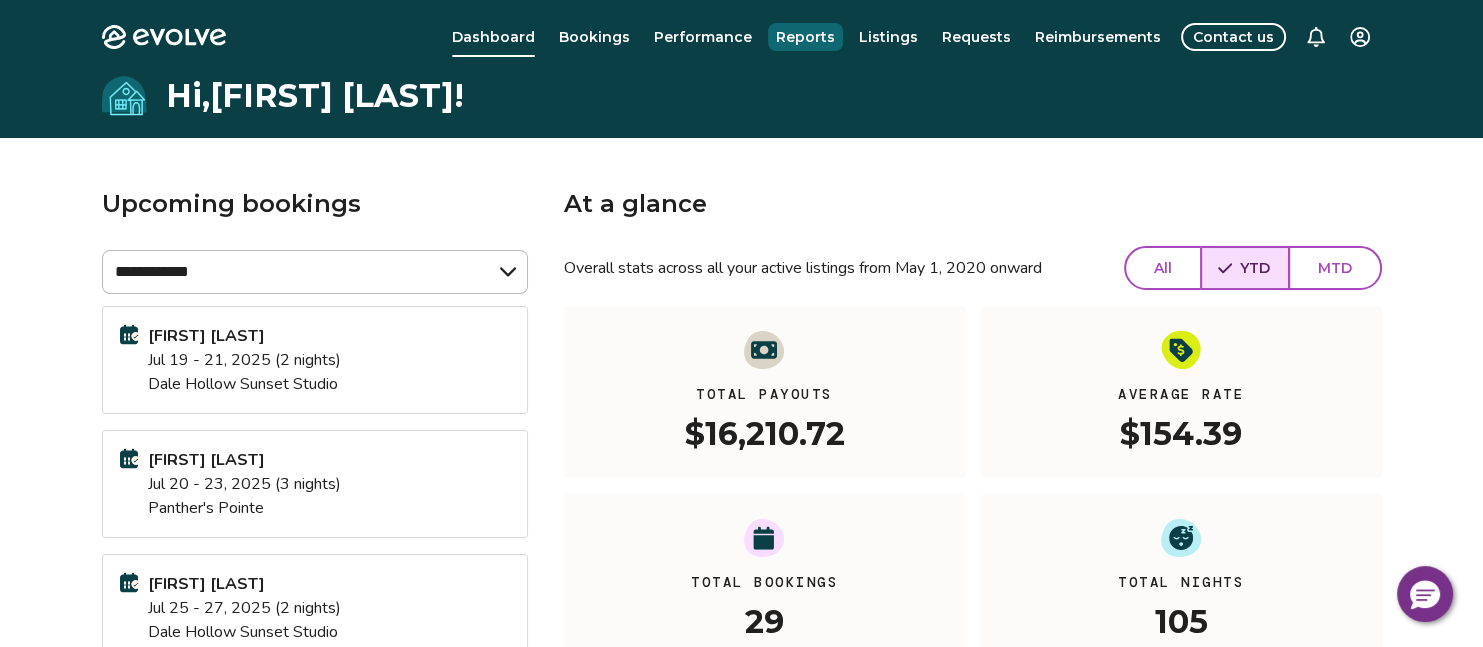 click on "Reports" at bounding box center [805, 37] 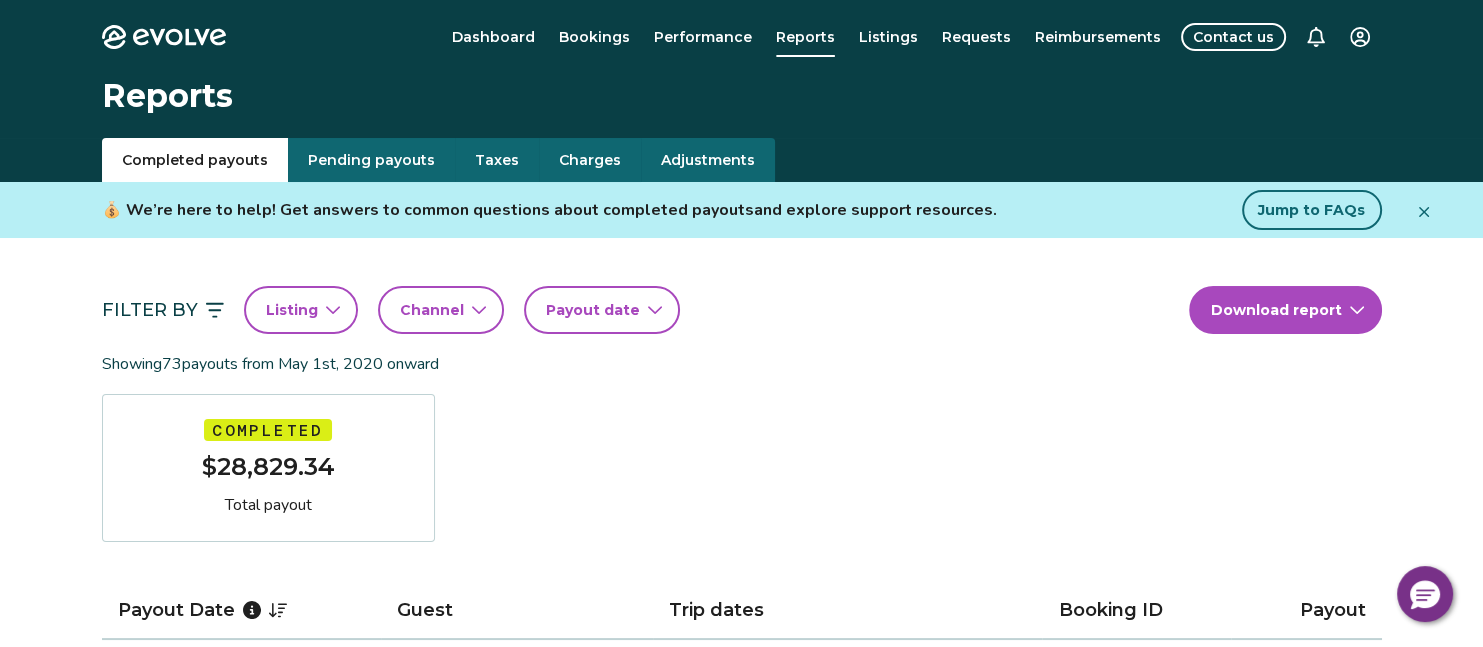 click on "Payout date" at bounding box center [593, 310] 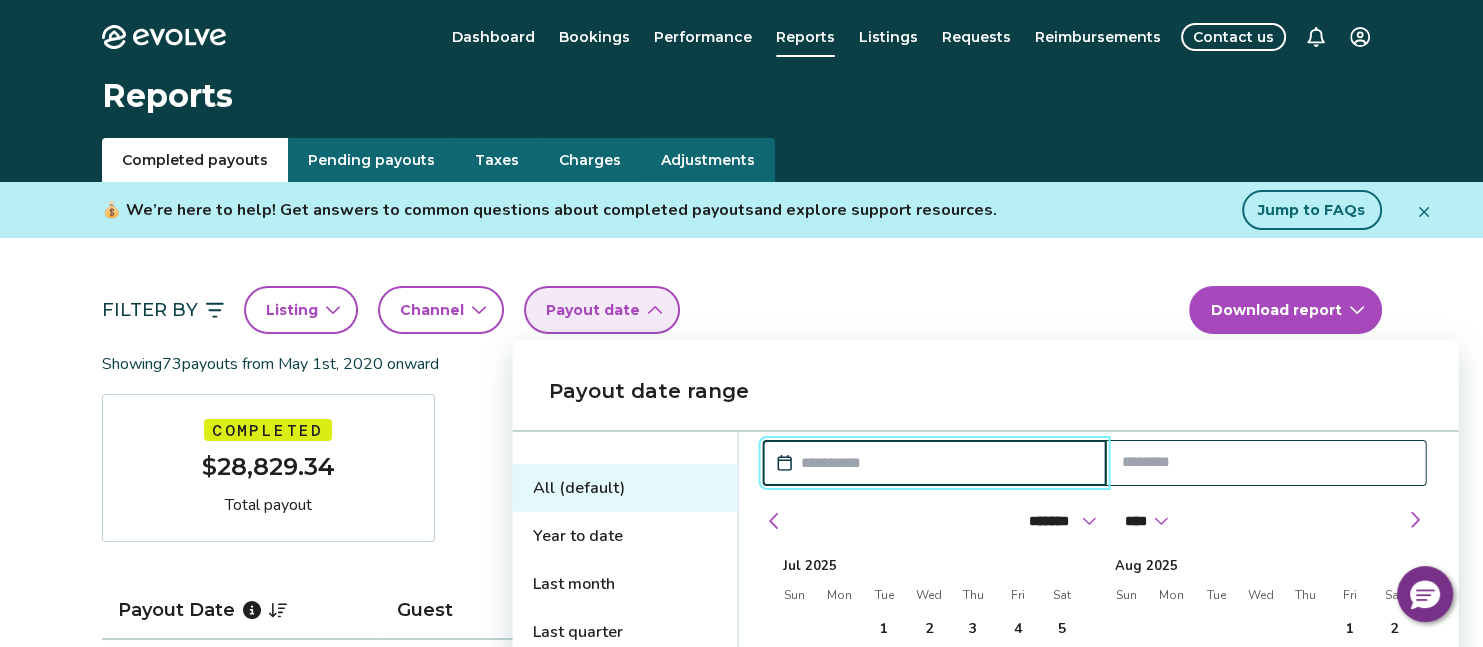 click at bounding box center [945, 463] 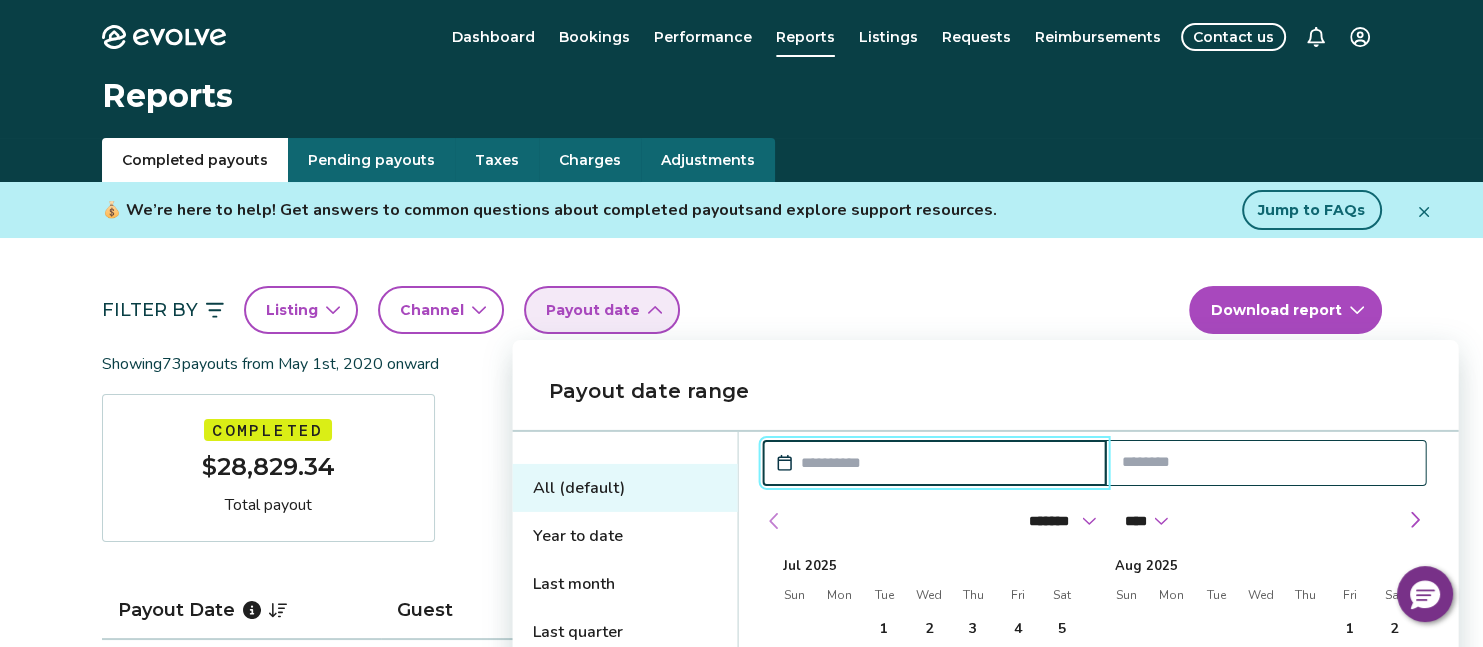 click at bounding box center [774, 521] 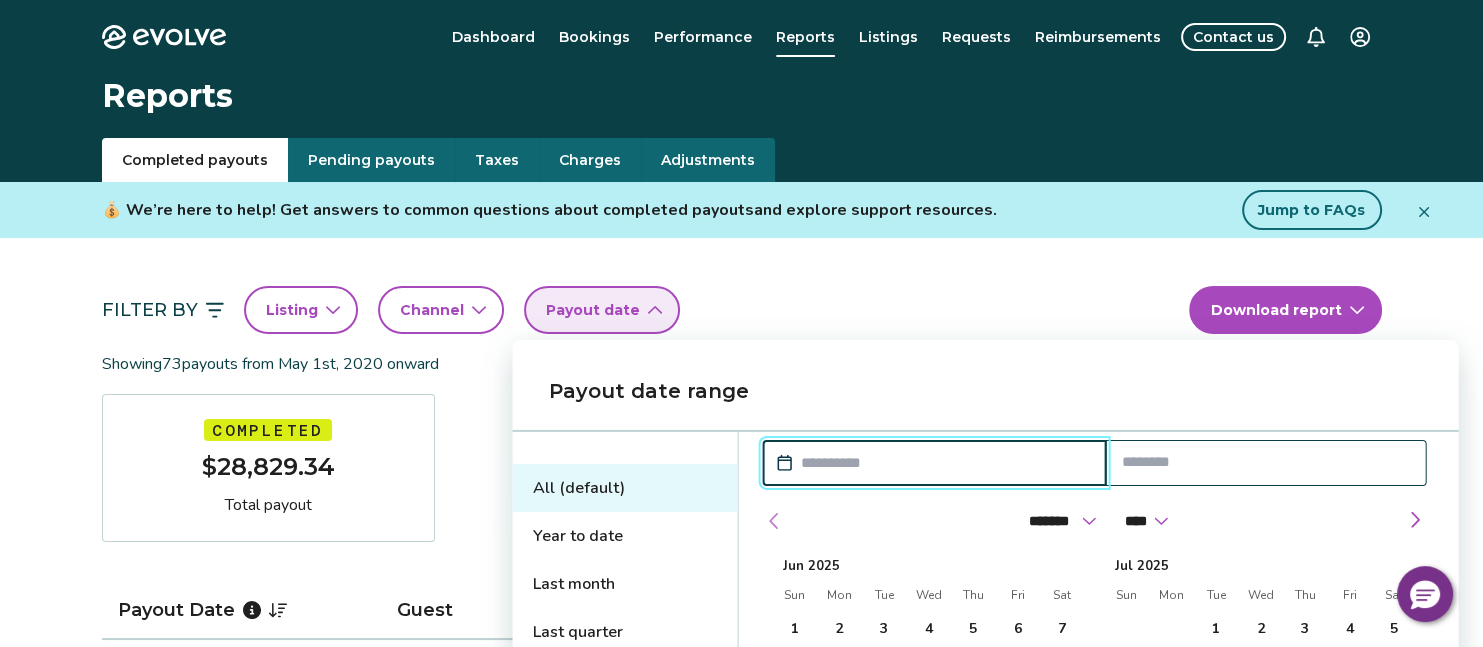 click at bounding box center [774, 521] 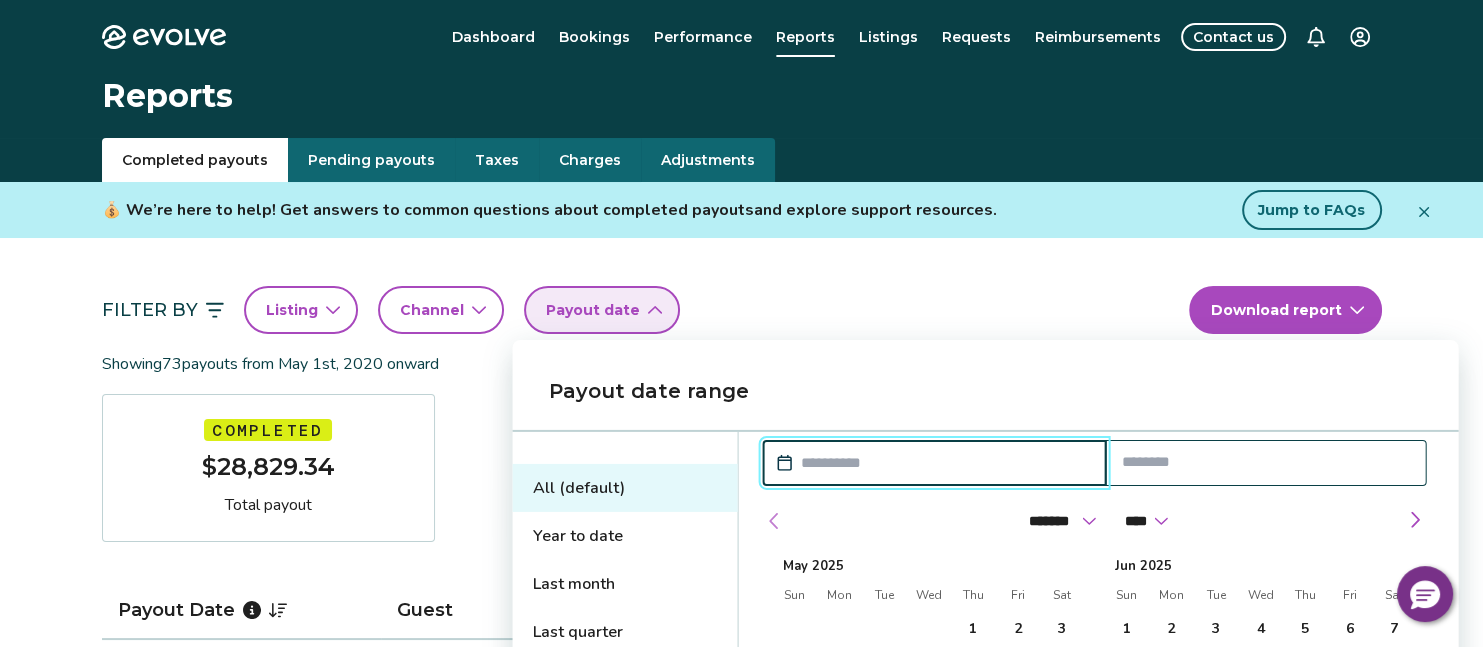 click at bounding box center [774, 521] 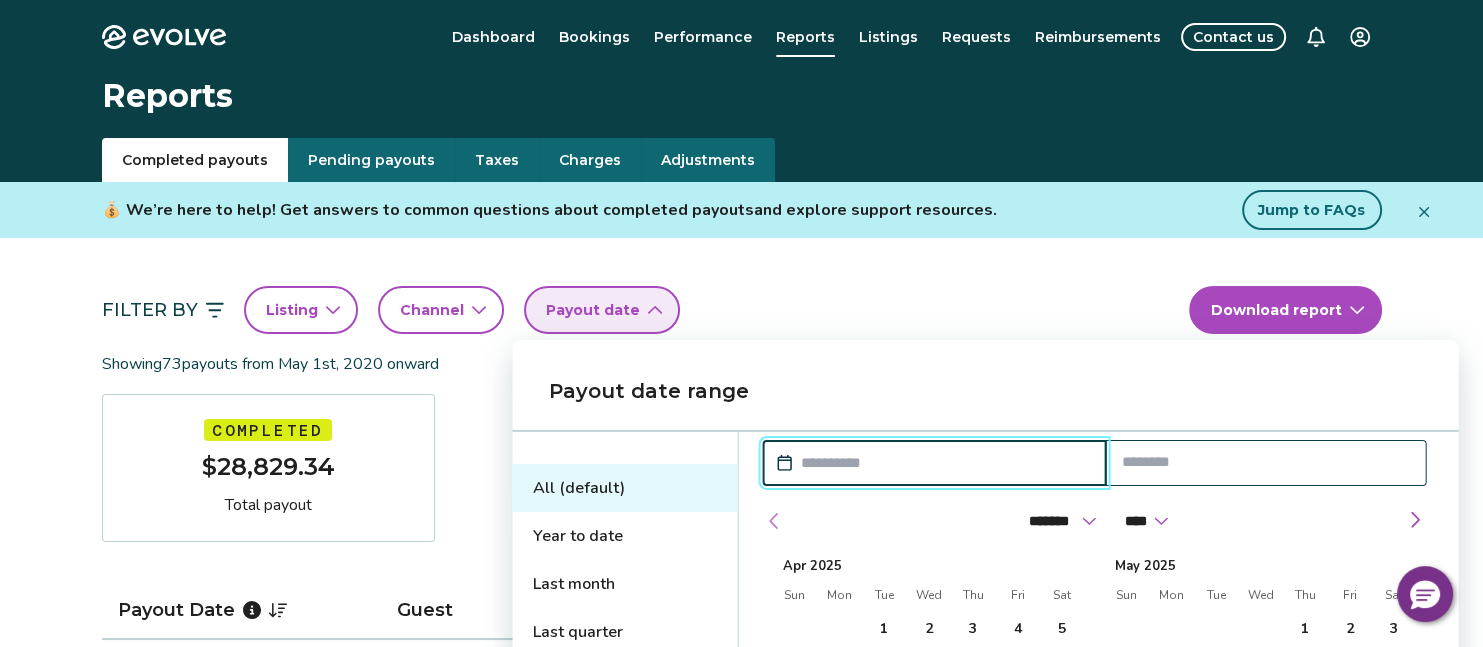click at bounding box center [774, 521] 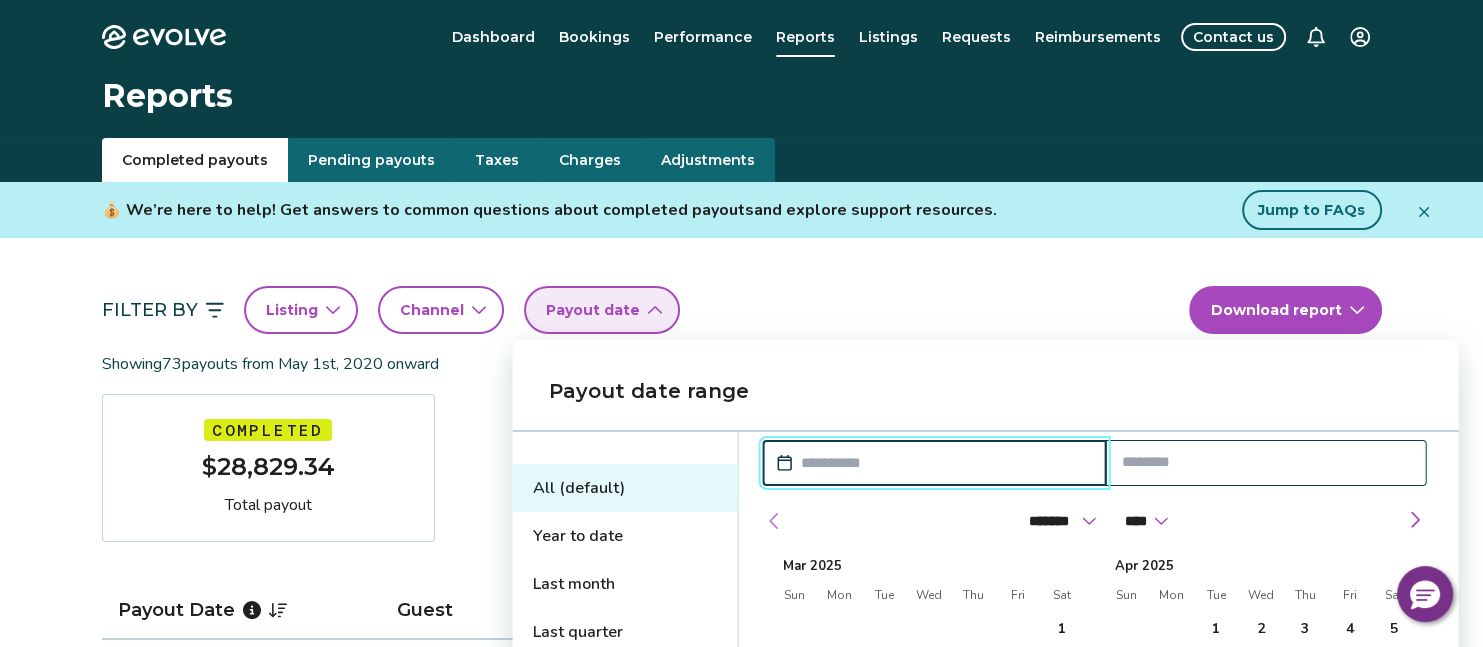 click at bounding box center (774, 521) 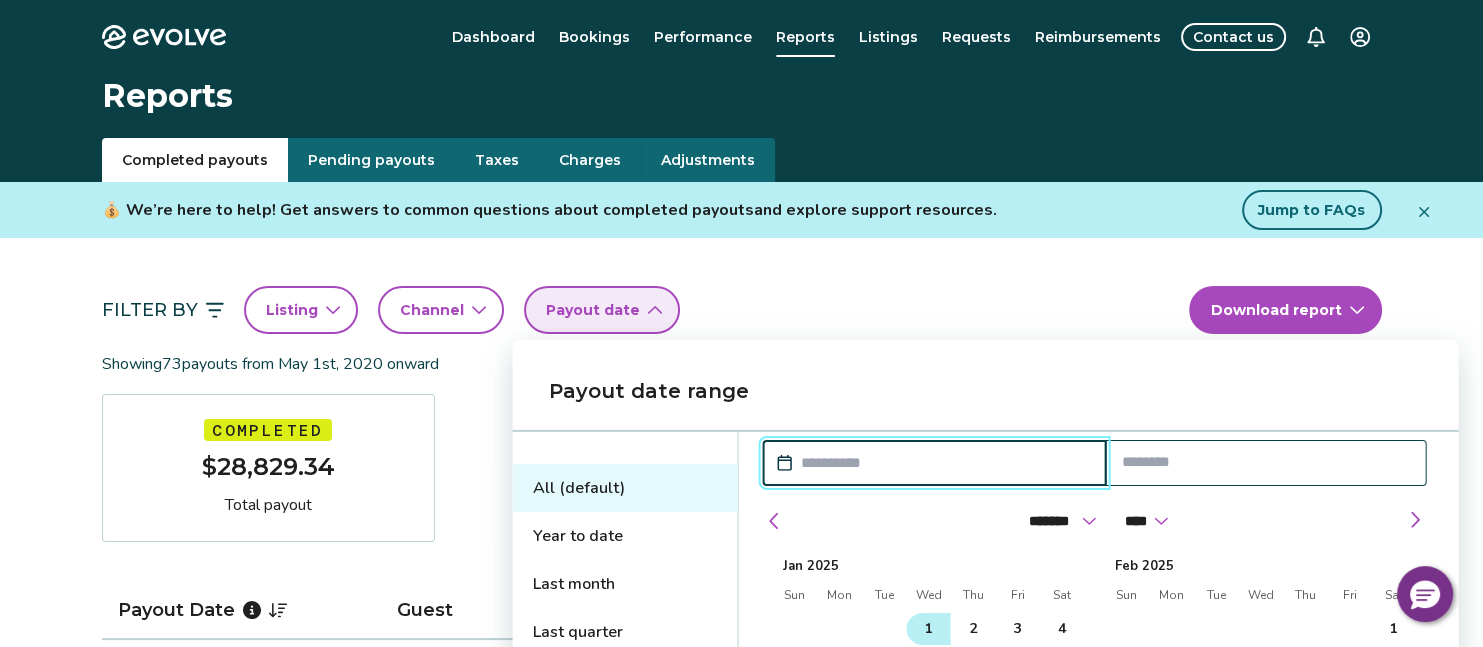 click on "1" at bounding box center [928, 629] 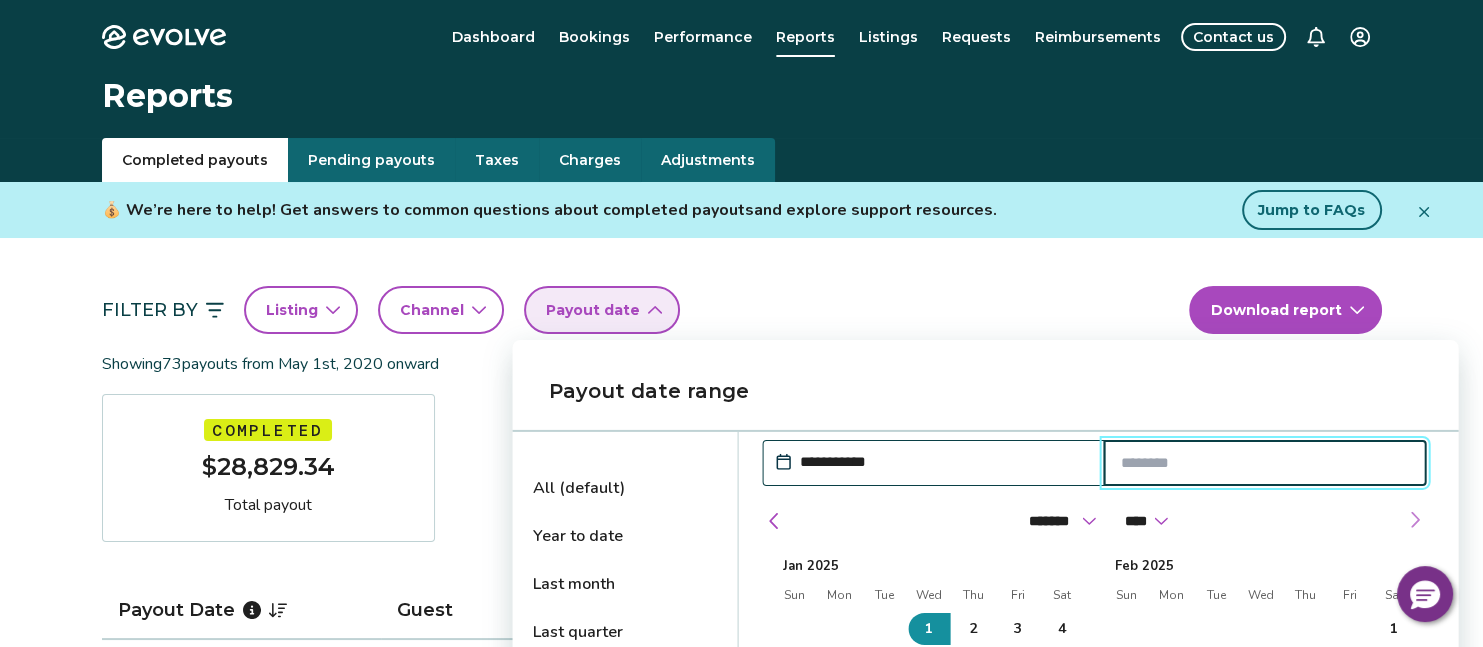 click at bounding box center [1415, 520] 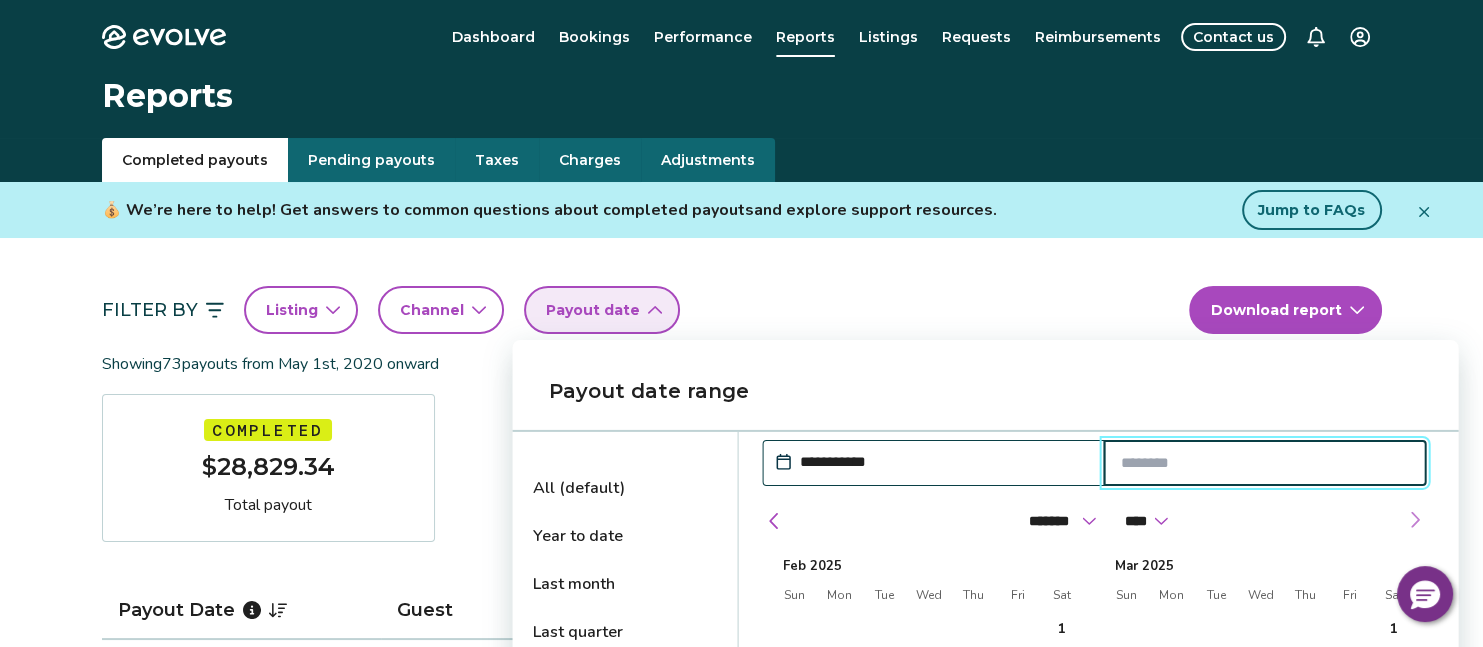 click at bounding box center (1415, 520) 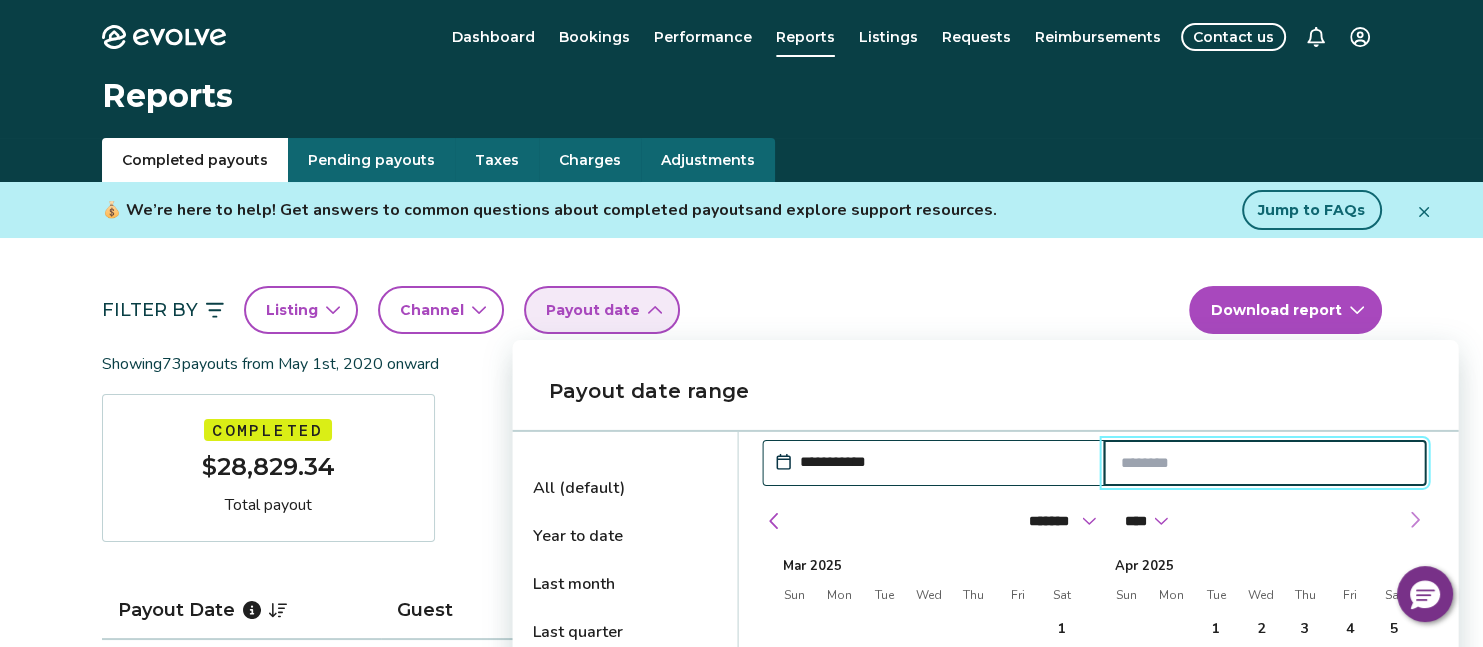 click at bounding box center (1415, 520) 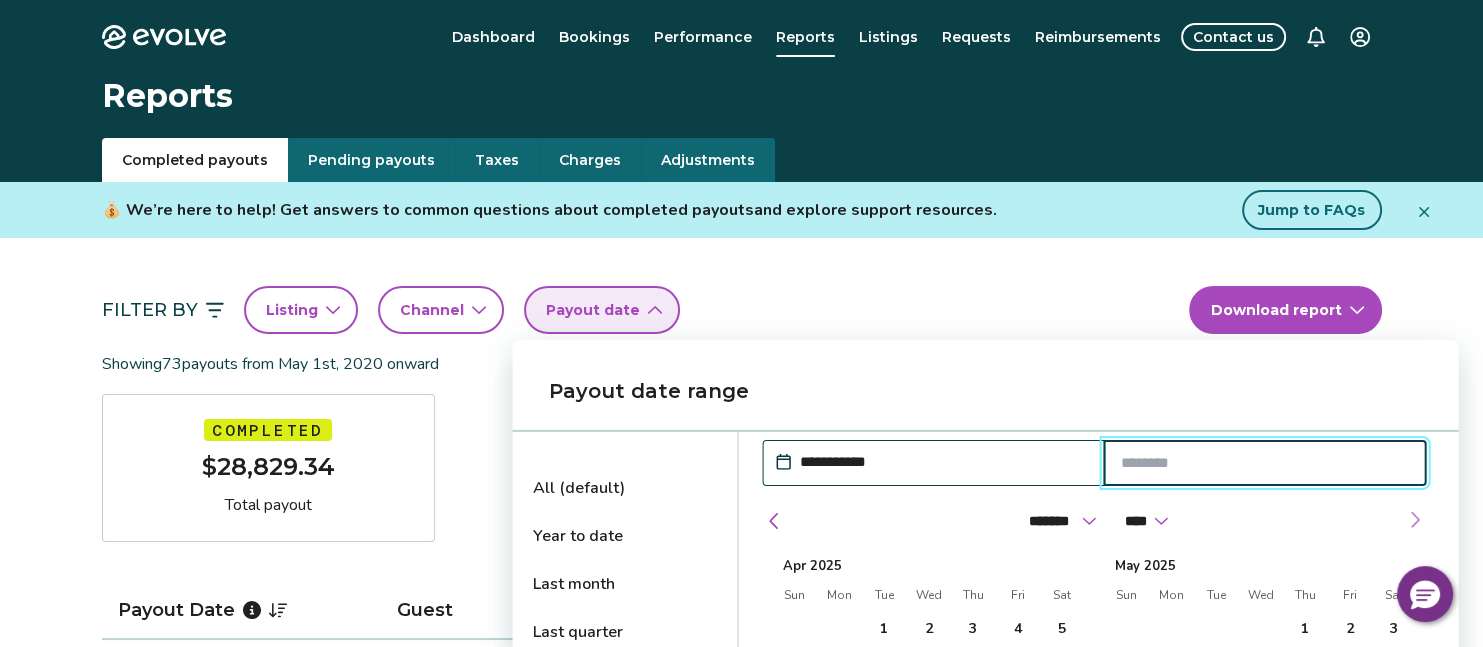 click at bounding box center (1415, 520) 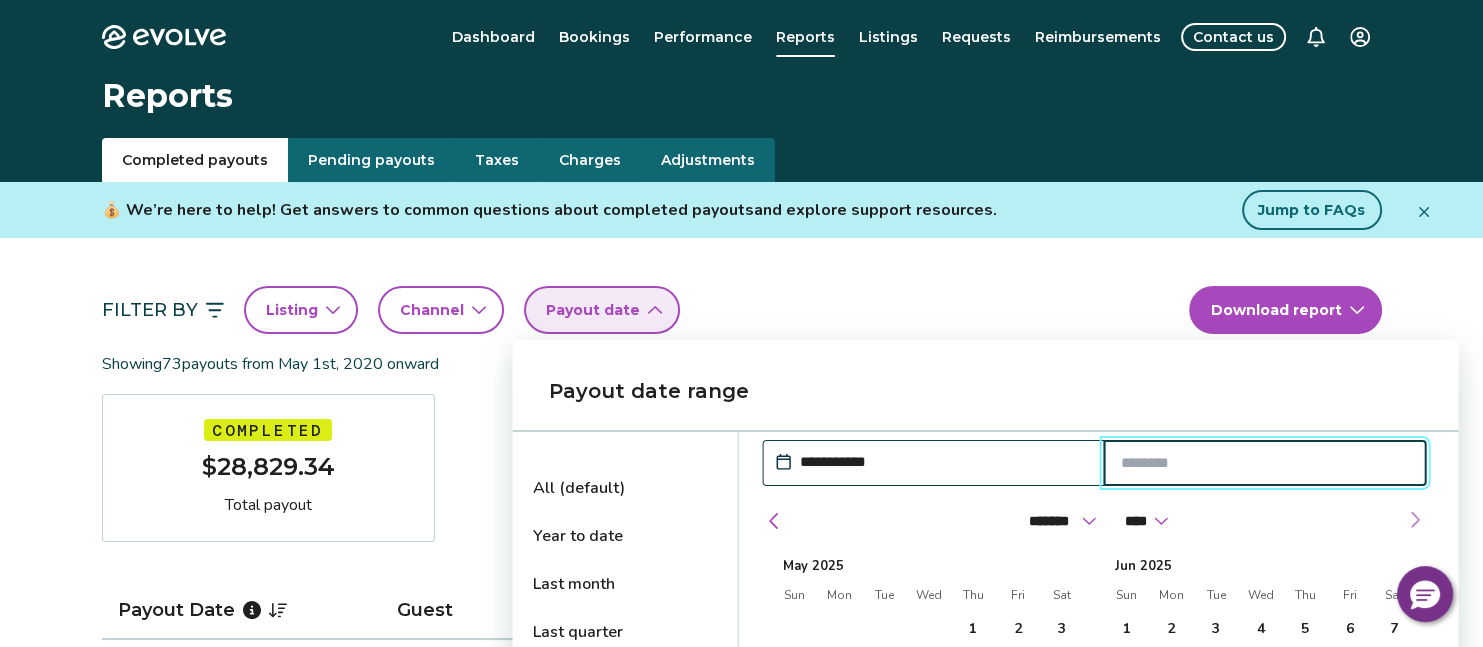 click at bounding box center (1415, 520) 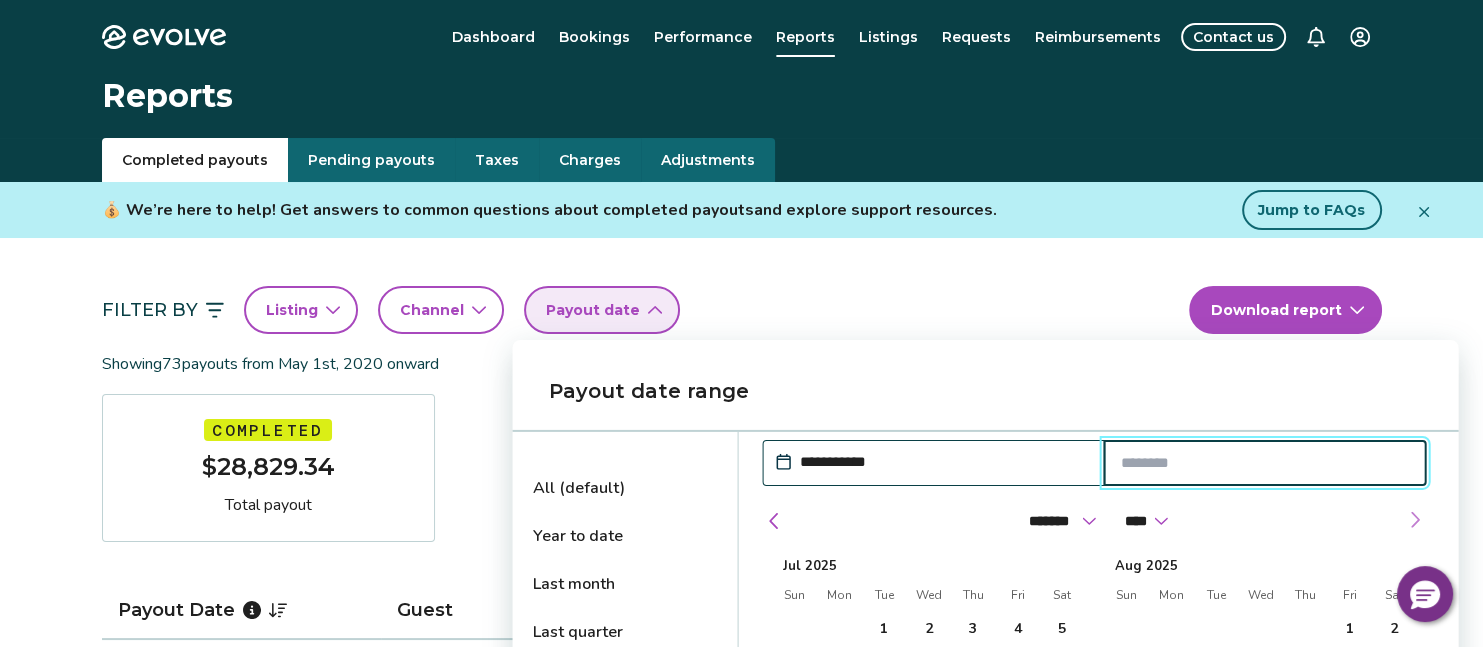 click at bounding box center (1415, 520) 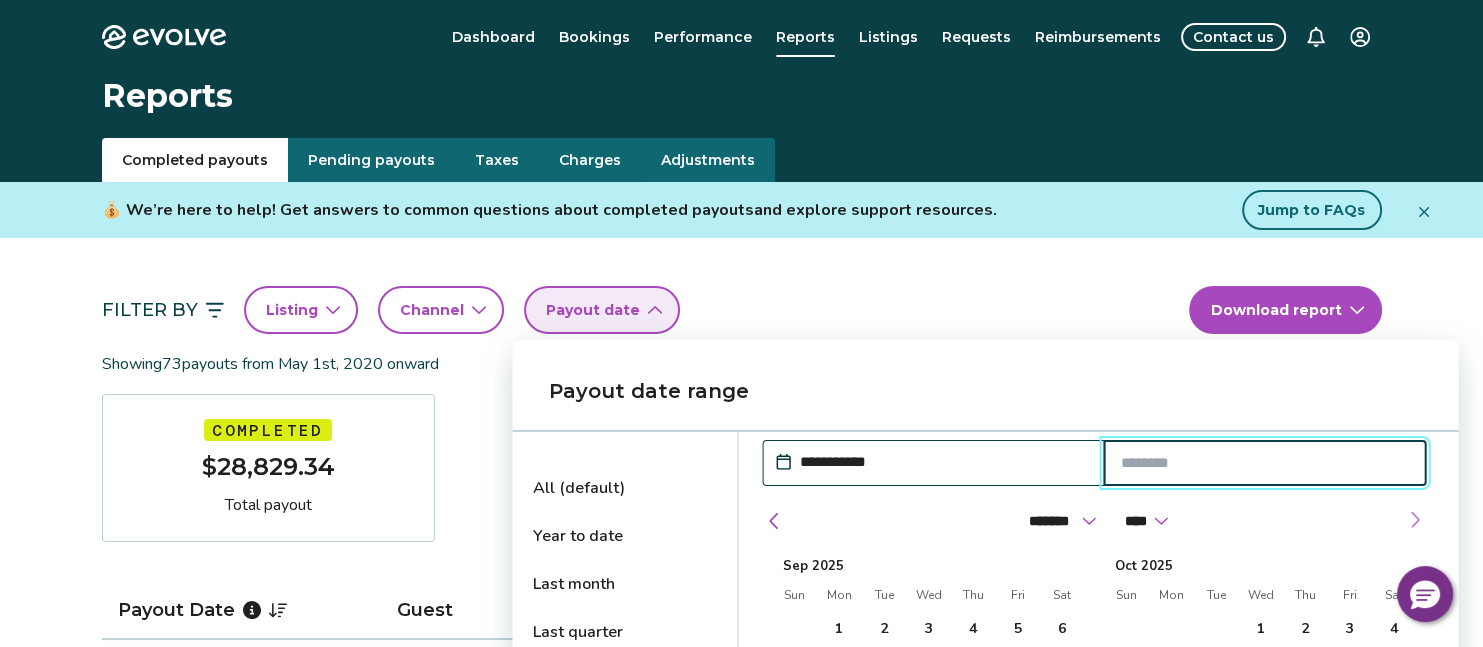 click at bounding box center (1415, 520) 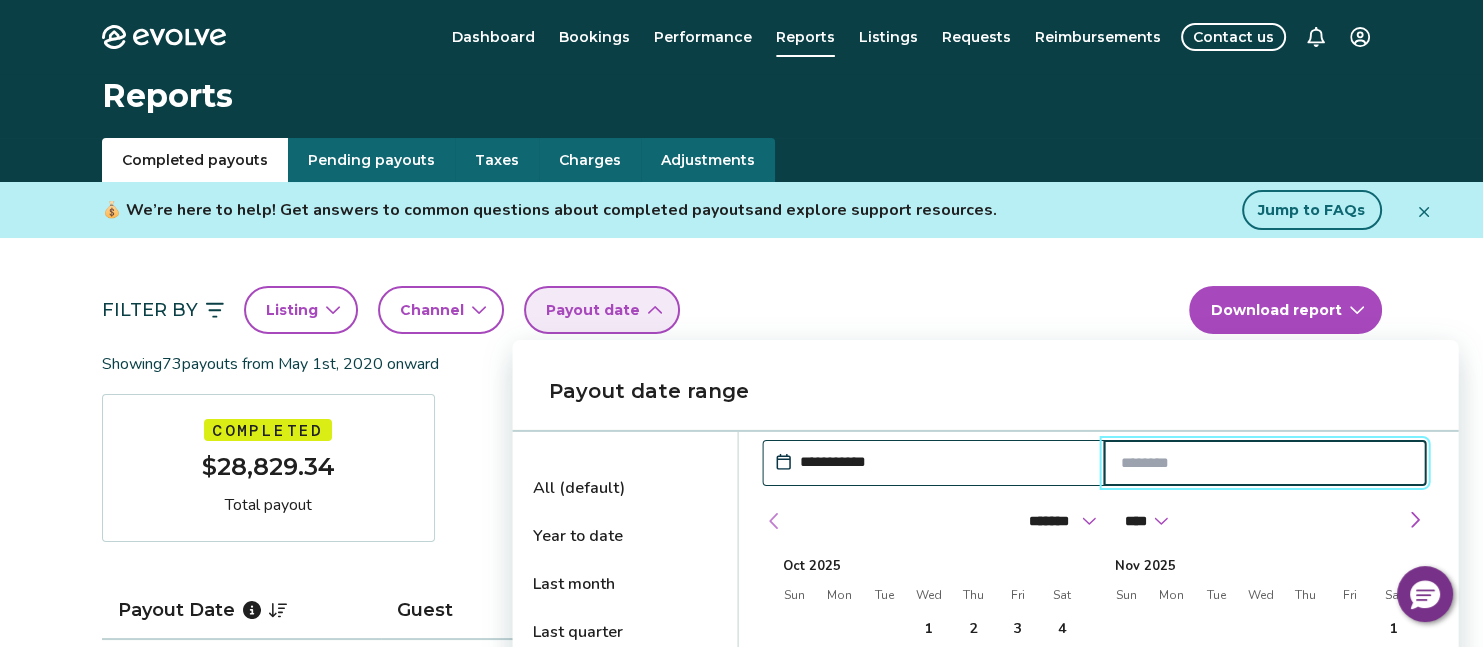 click at bounding box center [774, 521] 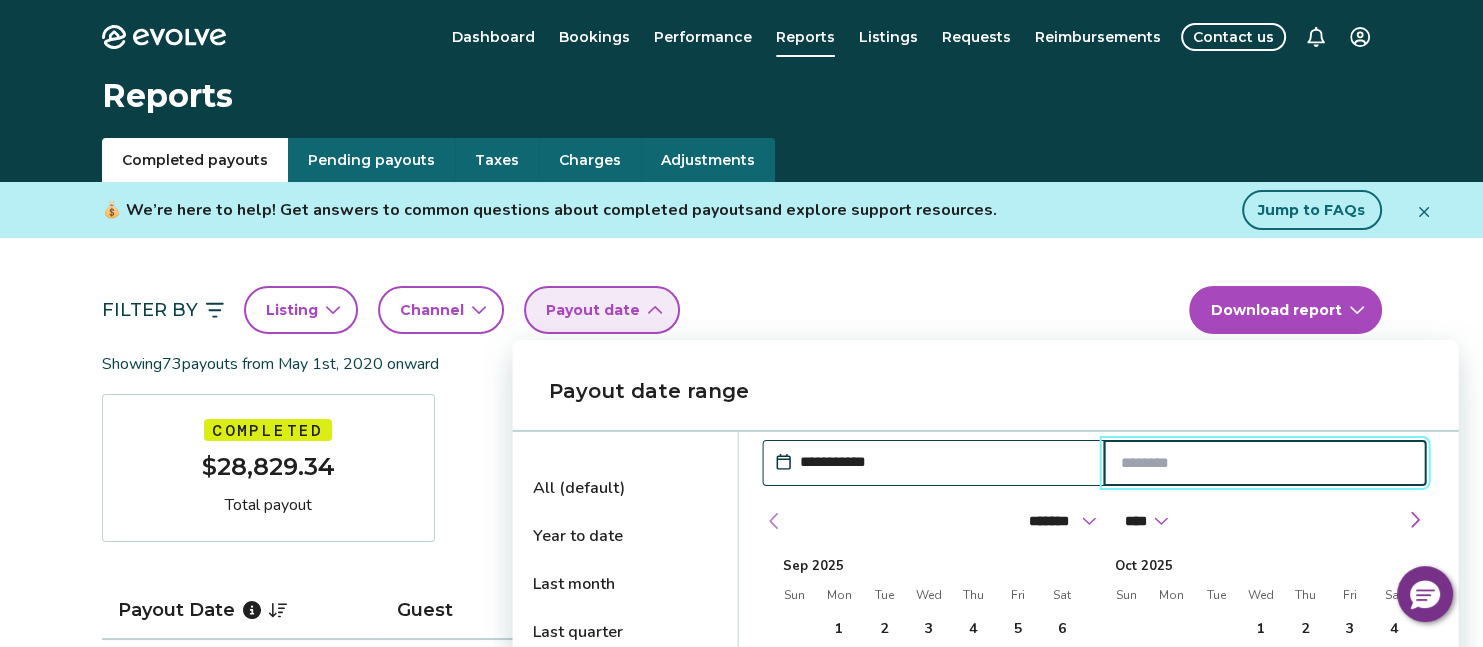 click at bounding box center (774, 521) 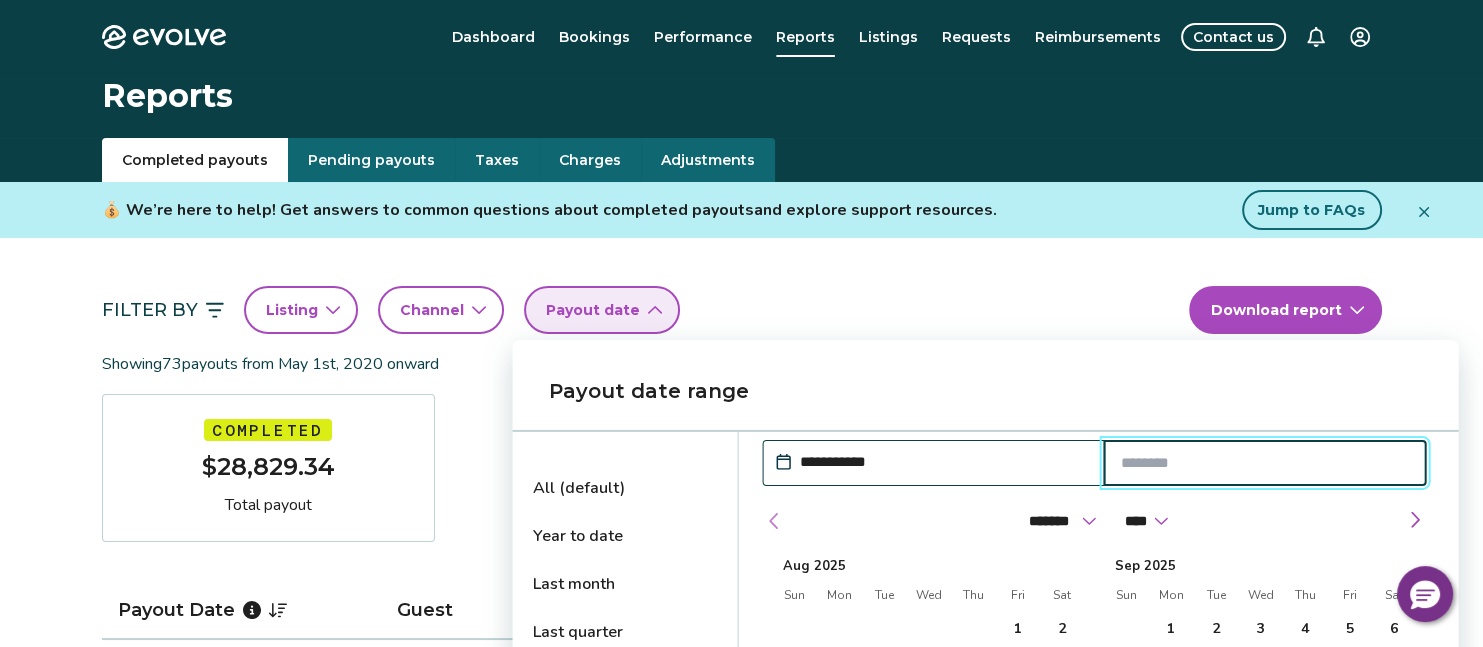 click at bounding box center [774, 521] 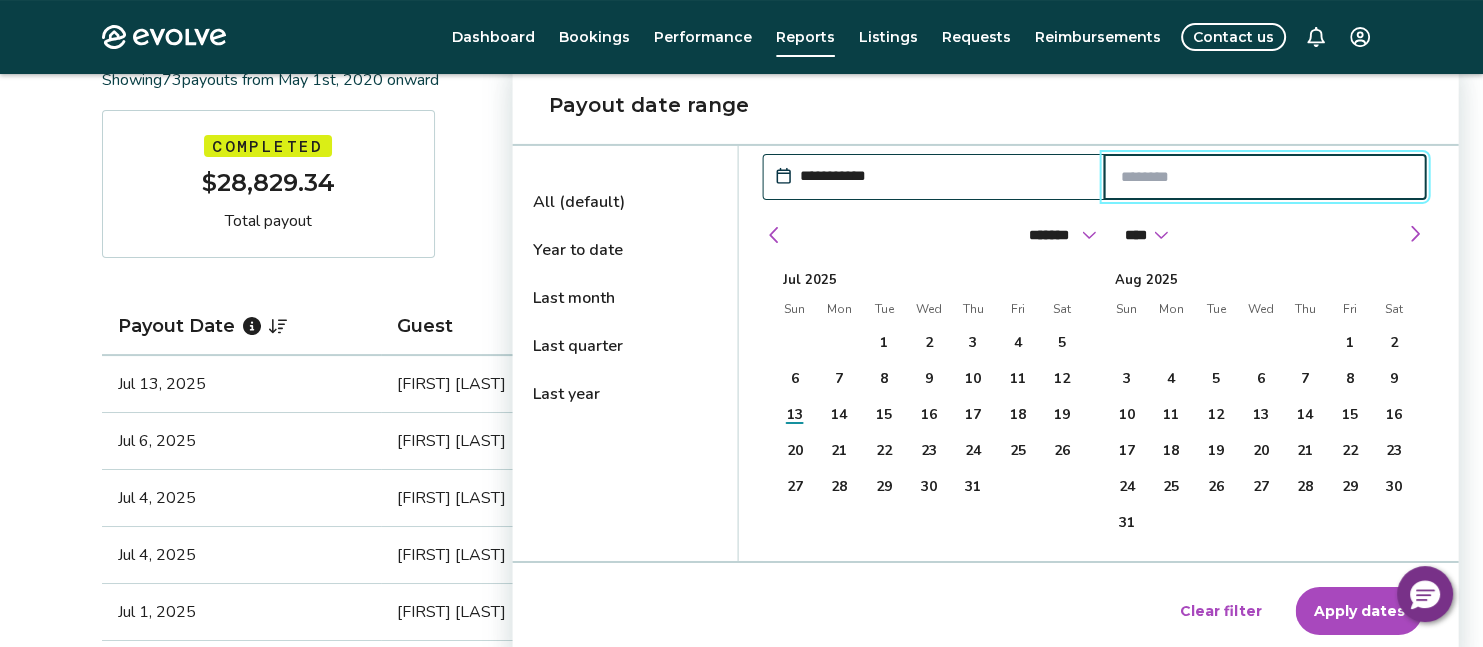 scroll, scrollTop: 286, scrollLeft: 0, axis: vertical 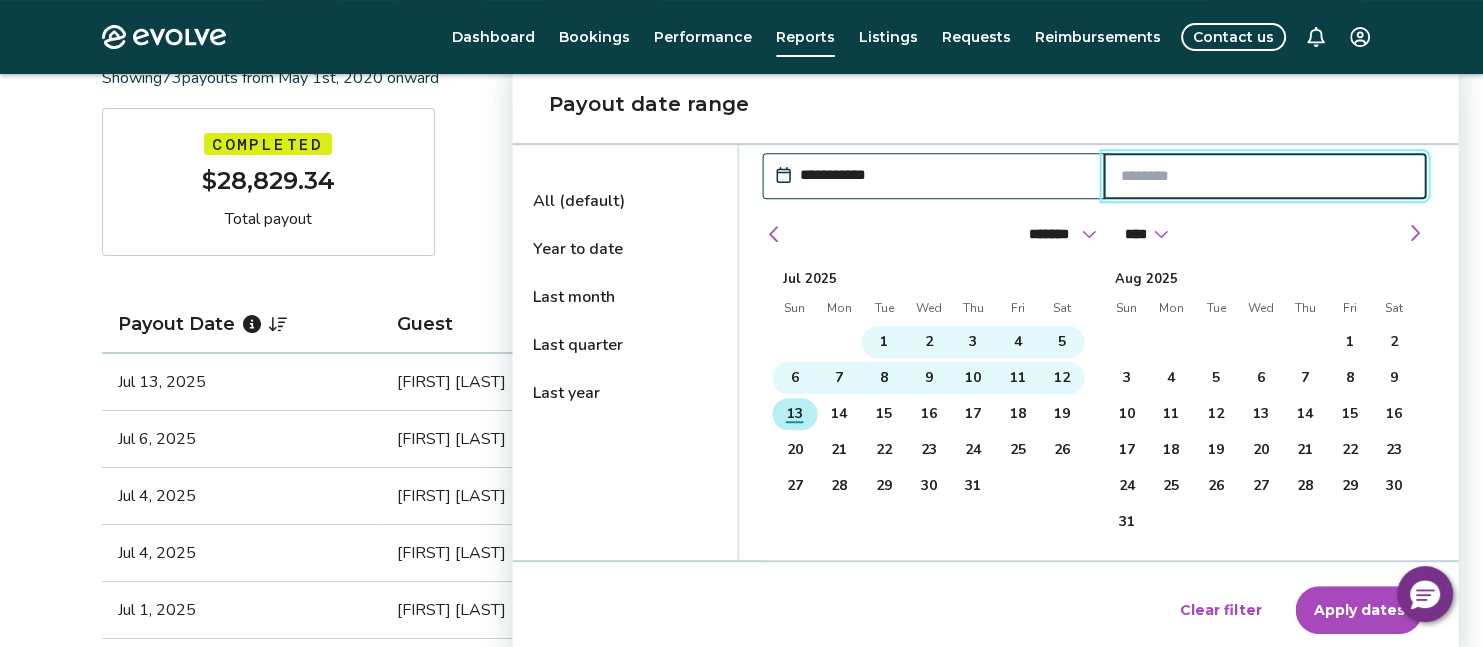 click on "13" at bounding box center (795, 414) 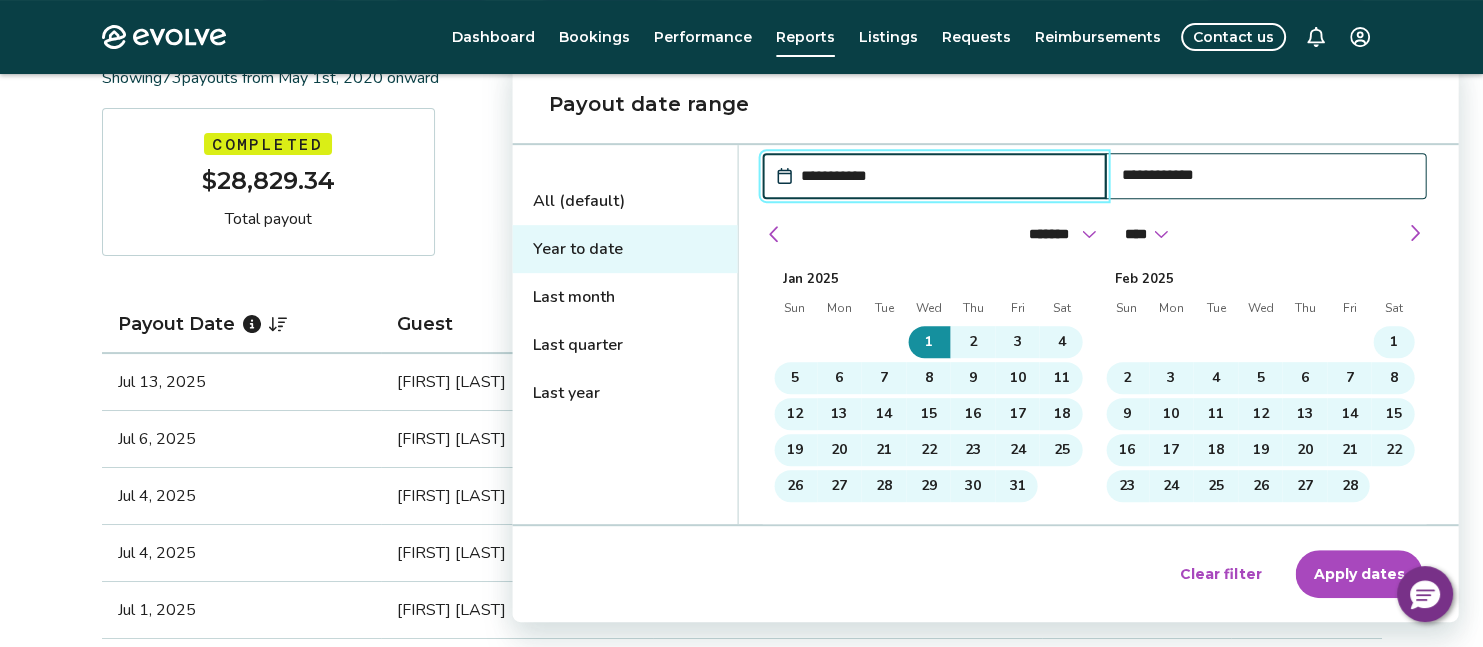 click on "Apply dates" at bounding box center (1359, 574) 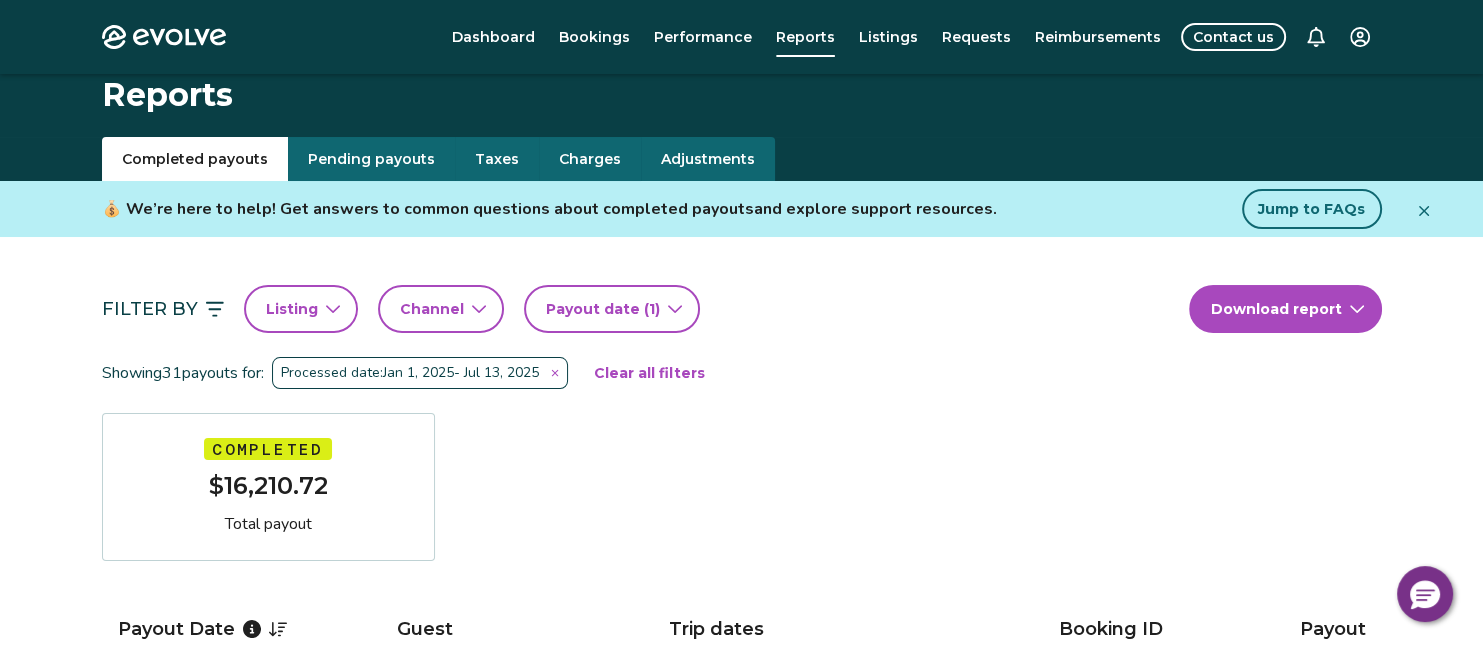 scroll, scrollTop: 0, scrollLeft: 0, axis: both 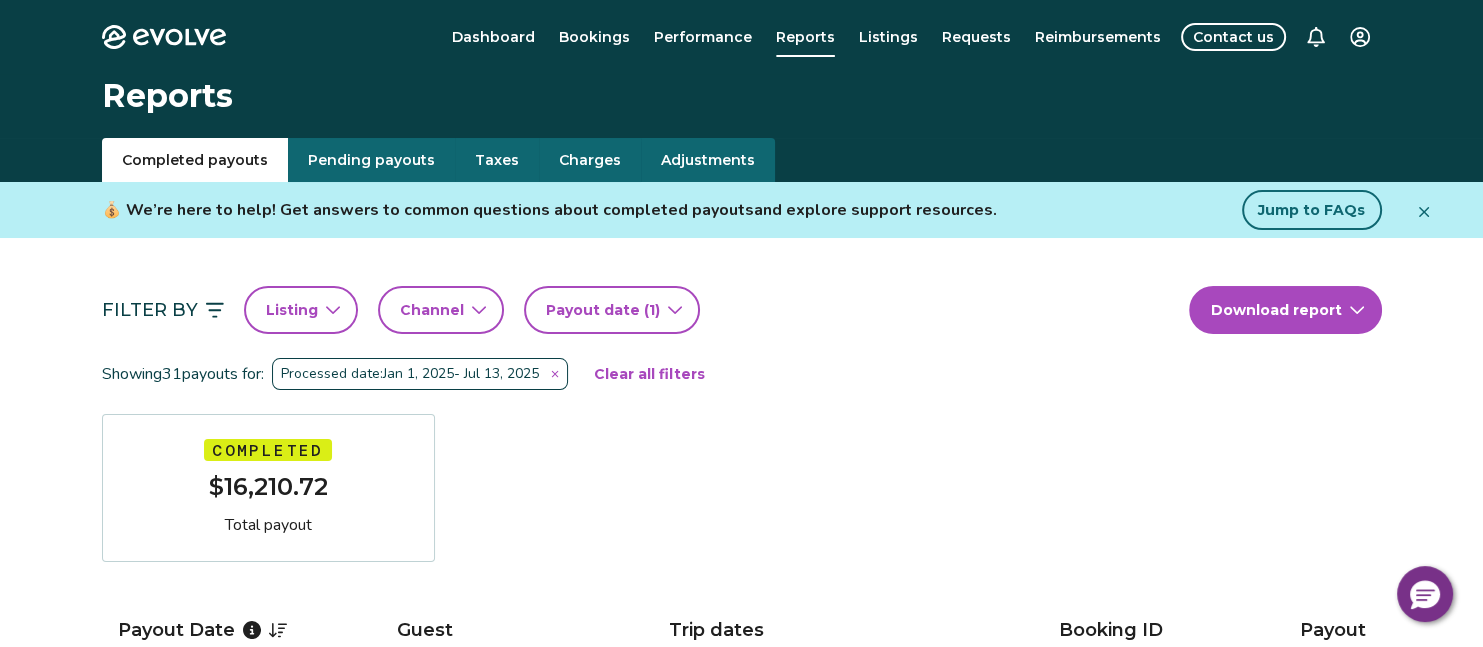 click on "Pending payouts" at bounding box center (371, 160) 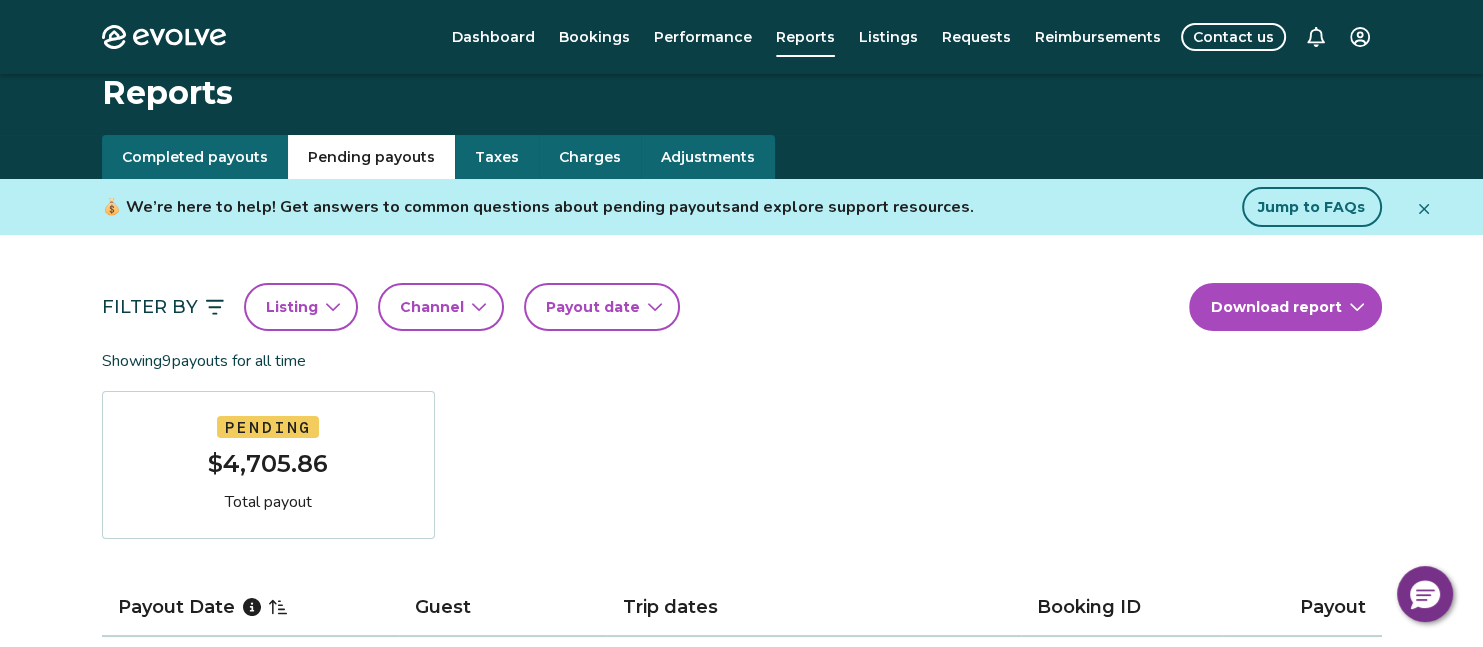 scroll, scrollTop: 2, scrollLeft: 0, axis: vertical 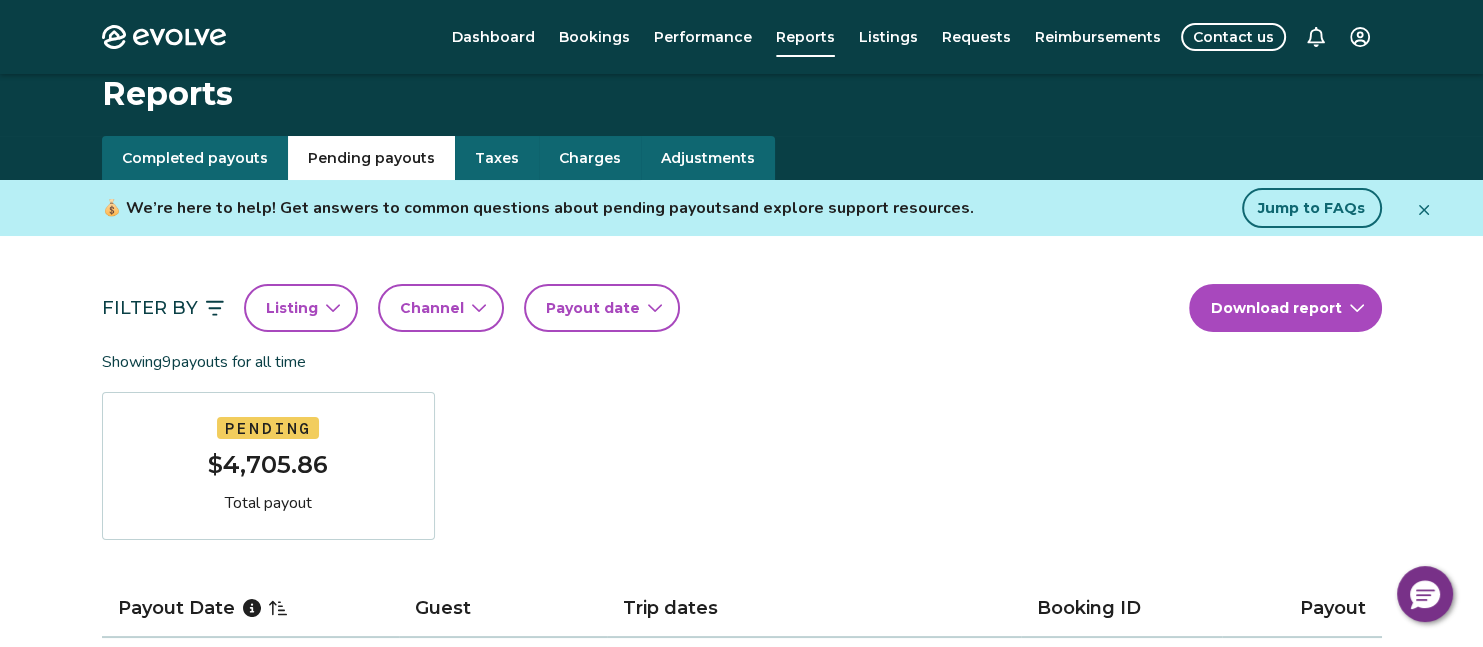 click on "Completed payouts" at bounding box center (195, 158) 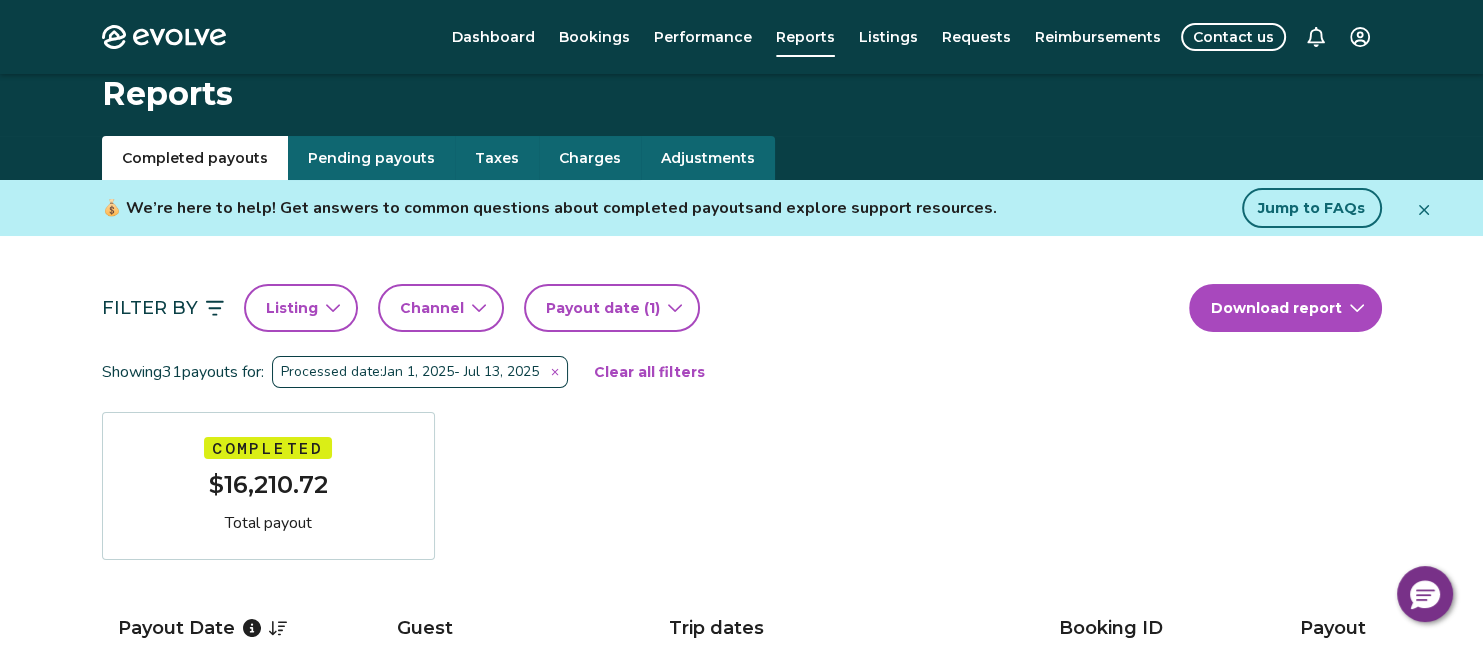 click on "Completed payouts" at bounding box center [195, 158] 